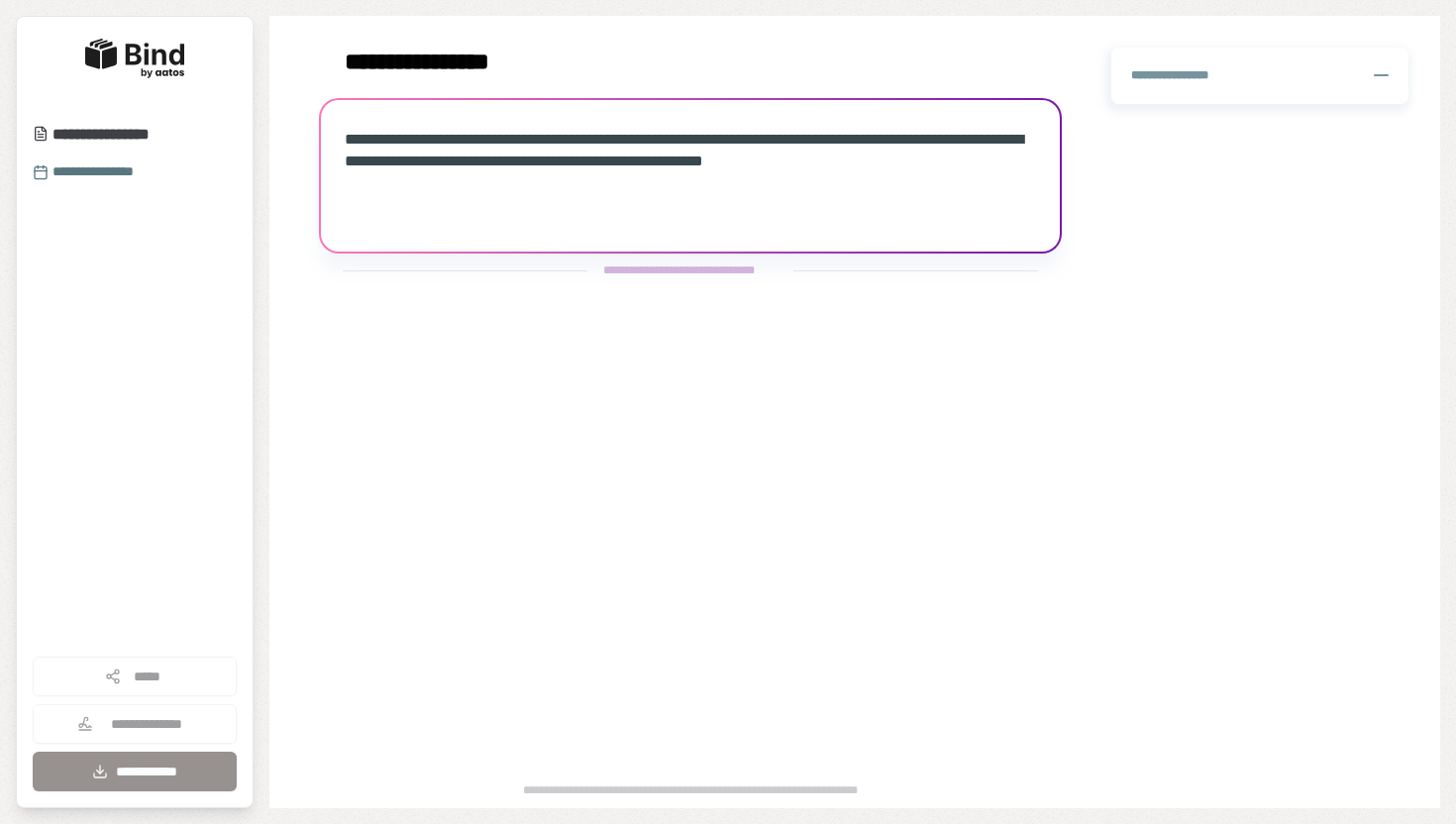 scroll, scrollTop: 0, scrollLeft: 0, axis: both 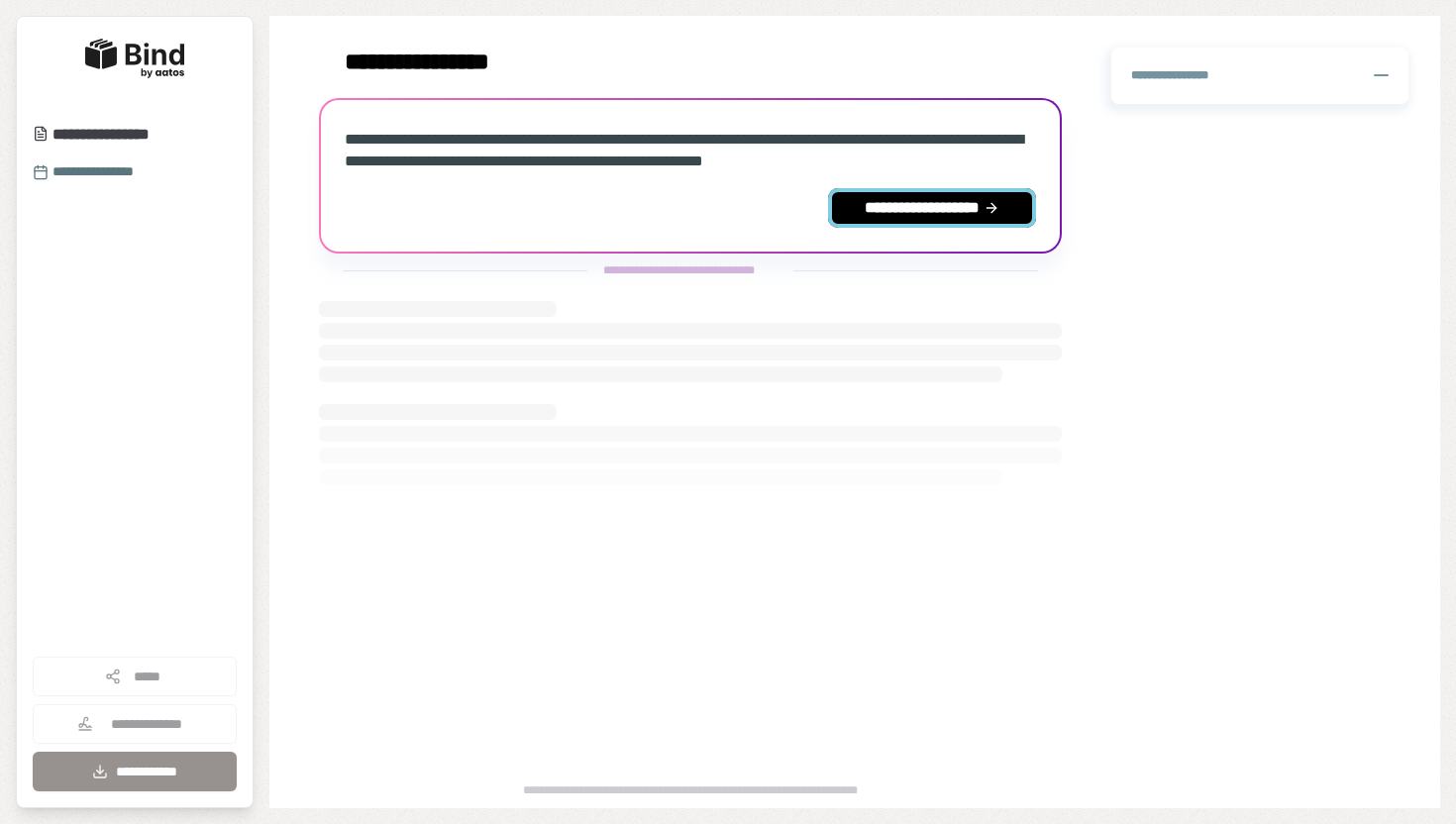 click on "**********" at bounding box center (932, 208) 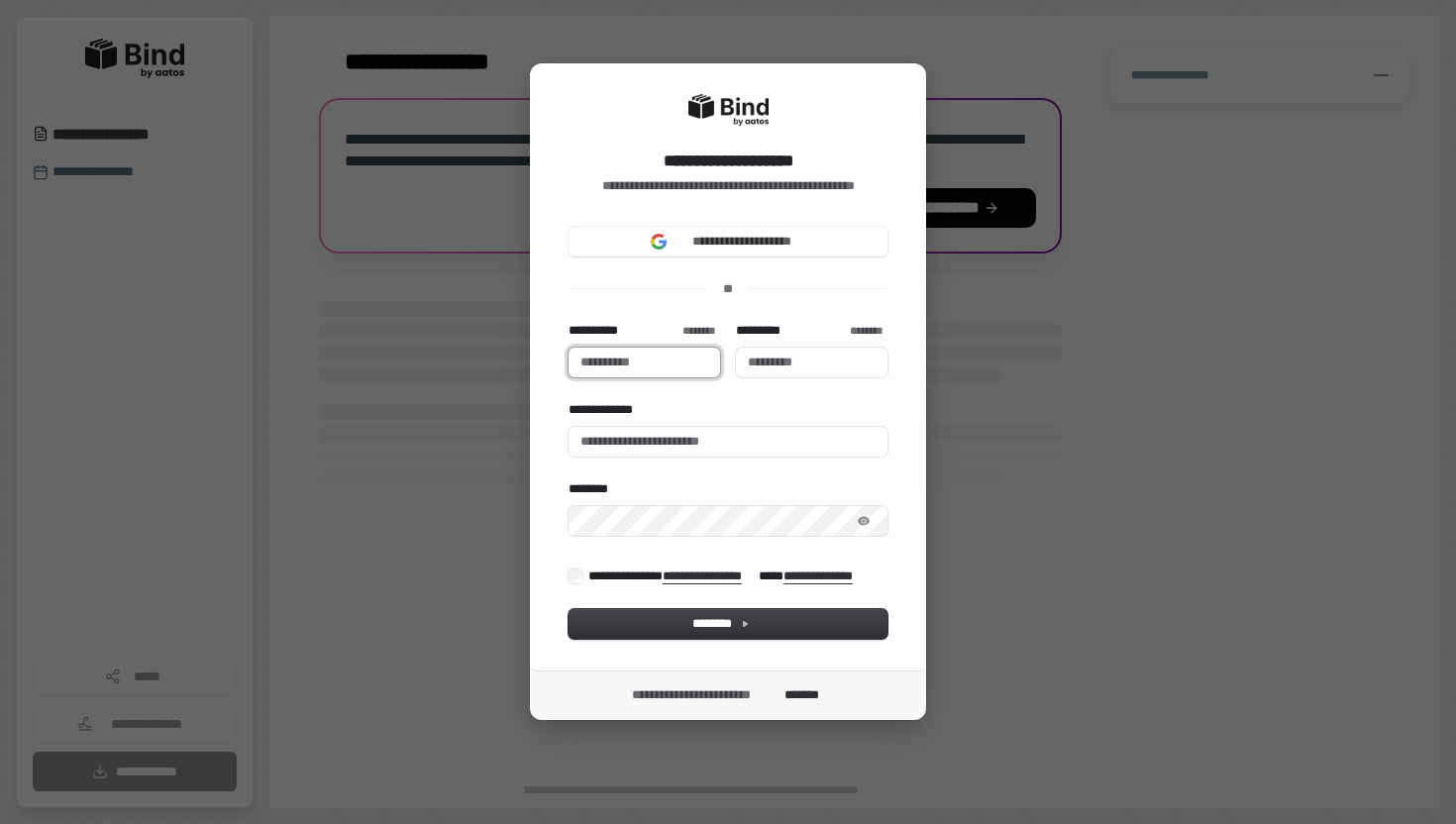 type 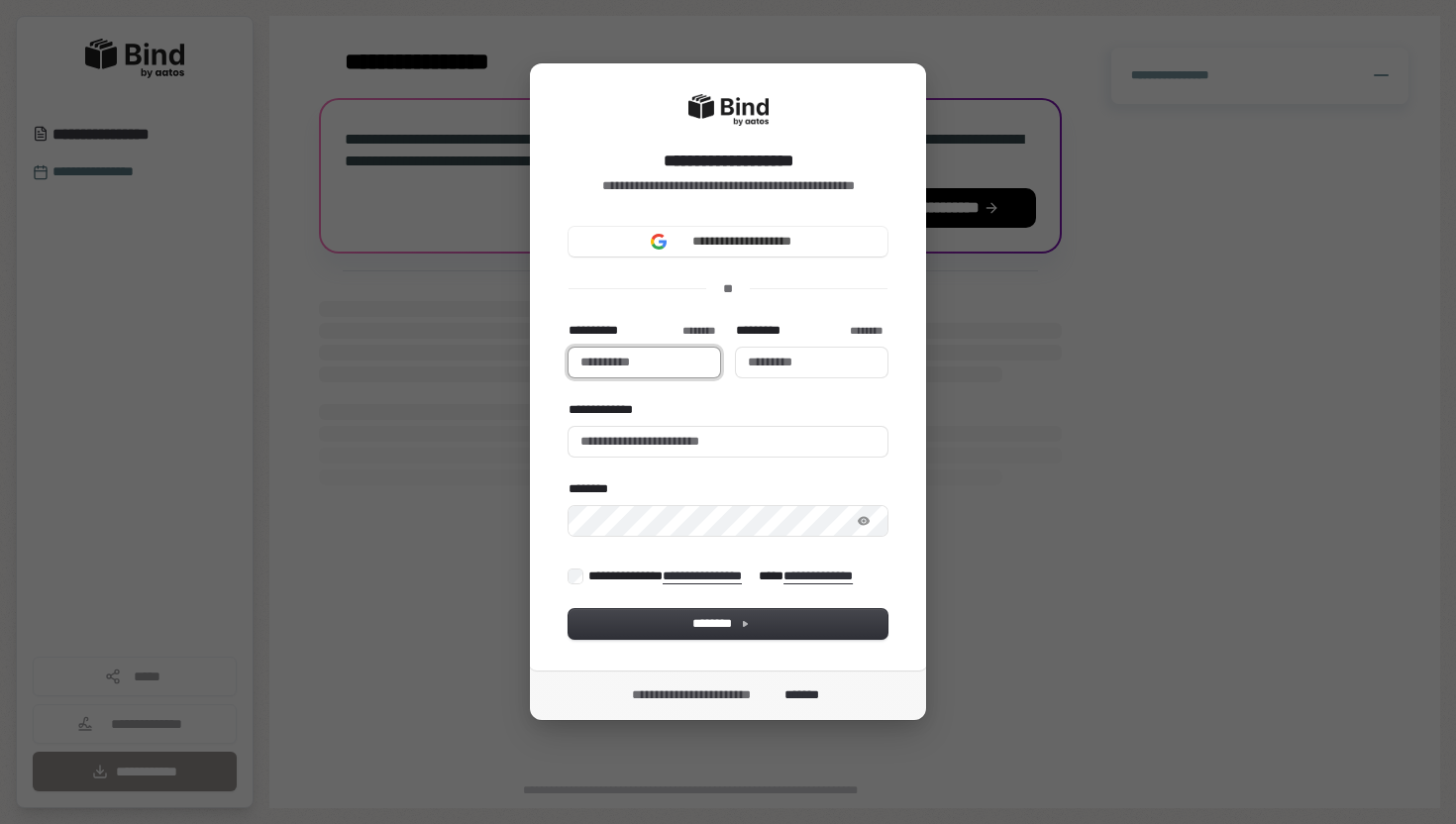 type on "*" 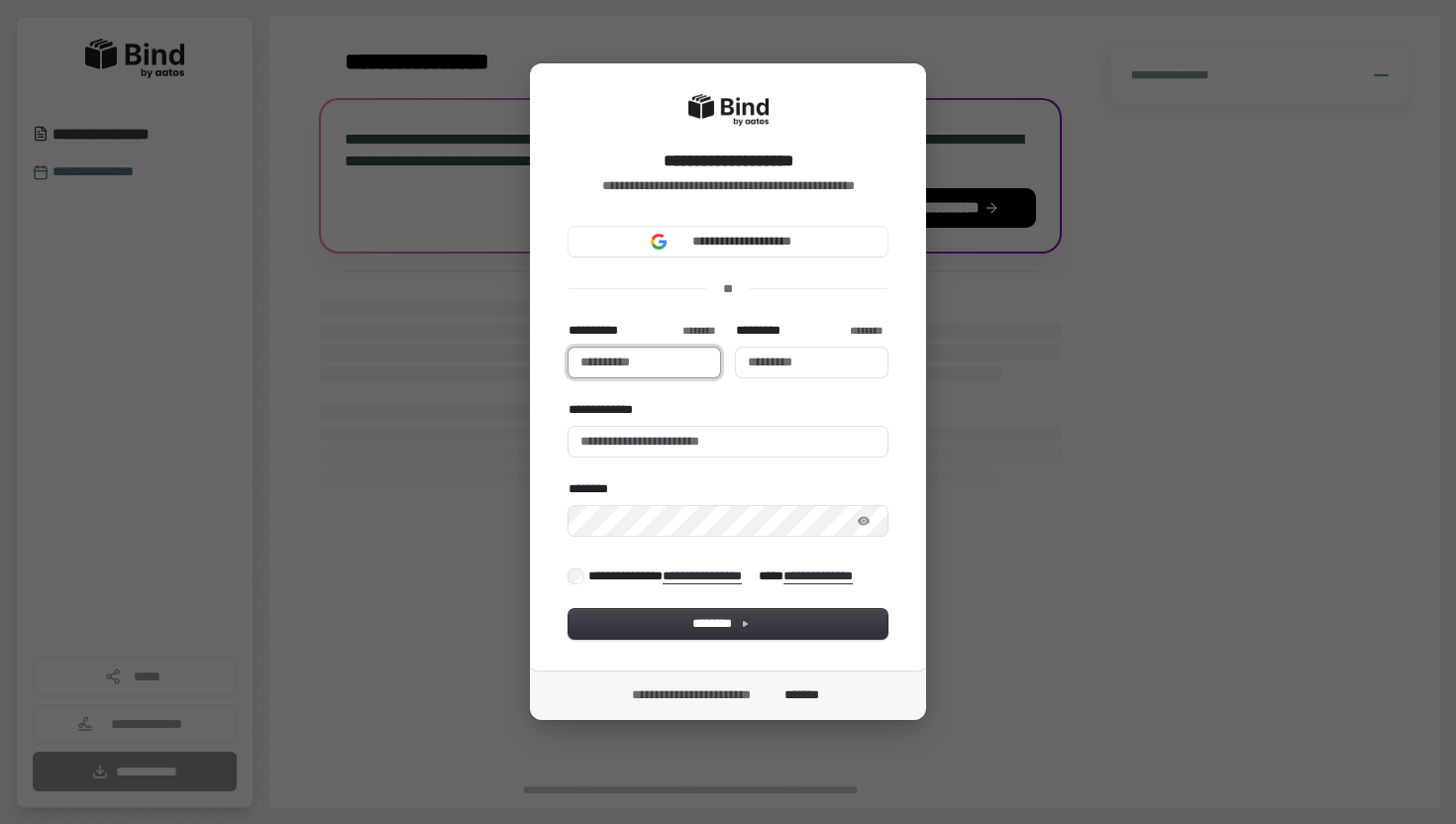 type 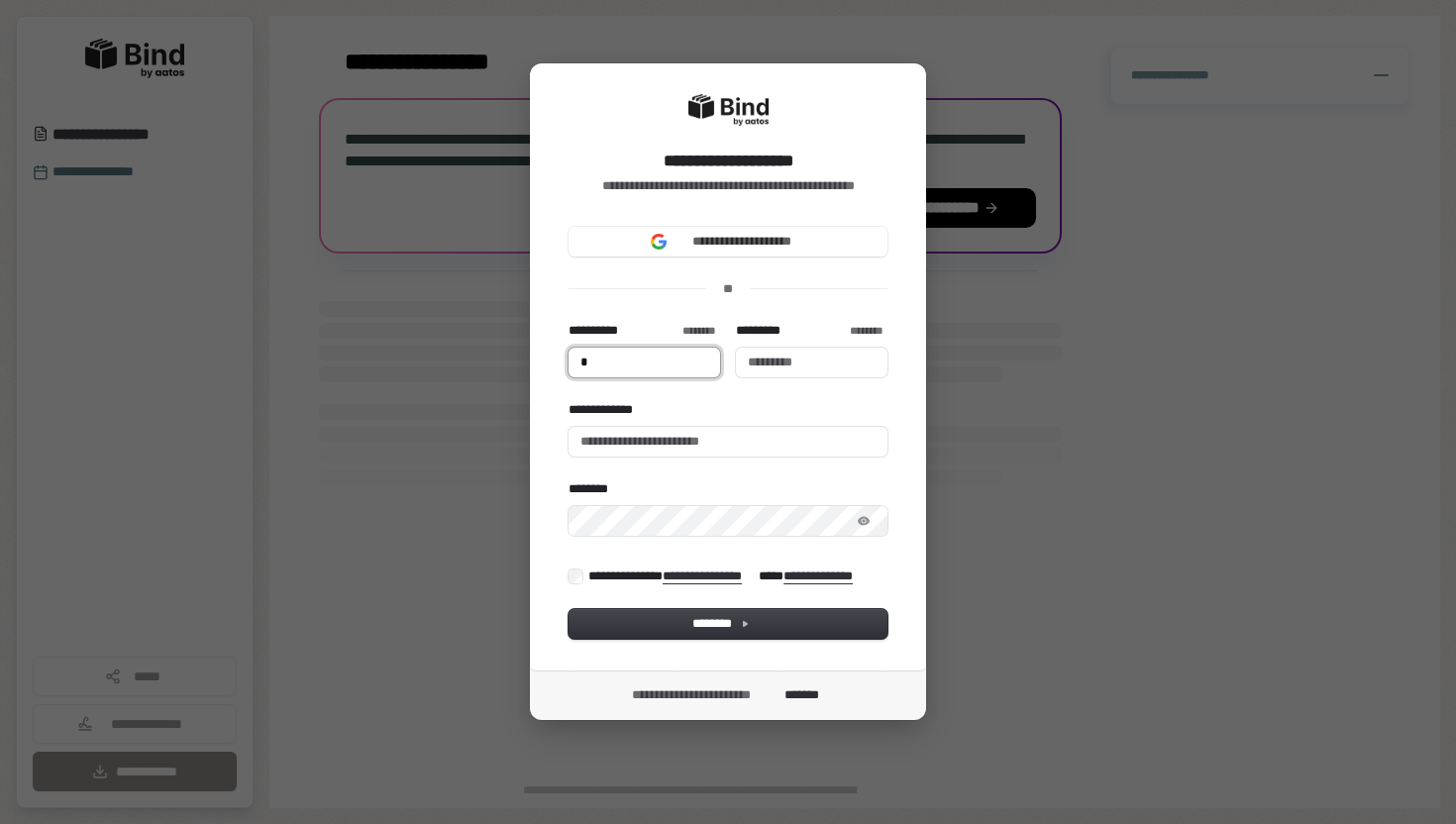 type on "**" 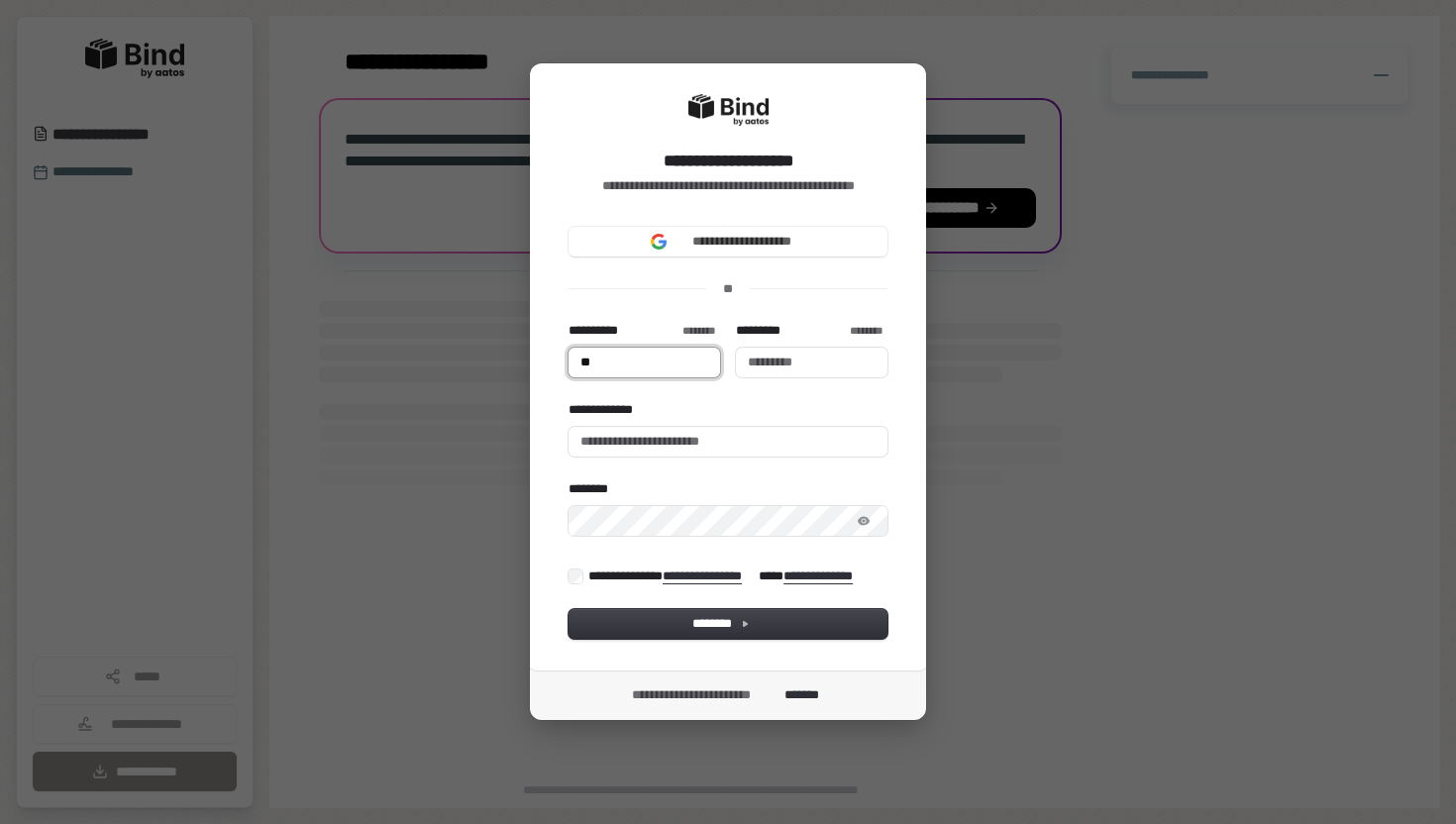 type on "***" 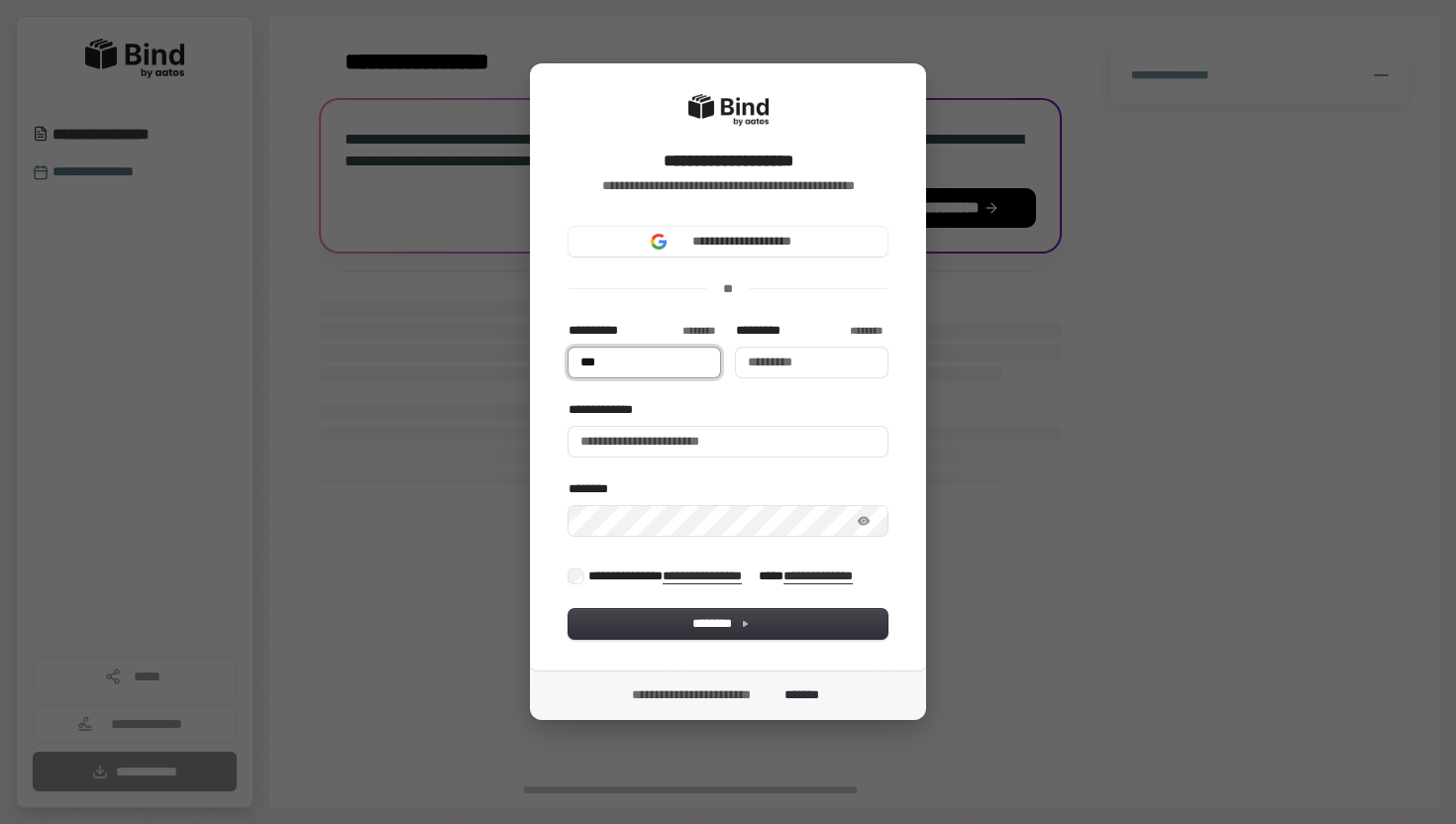 type on "****" 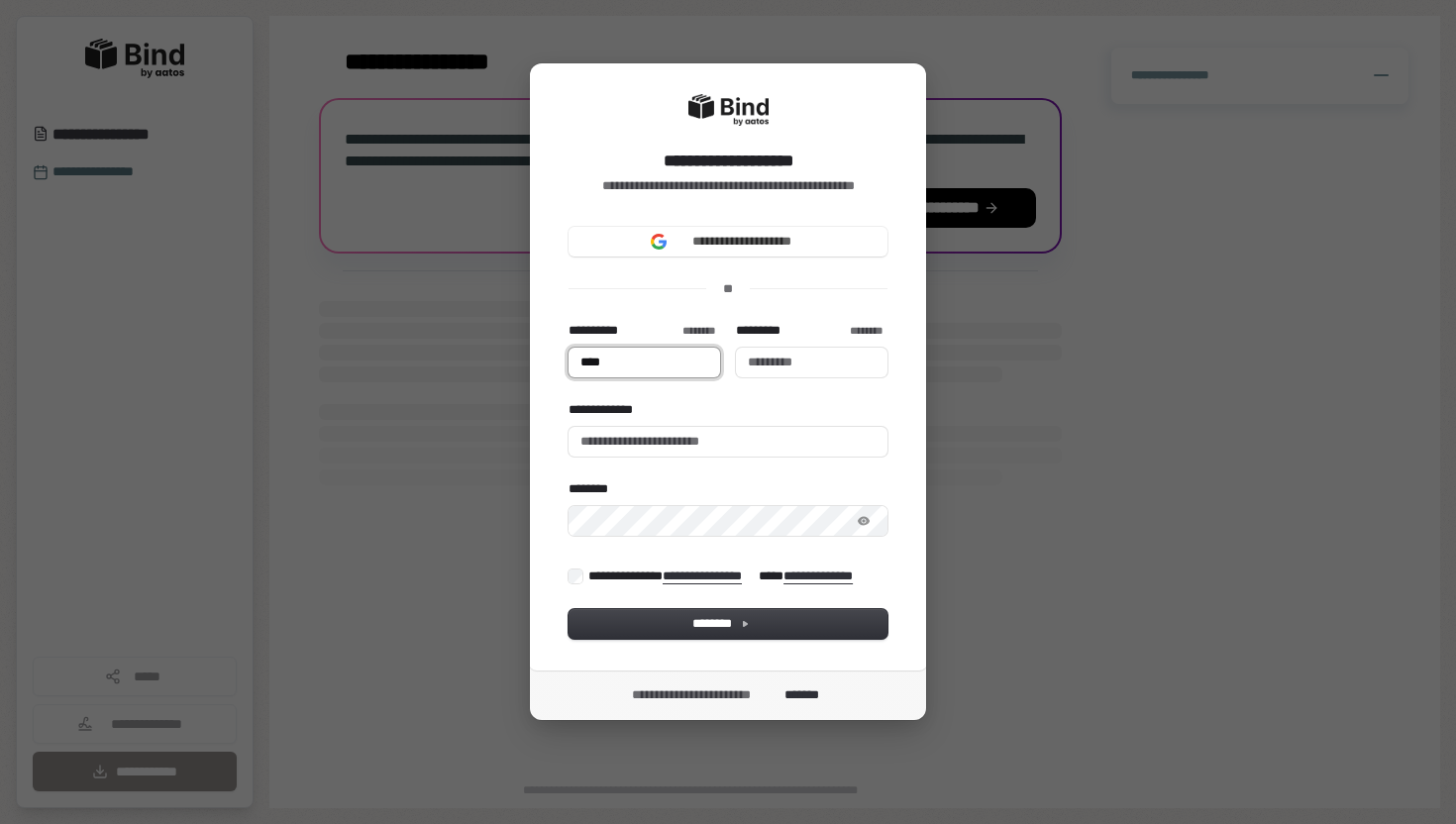 type on "*****" 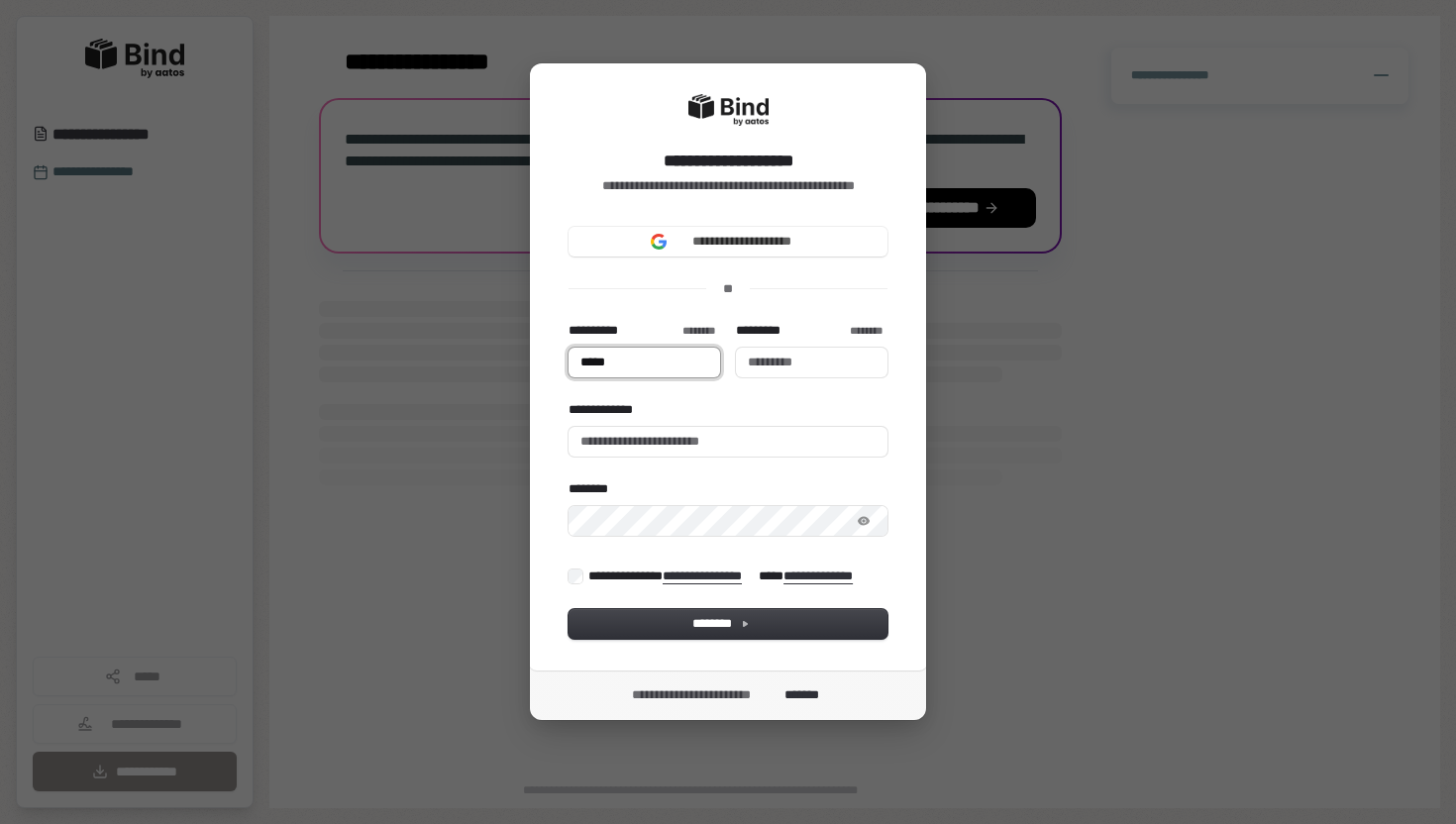type on "******" 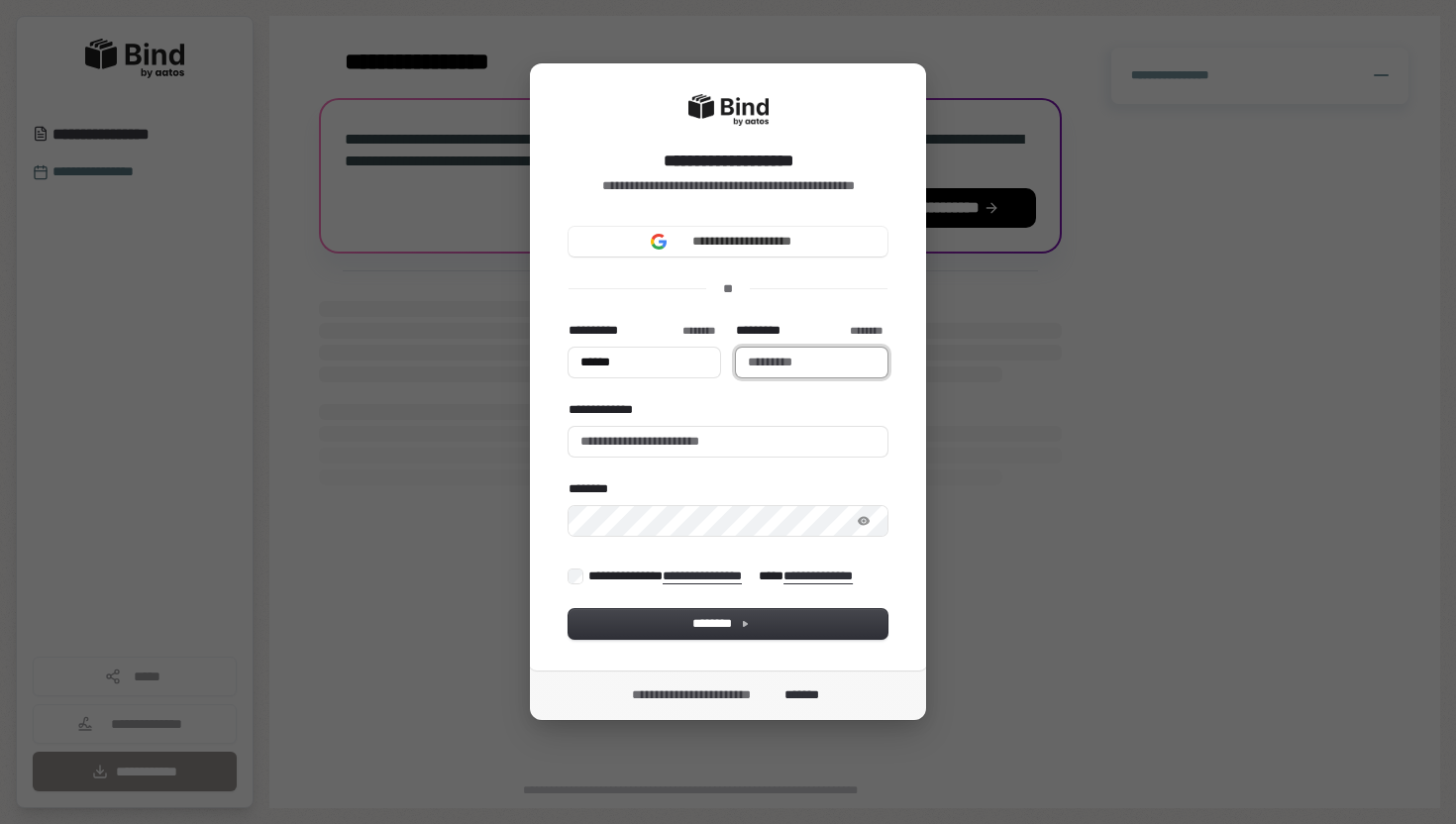 type on "******" 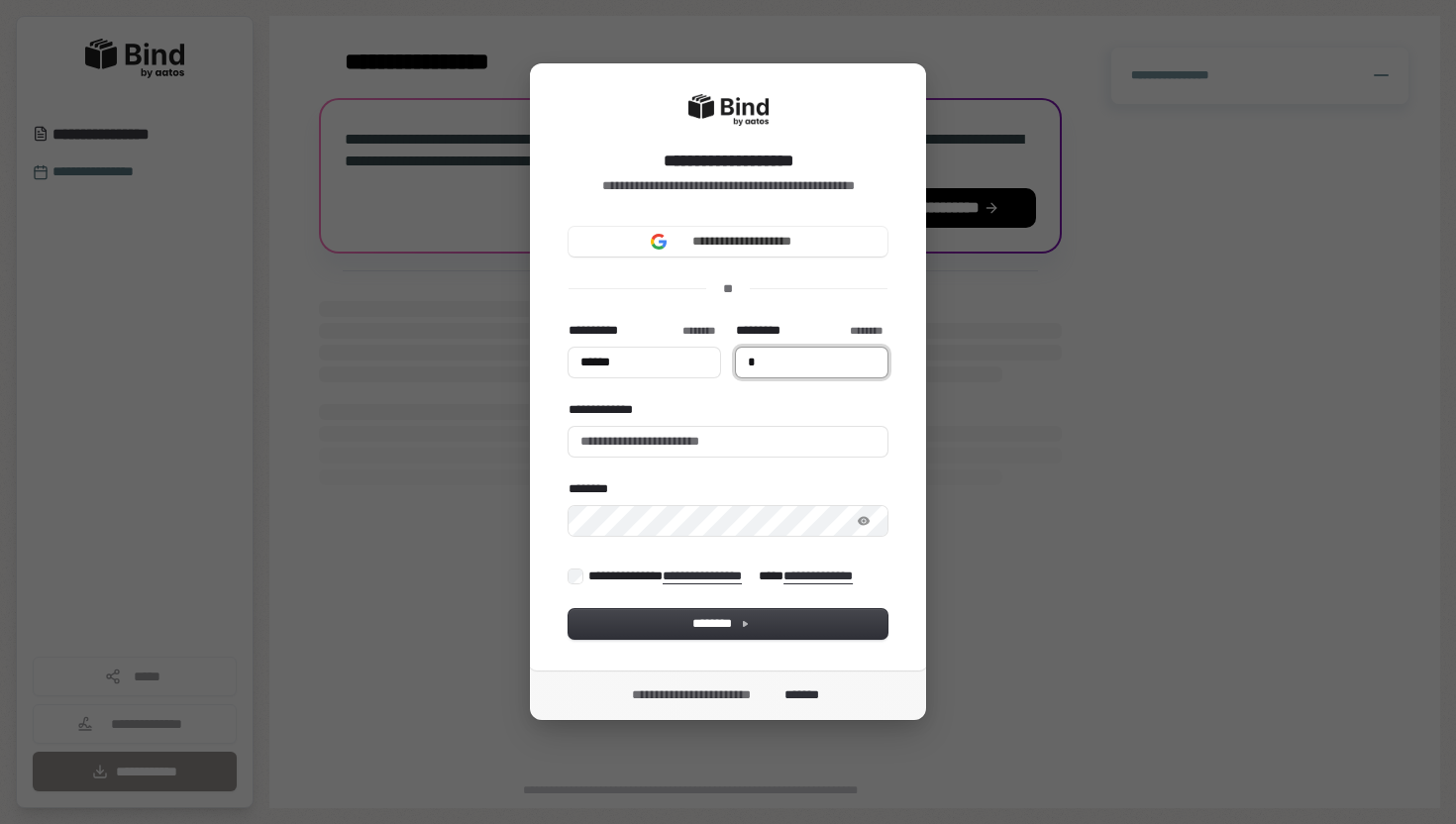 type on "******" 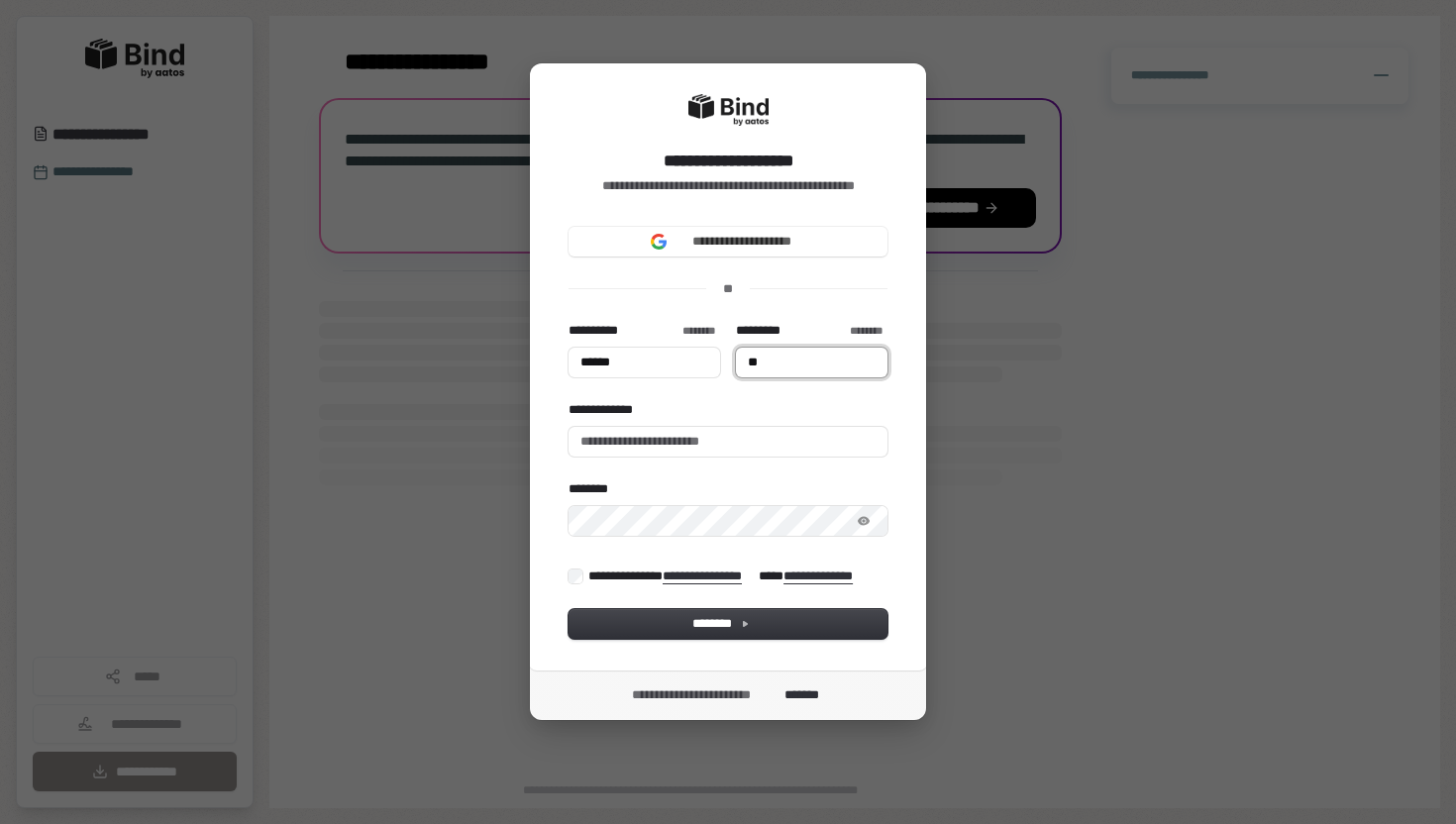type on "******" 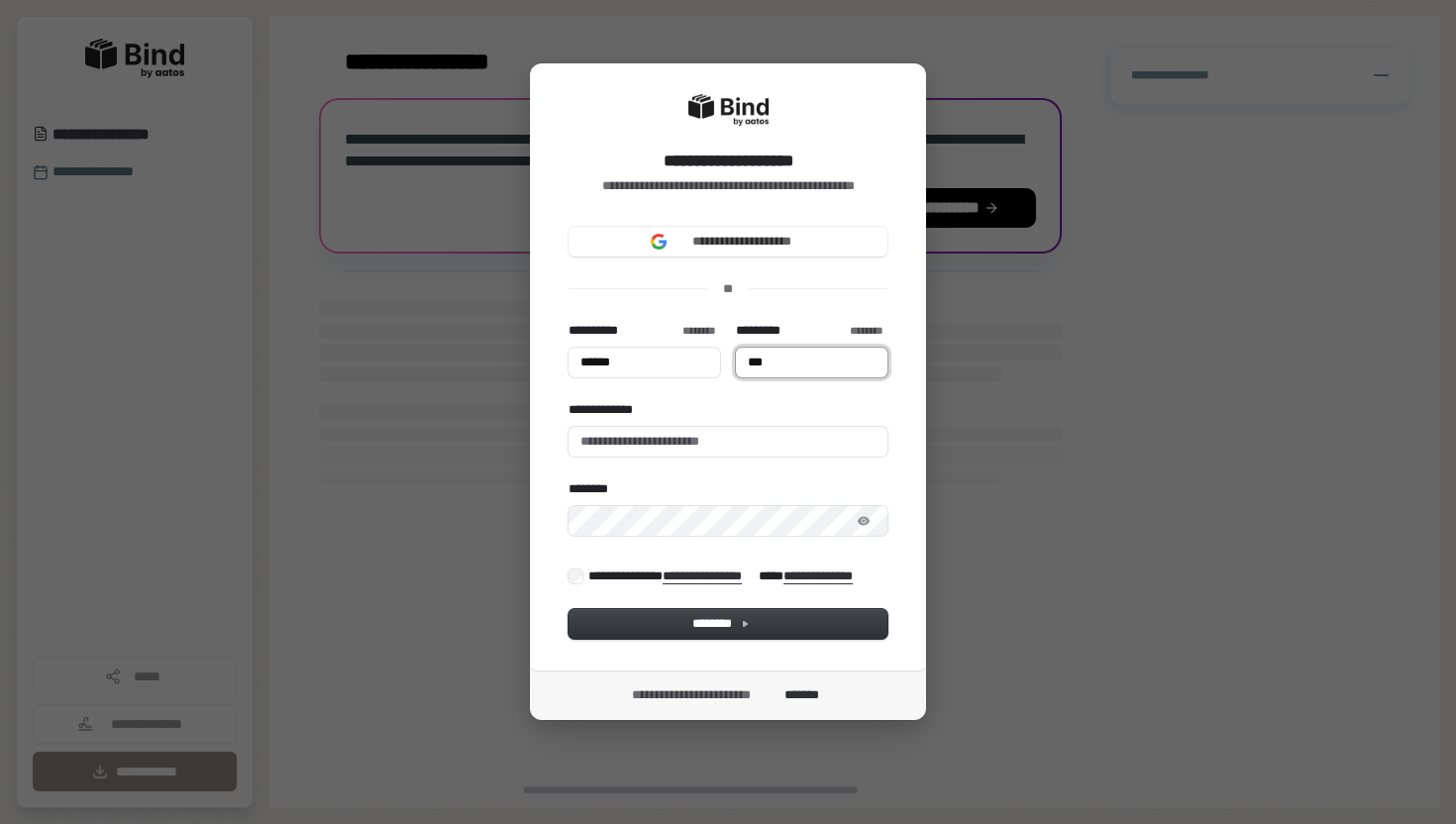 type on "******" 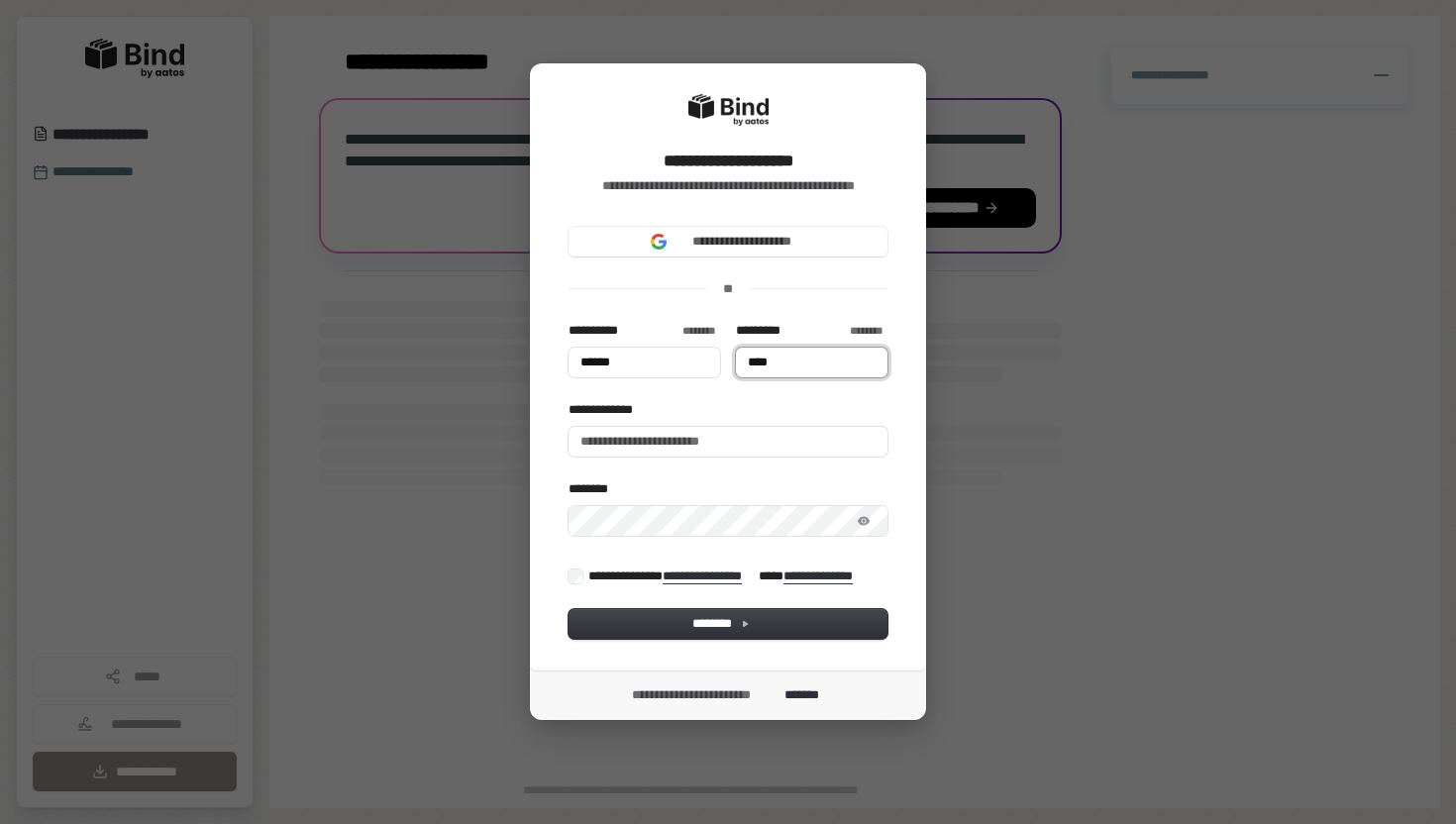type on "******" 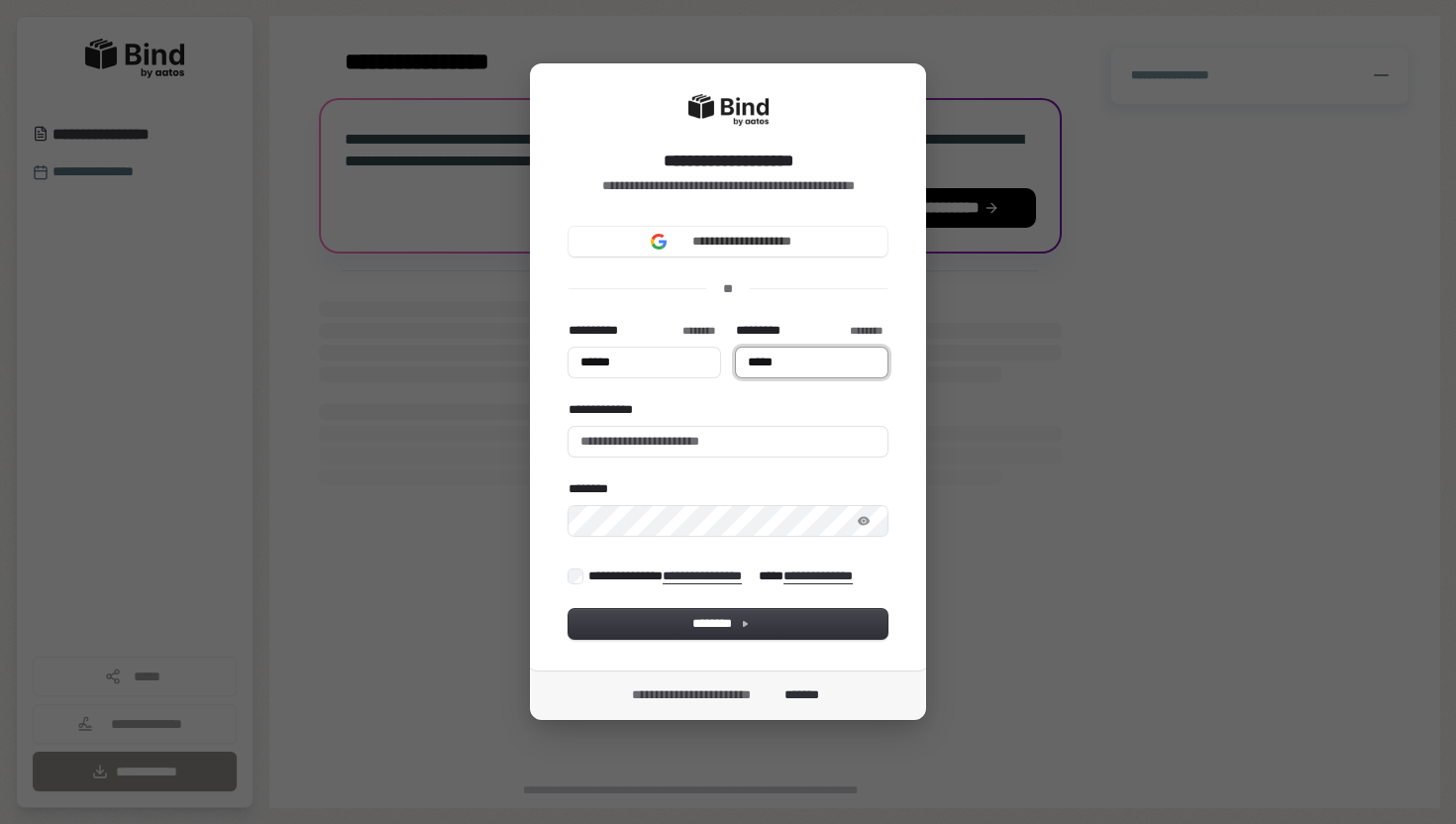 type on "******" 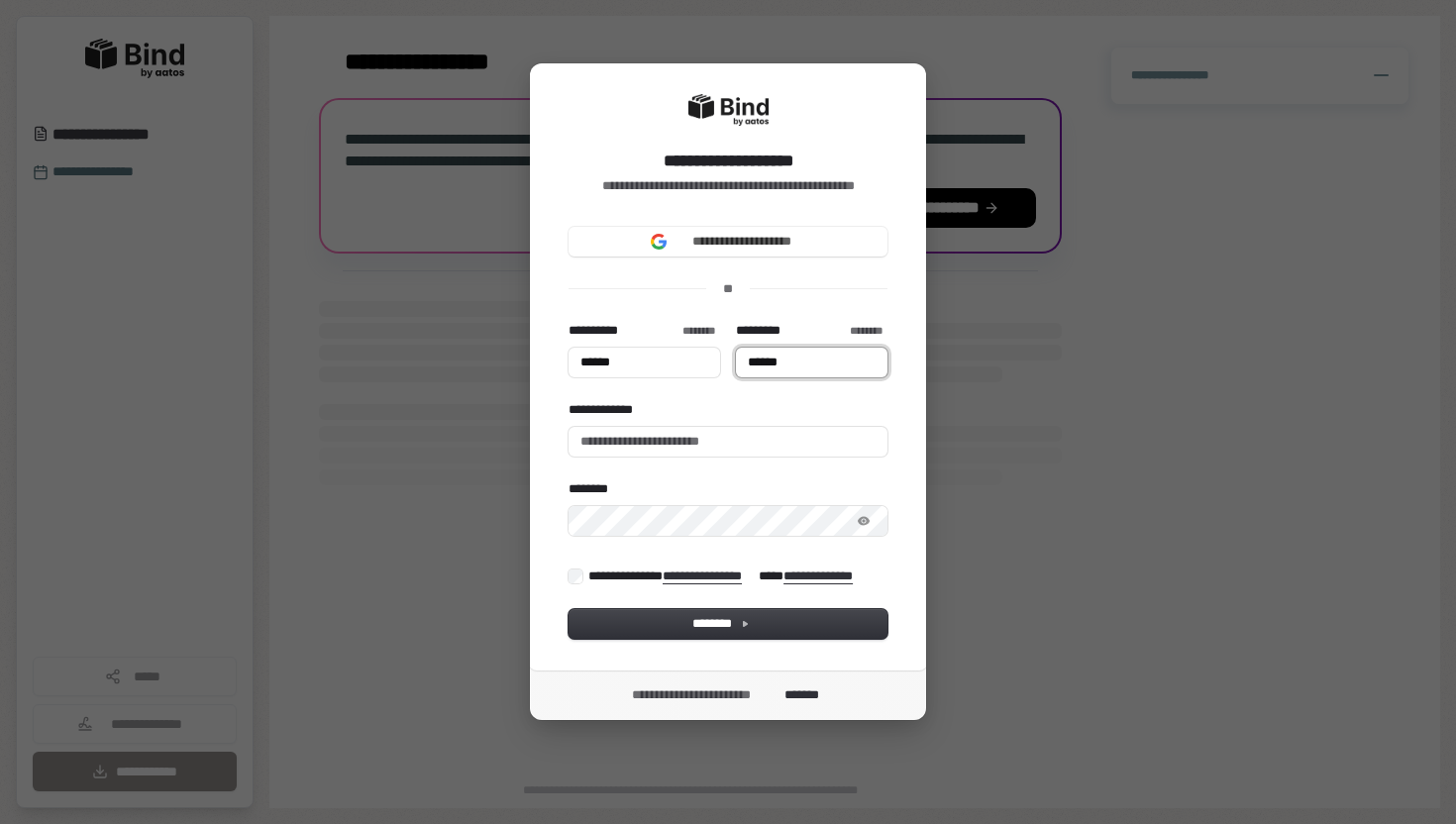 type on "******" 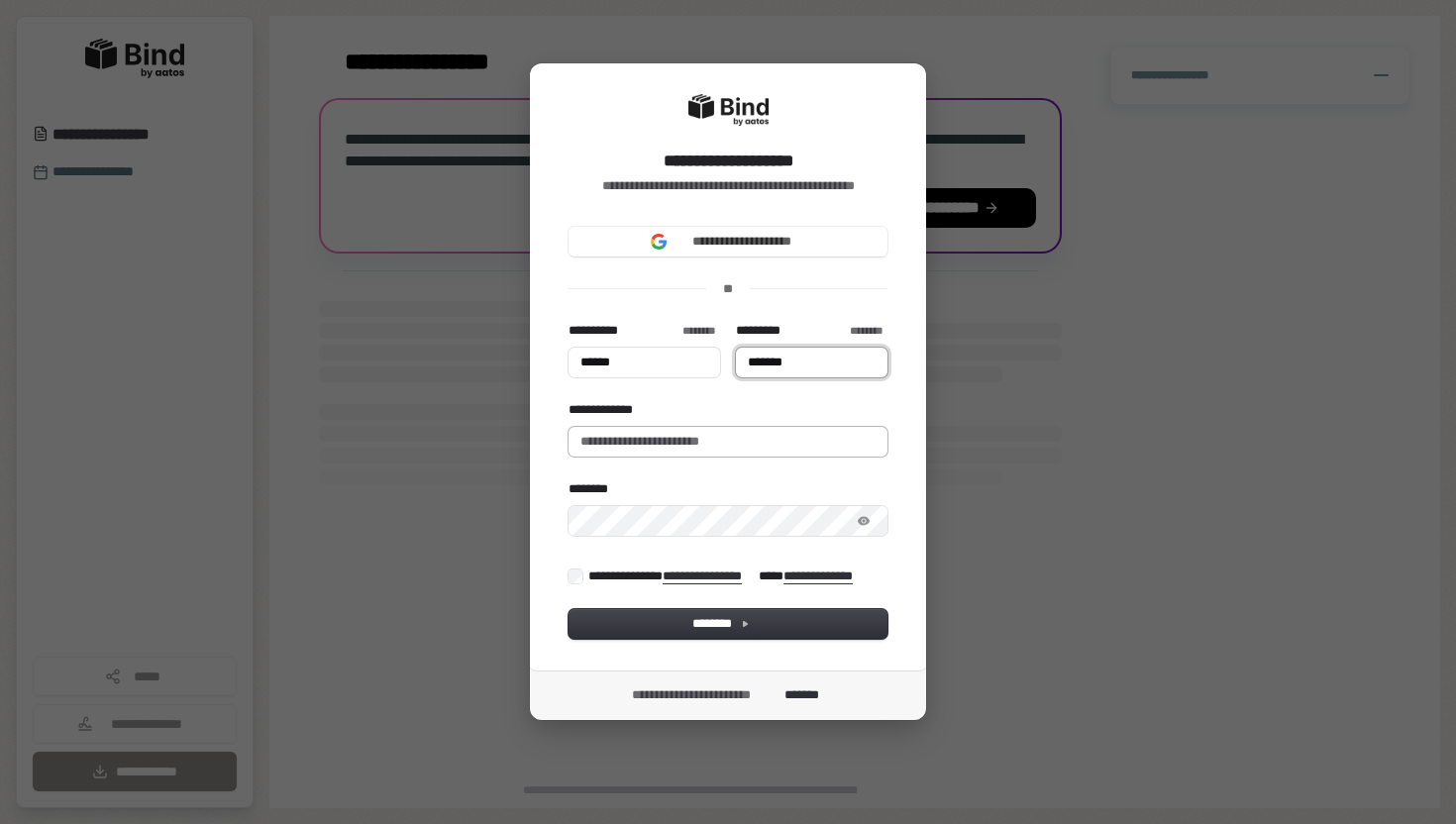 type on "*******" 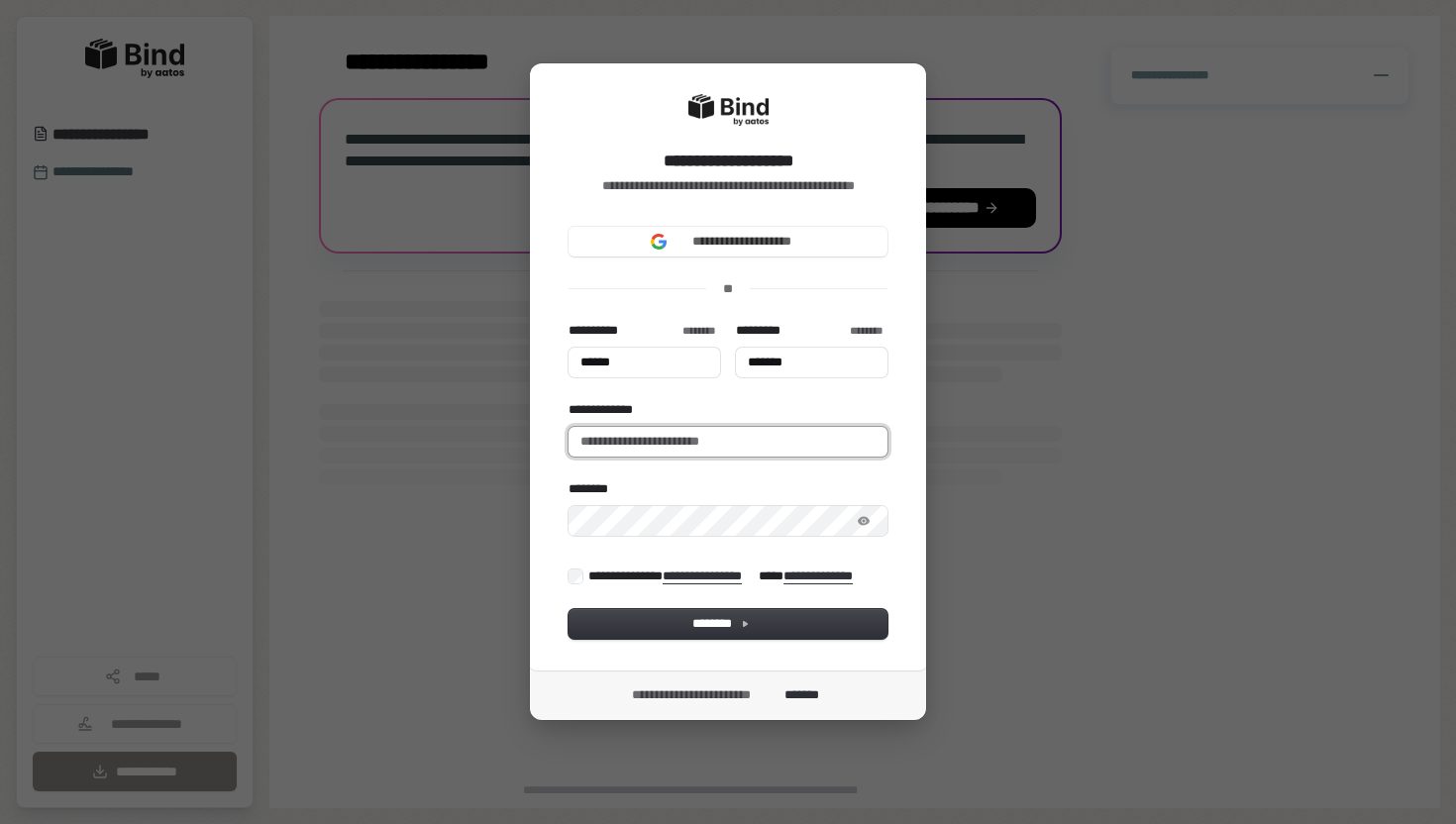 type on "******" 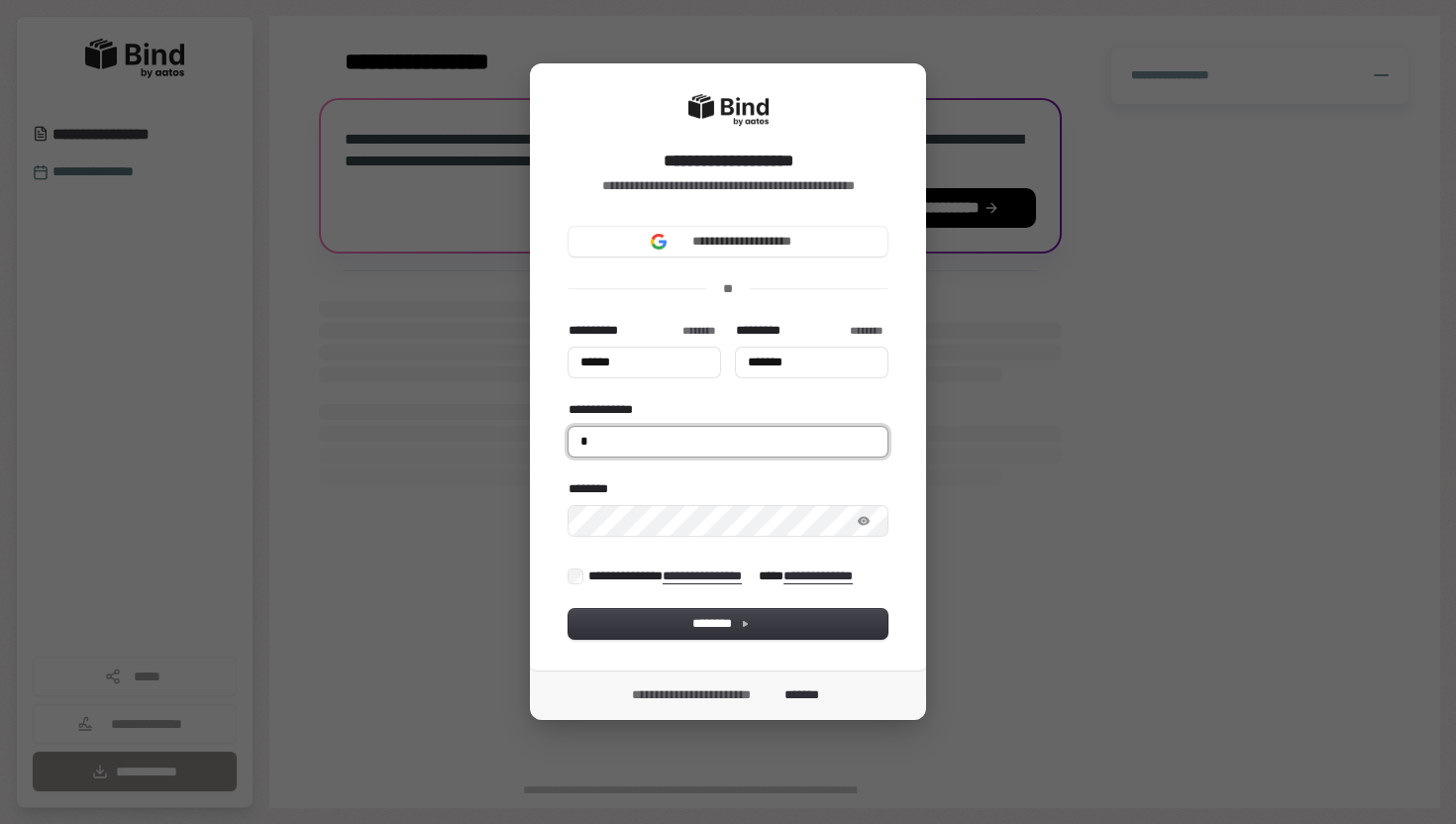 type on "******" 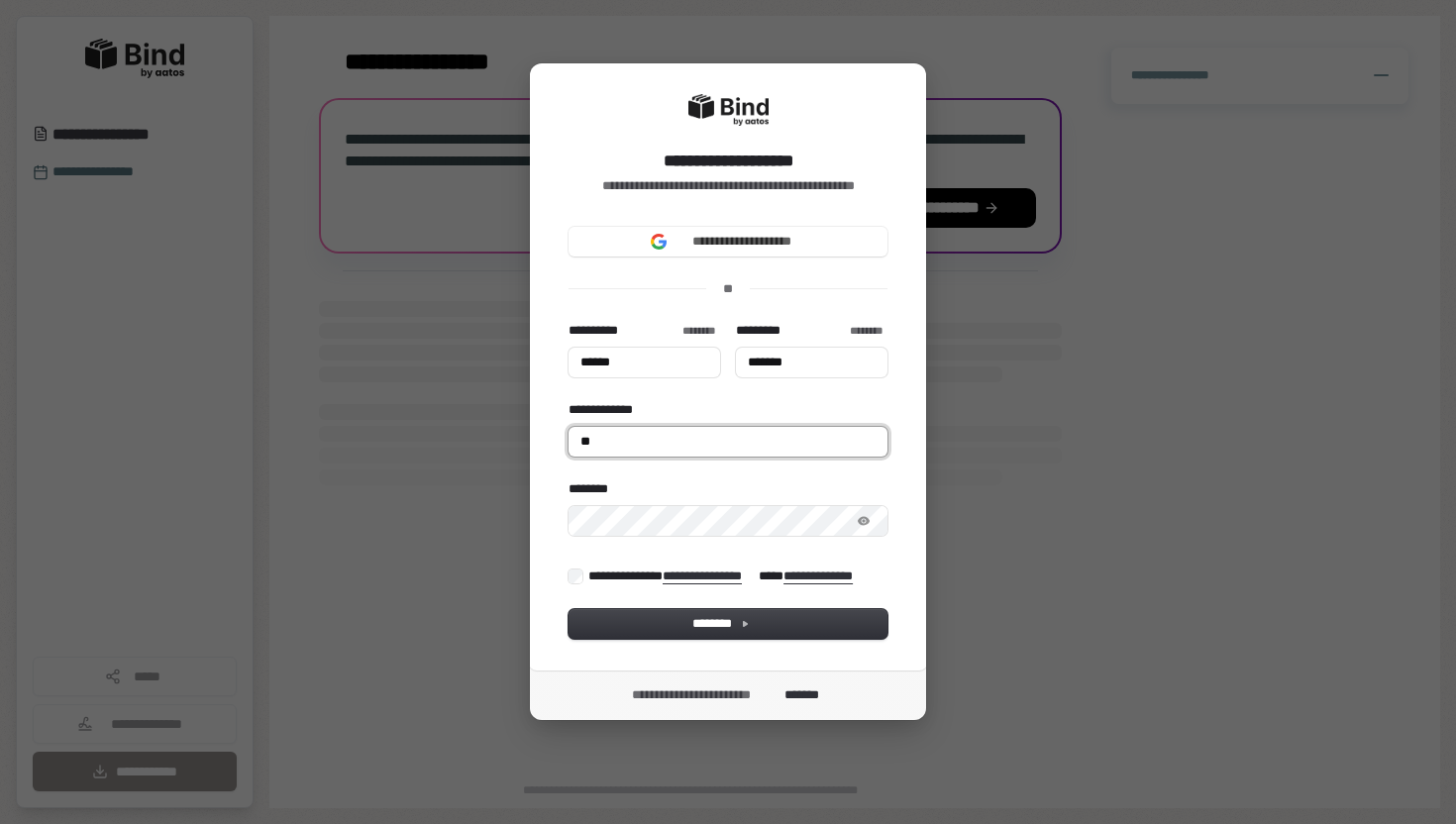 type on "******" 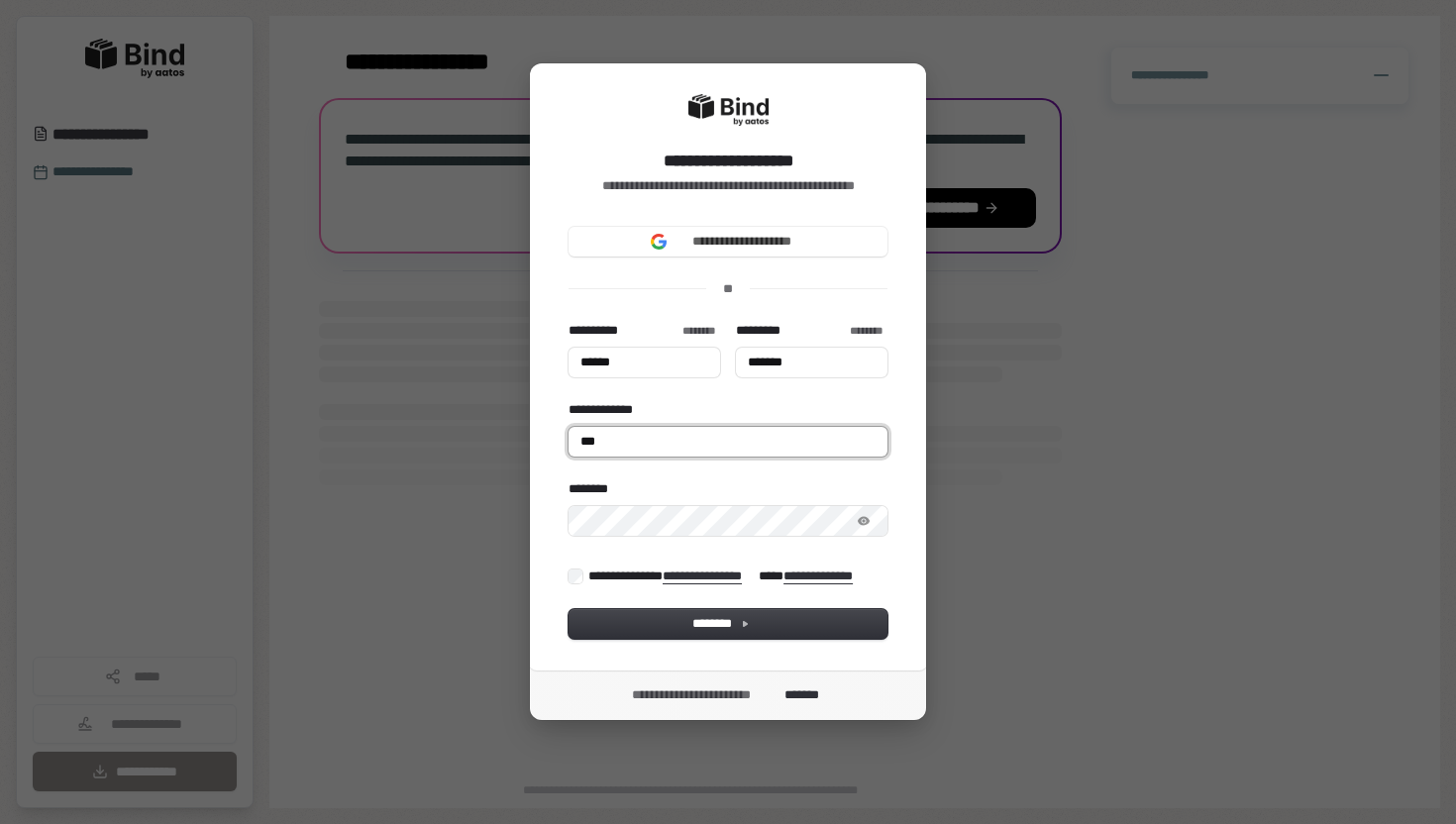 type on "******" 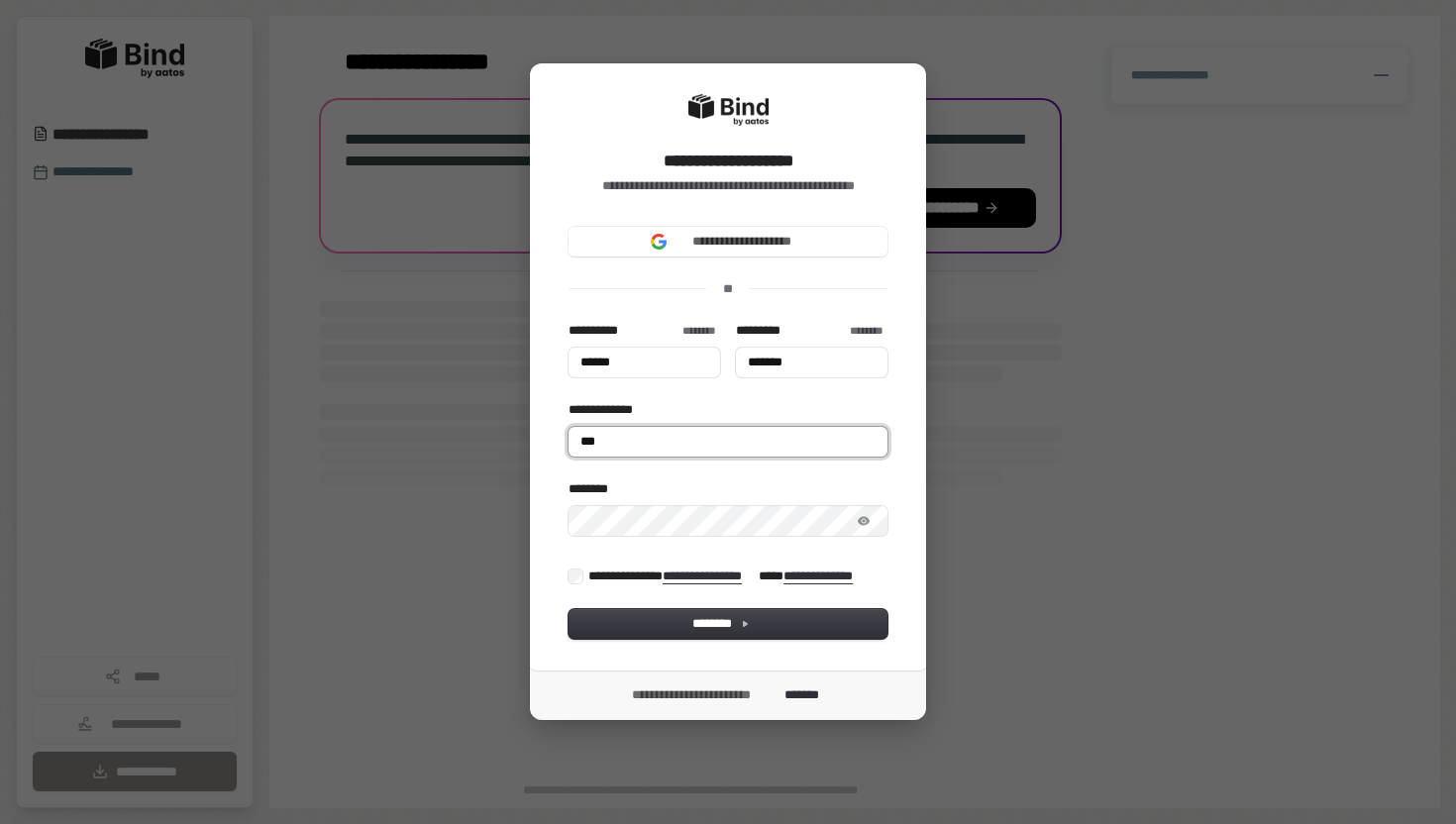 type on "*******" 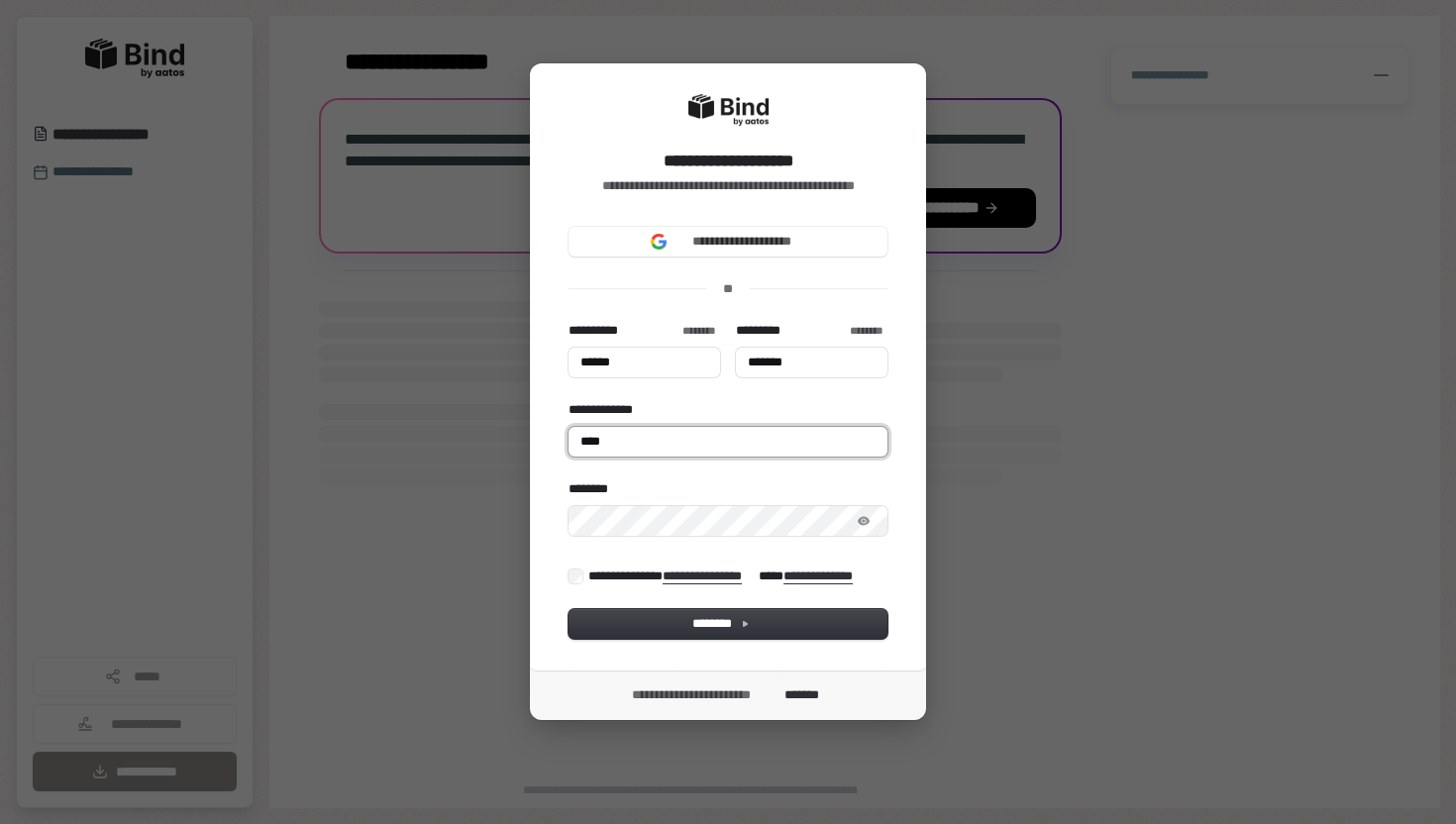 type on "******" 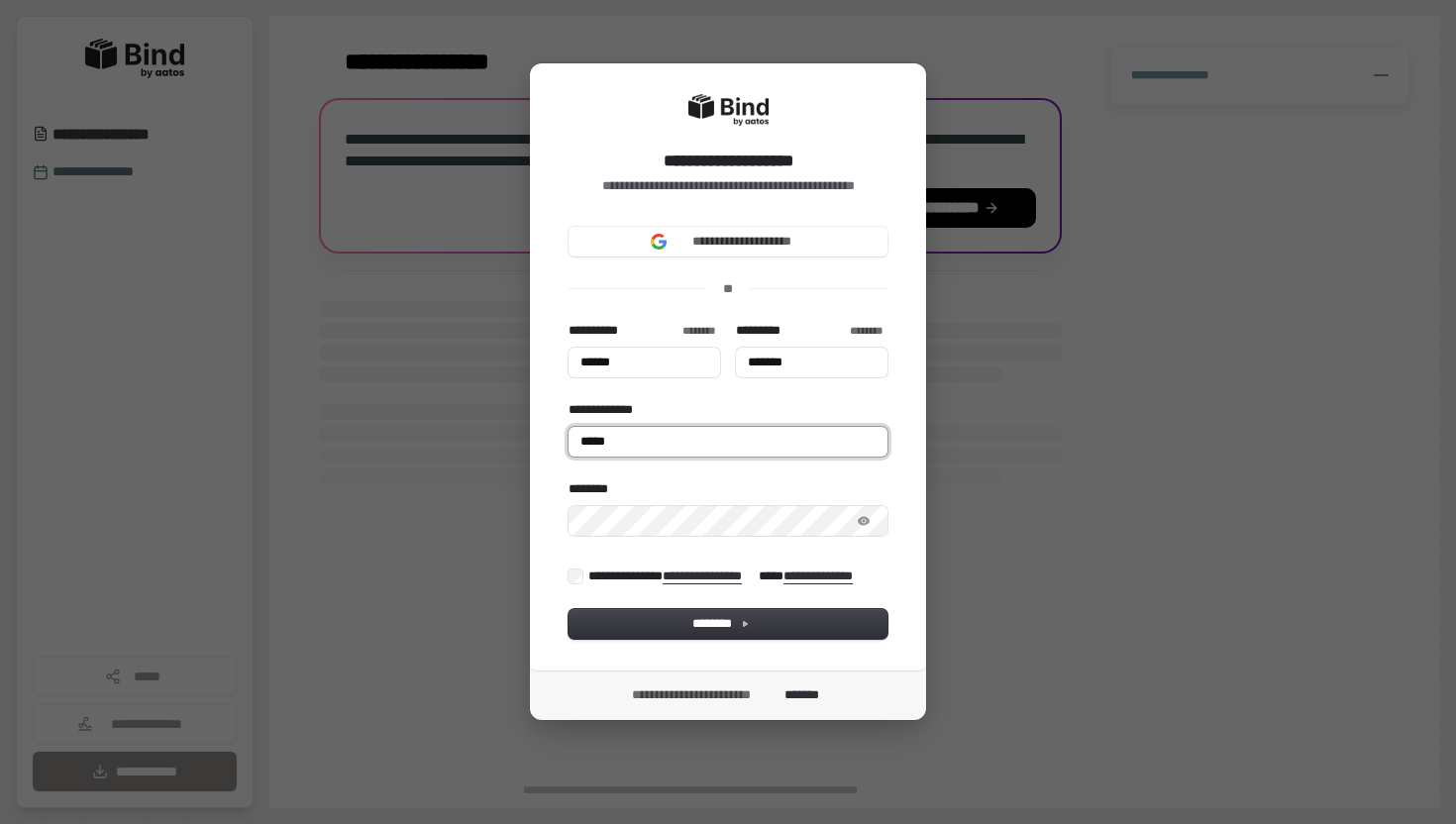 type on "******" 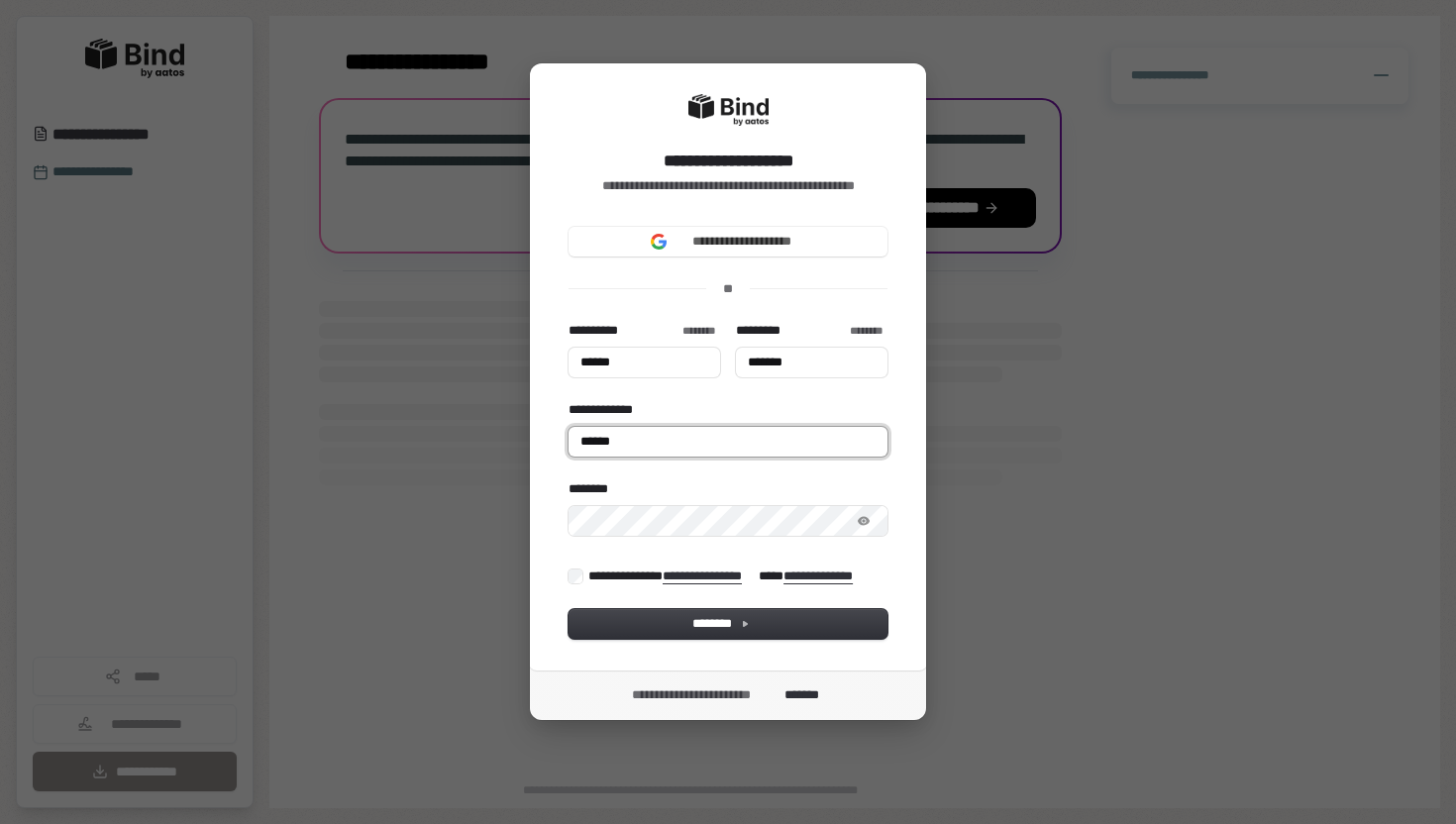 type on "******" 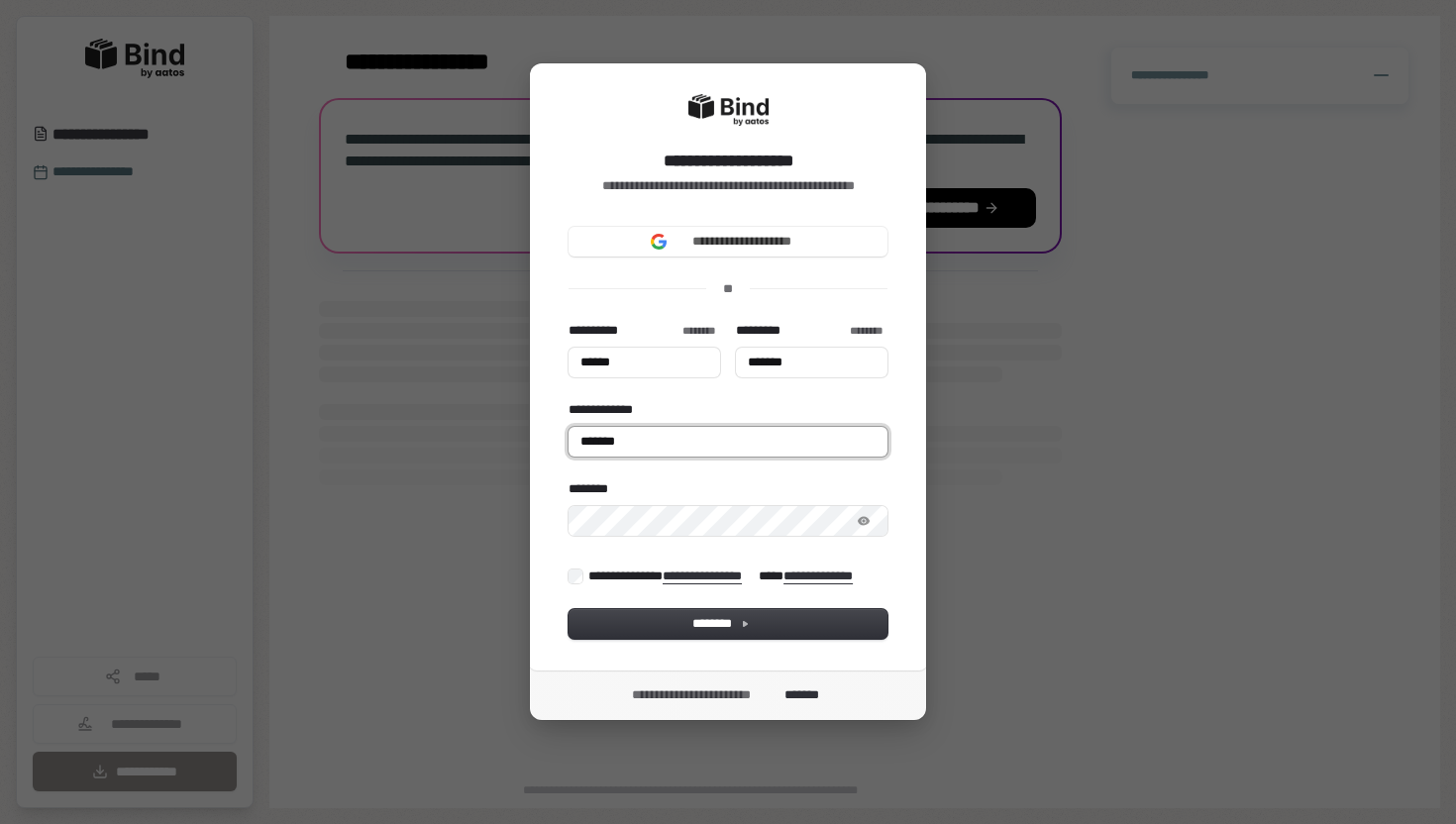type on "******" 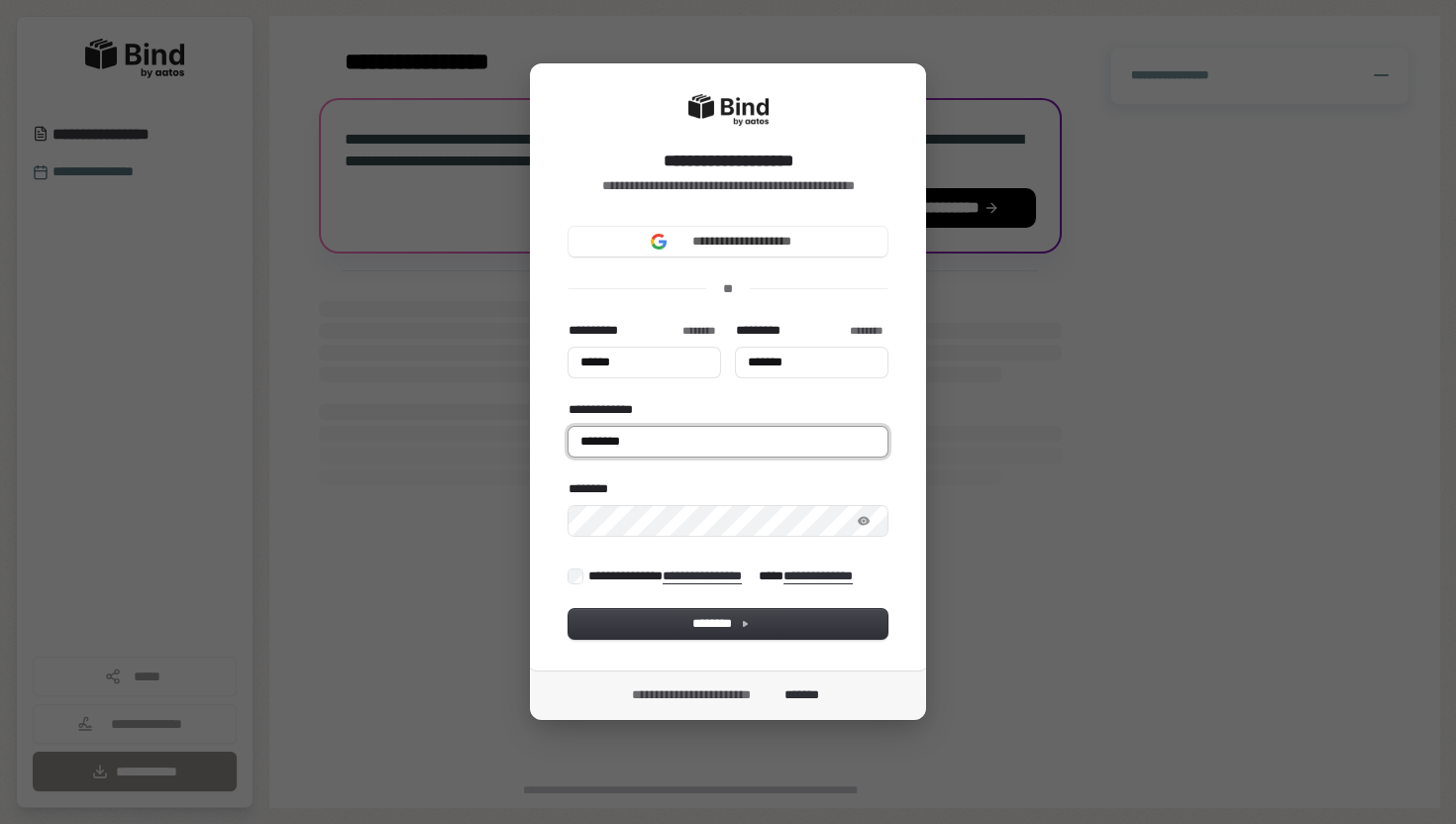 type on "******" 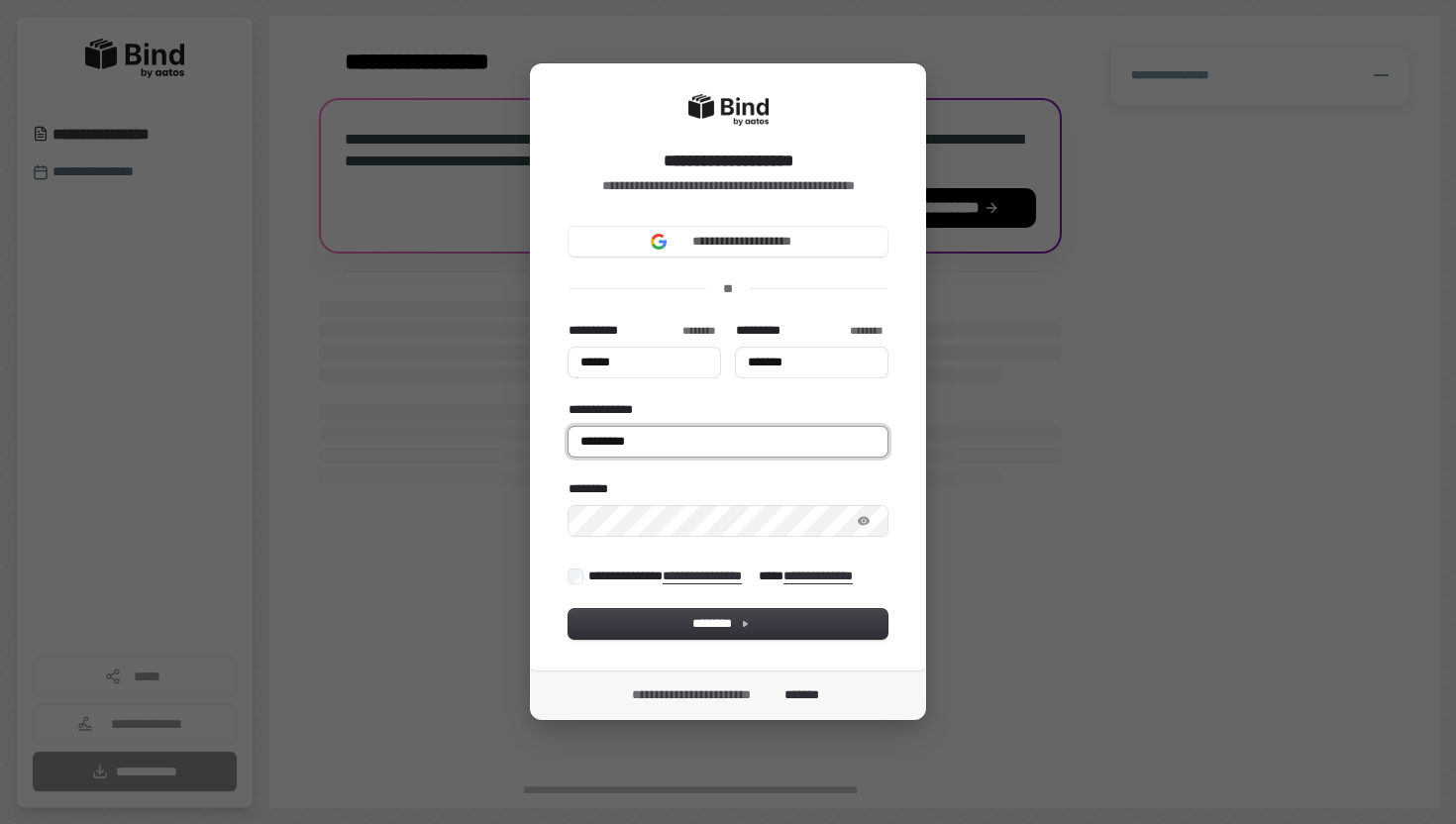 type on "******" 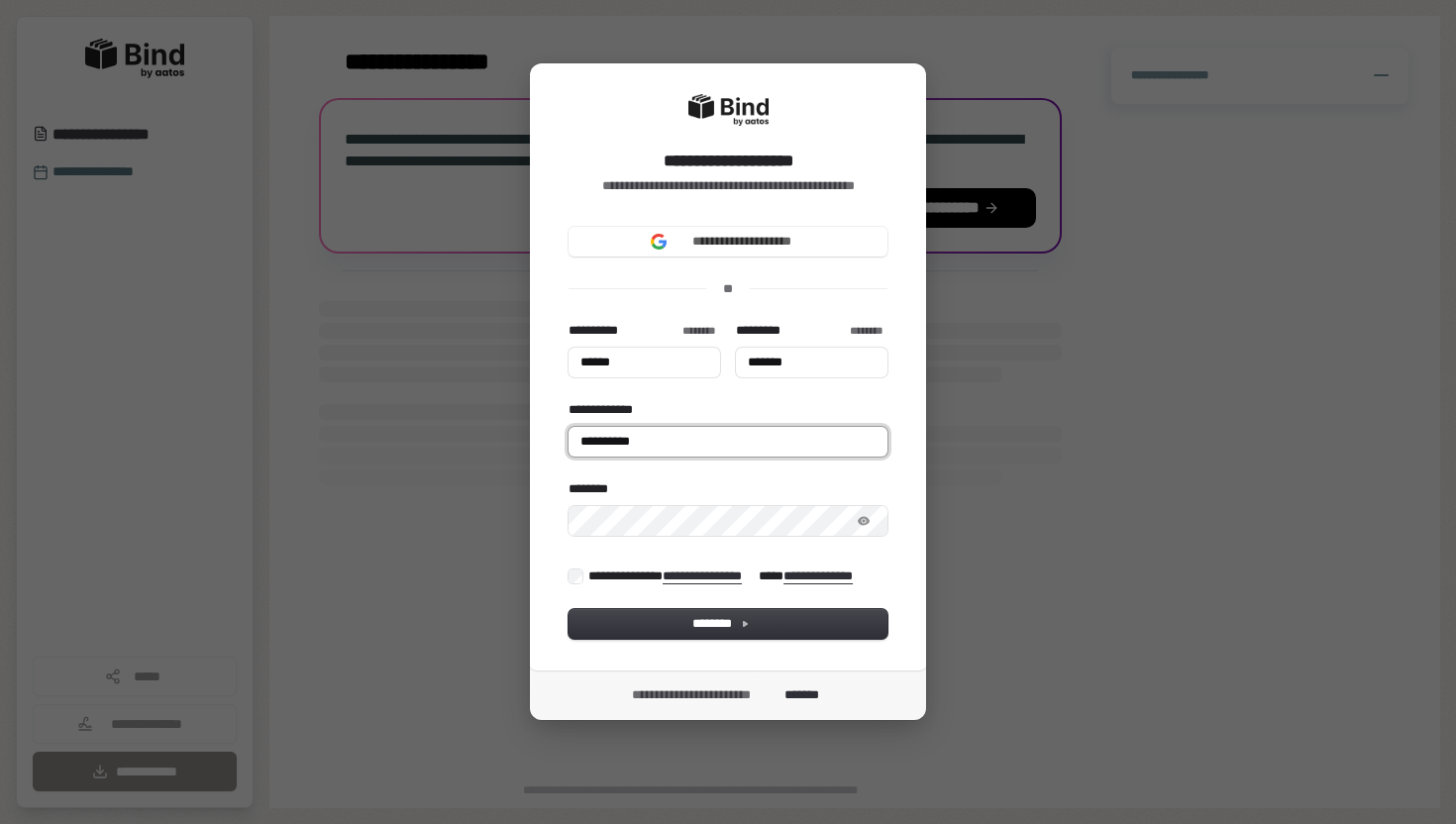 type on "******" 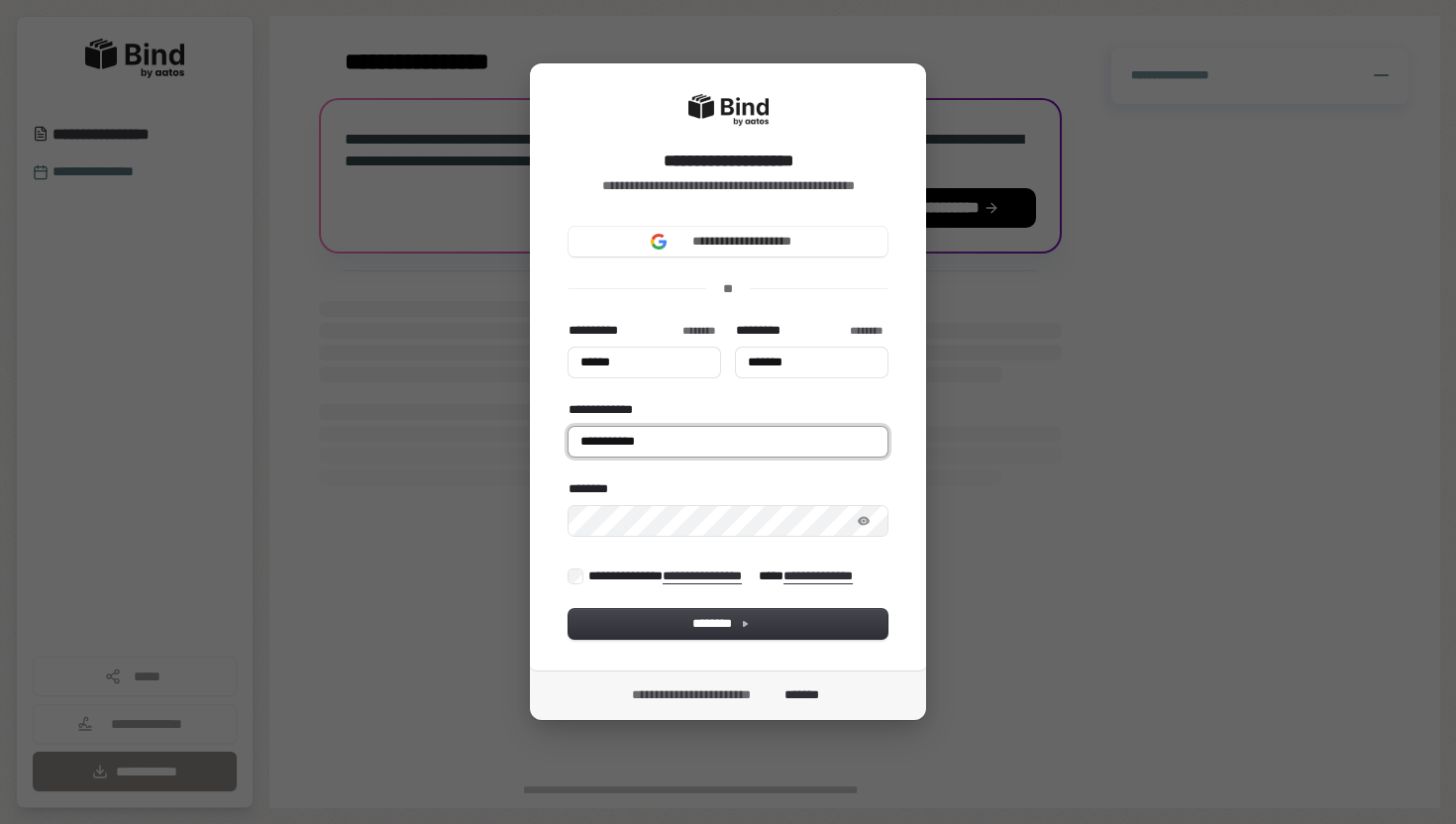 type on "******" 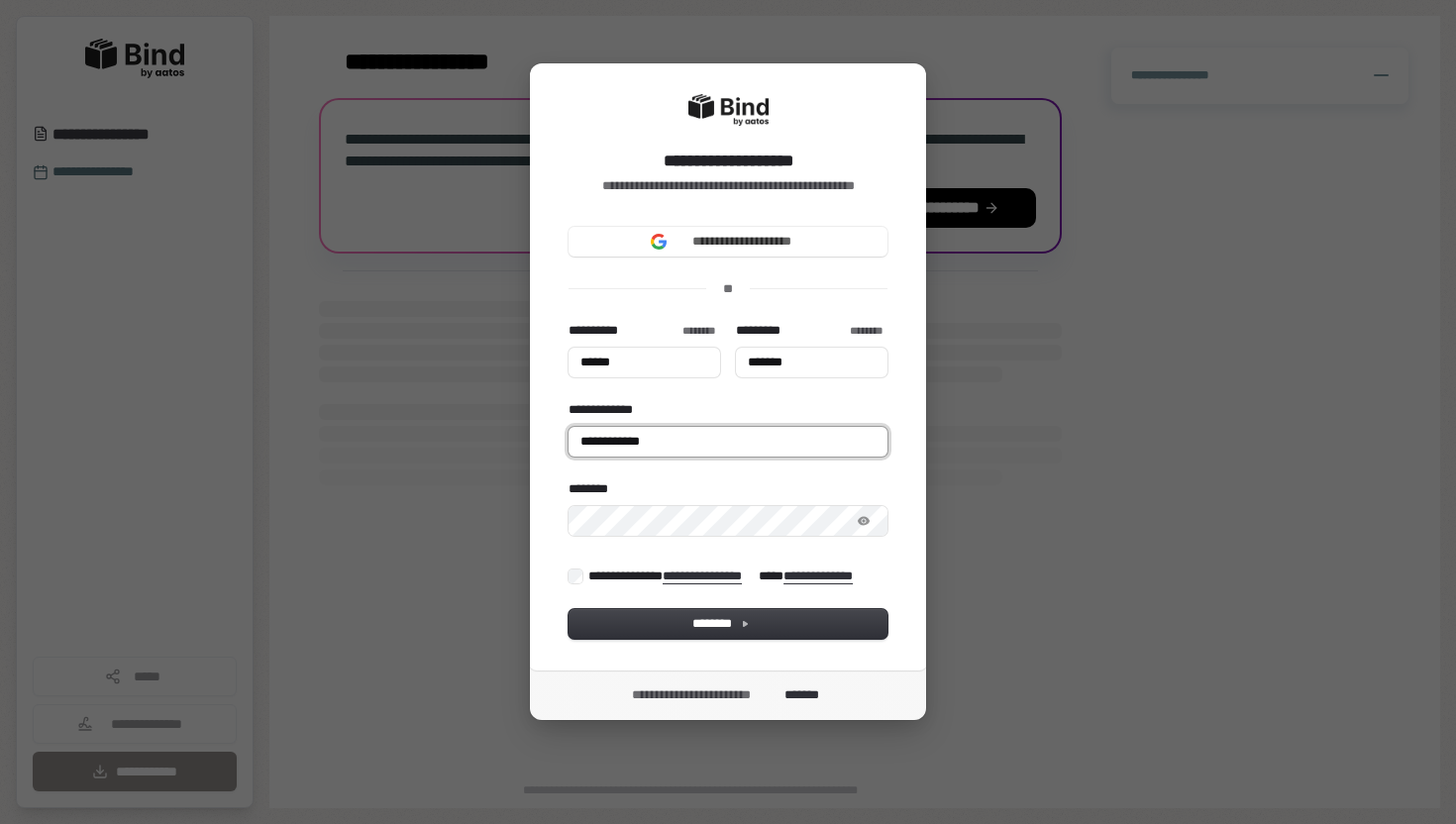 type on "******" 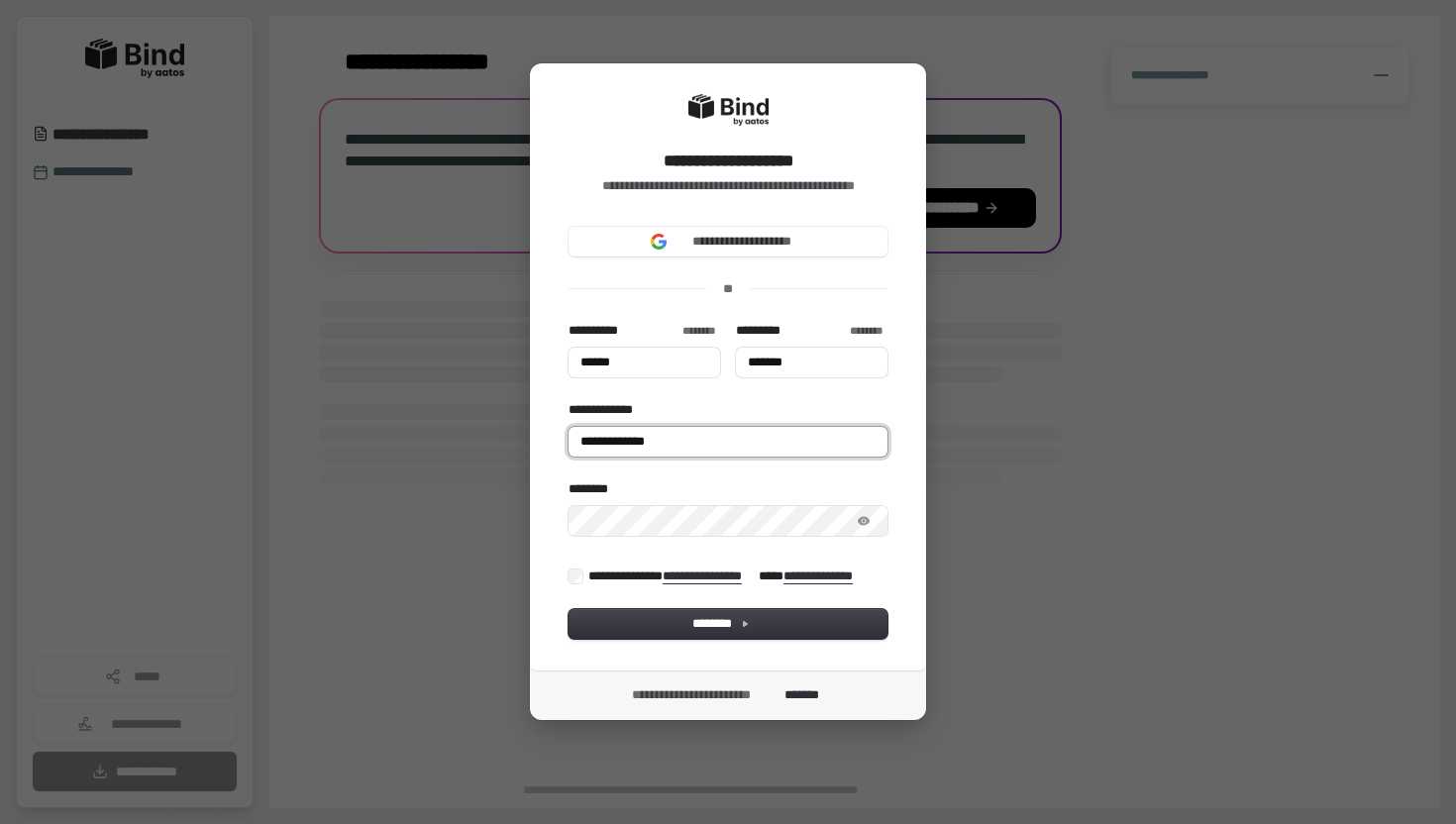 type on "******" 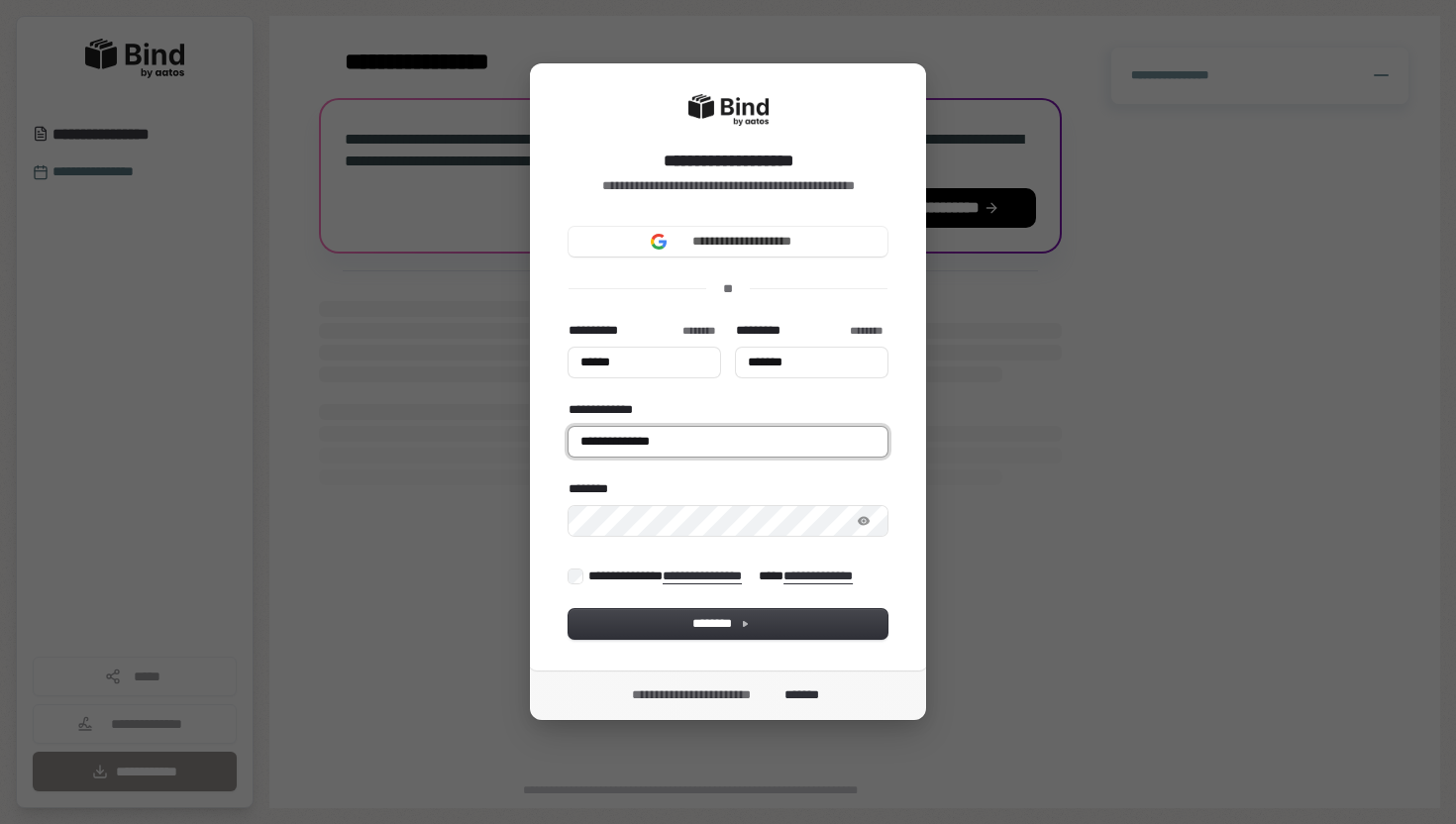 type on "******" 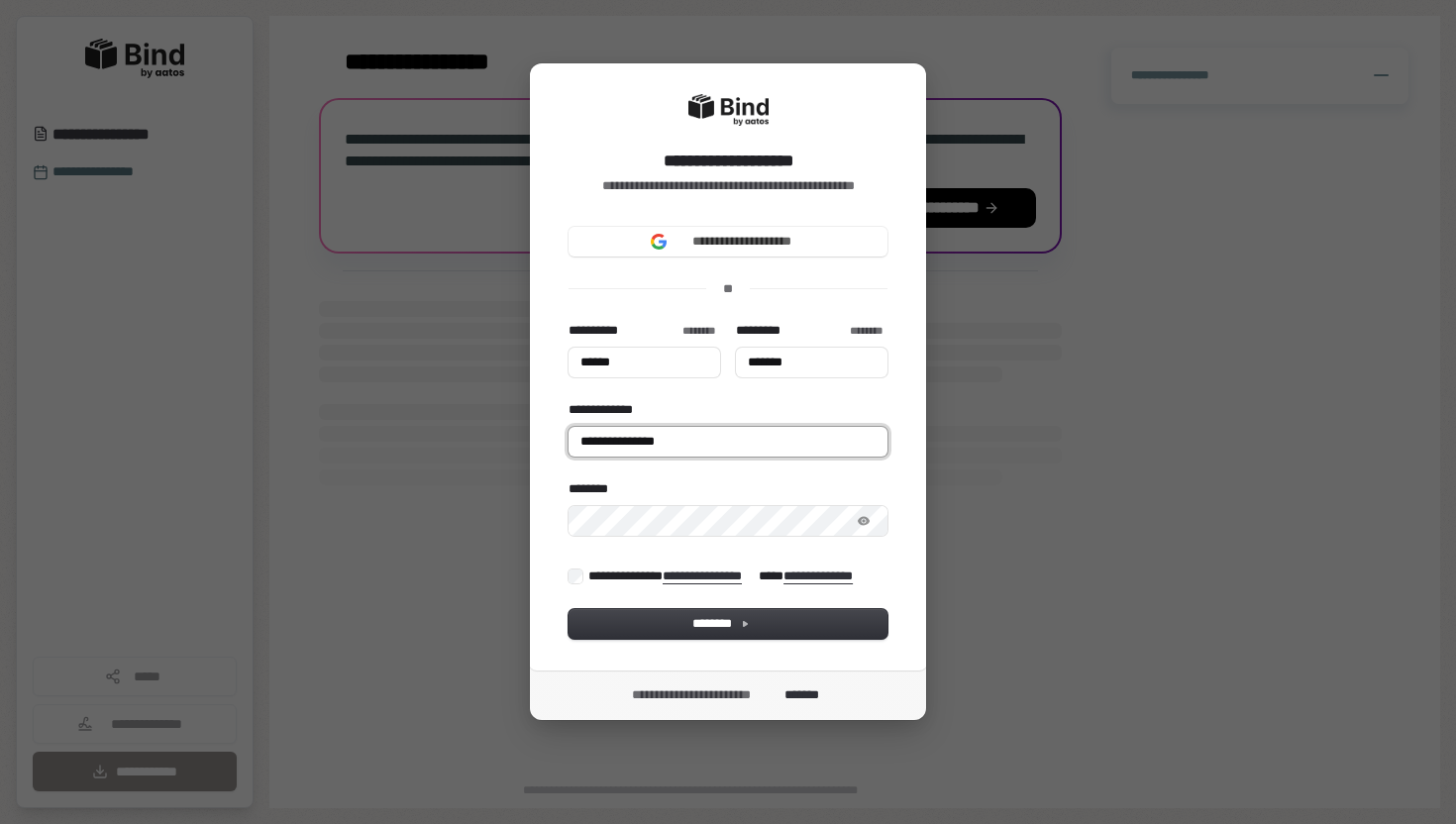 type on "******" 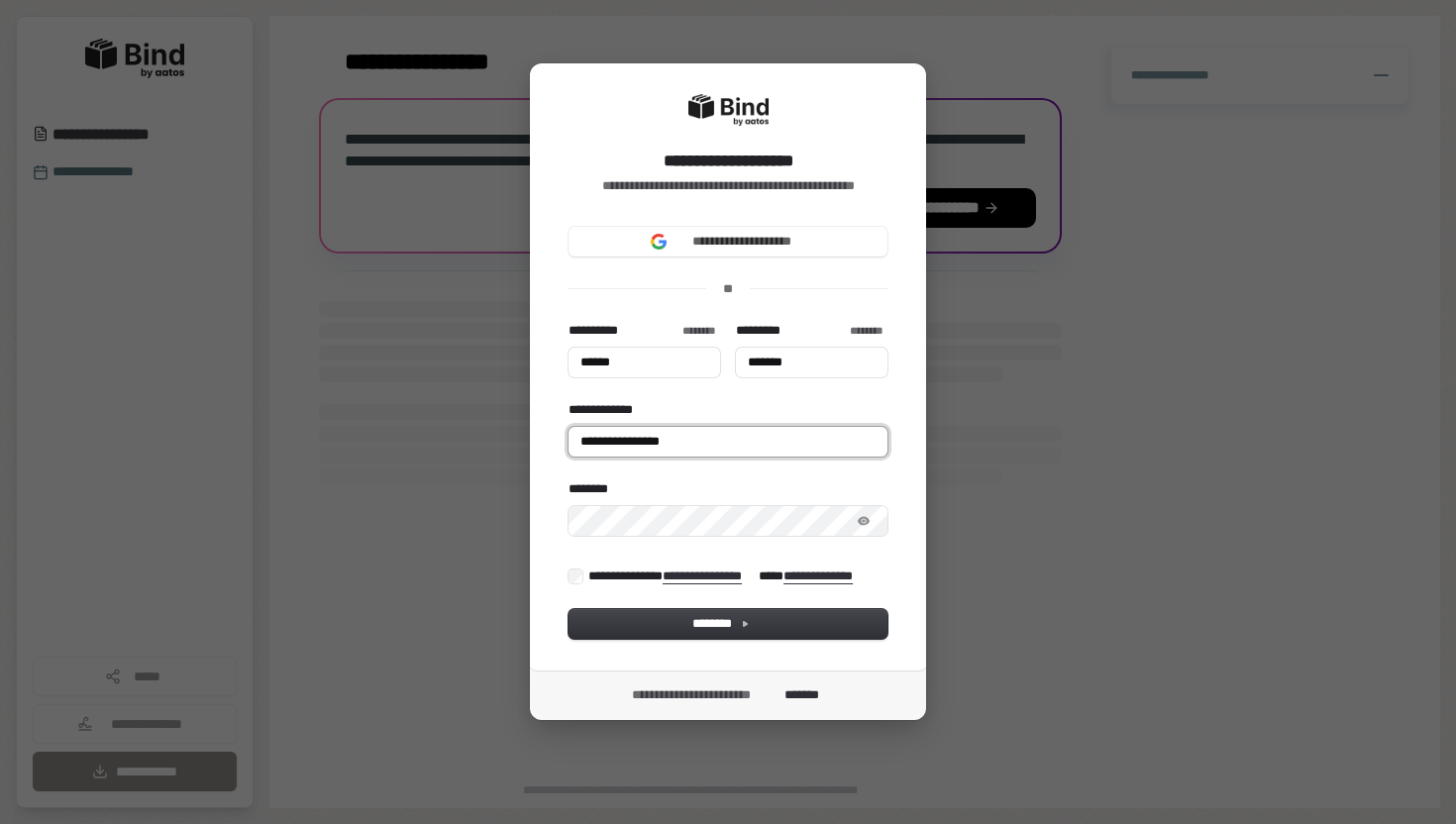 type on "******" 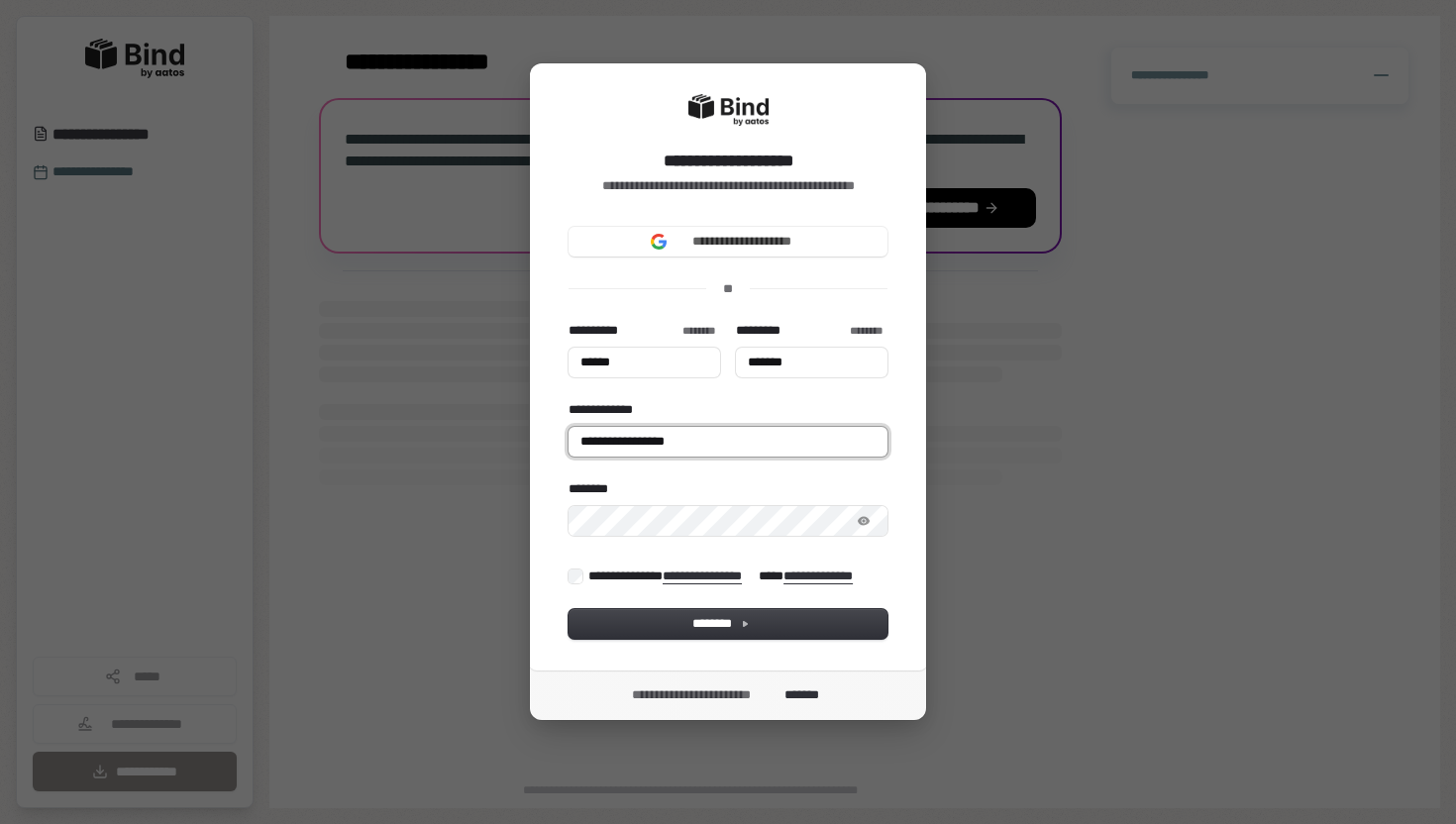 type on "******" 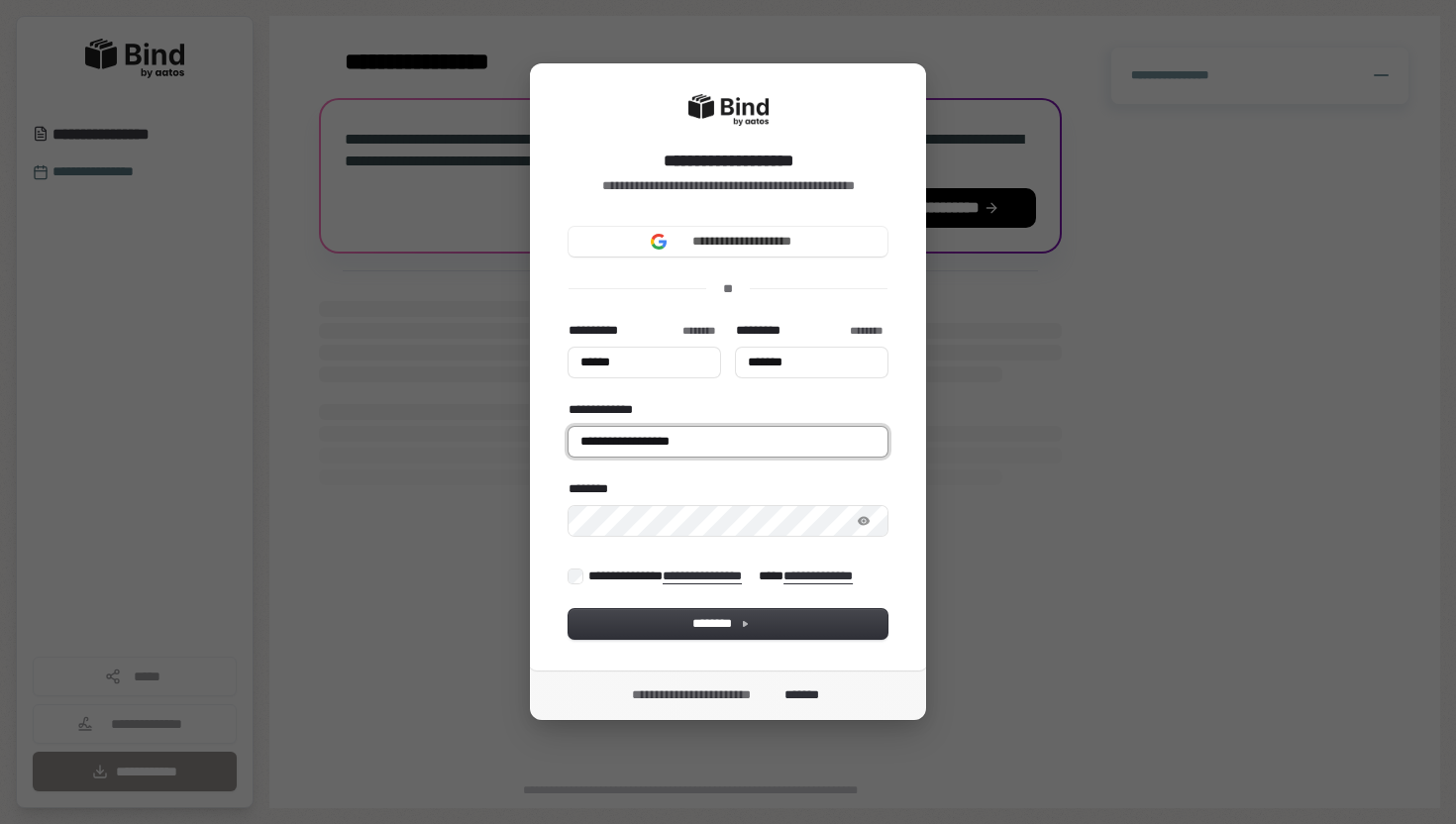 type on "******" 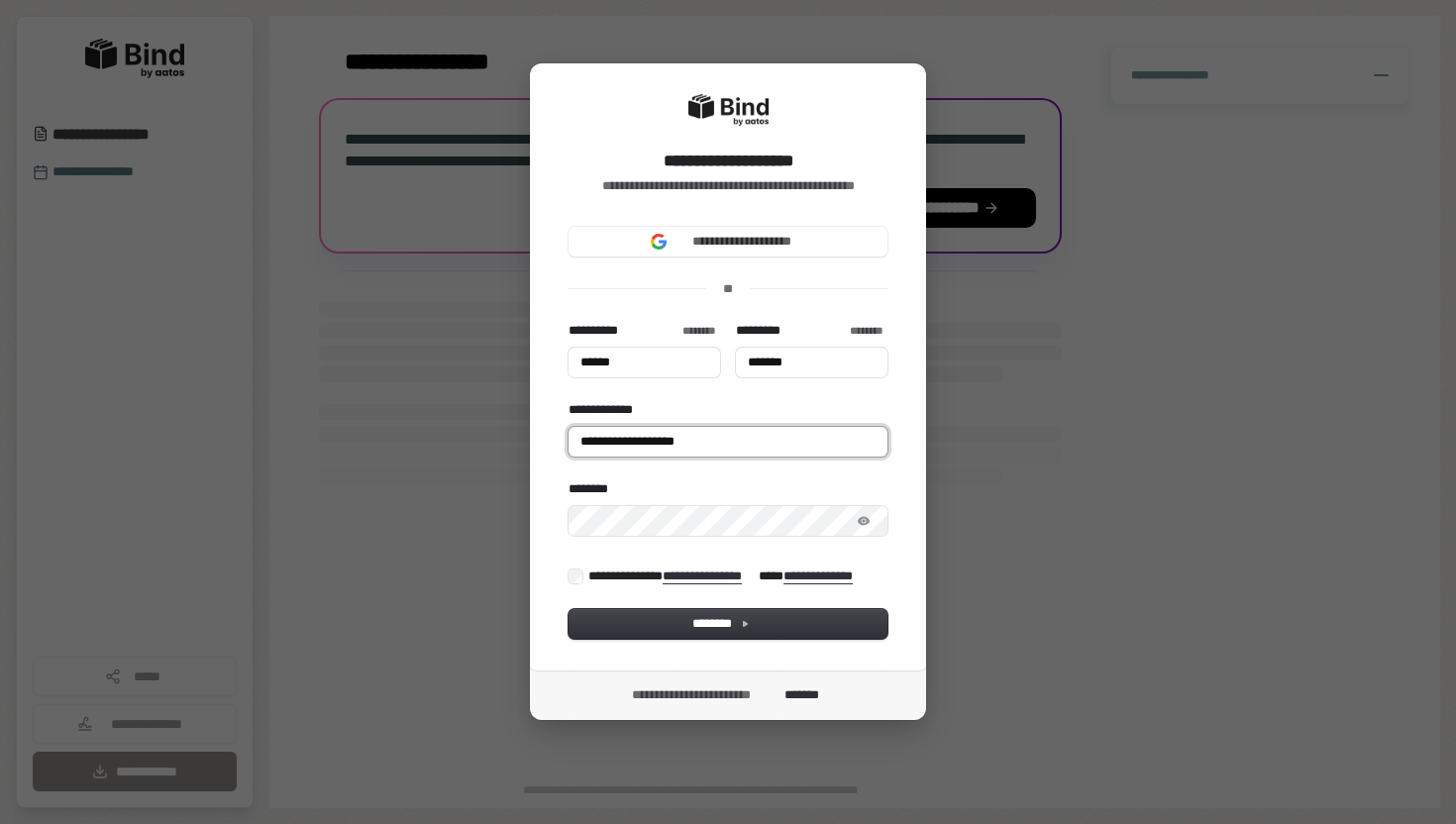 type on "******" 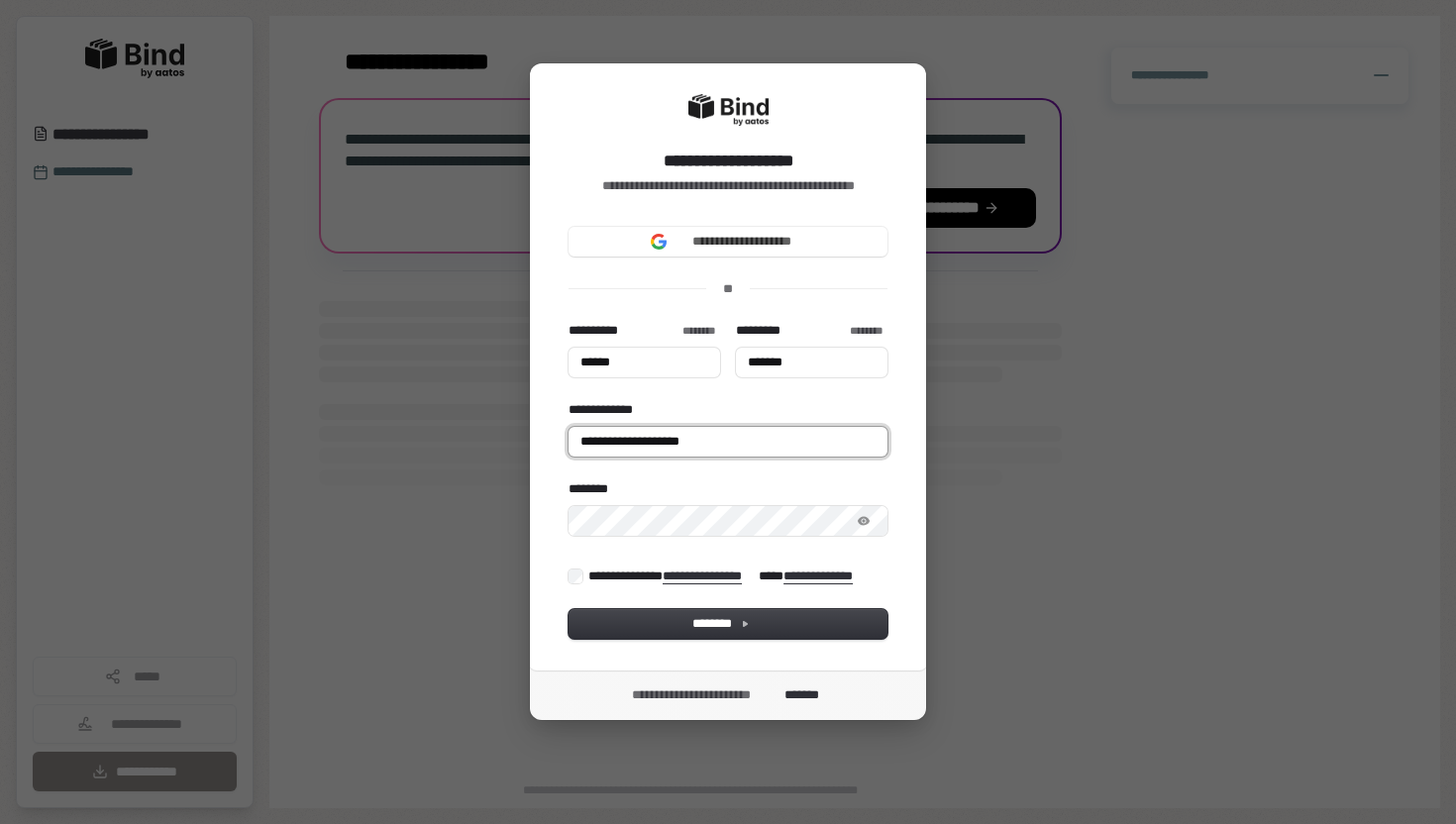 type on "******" 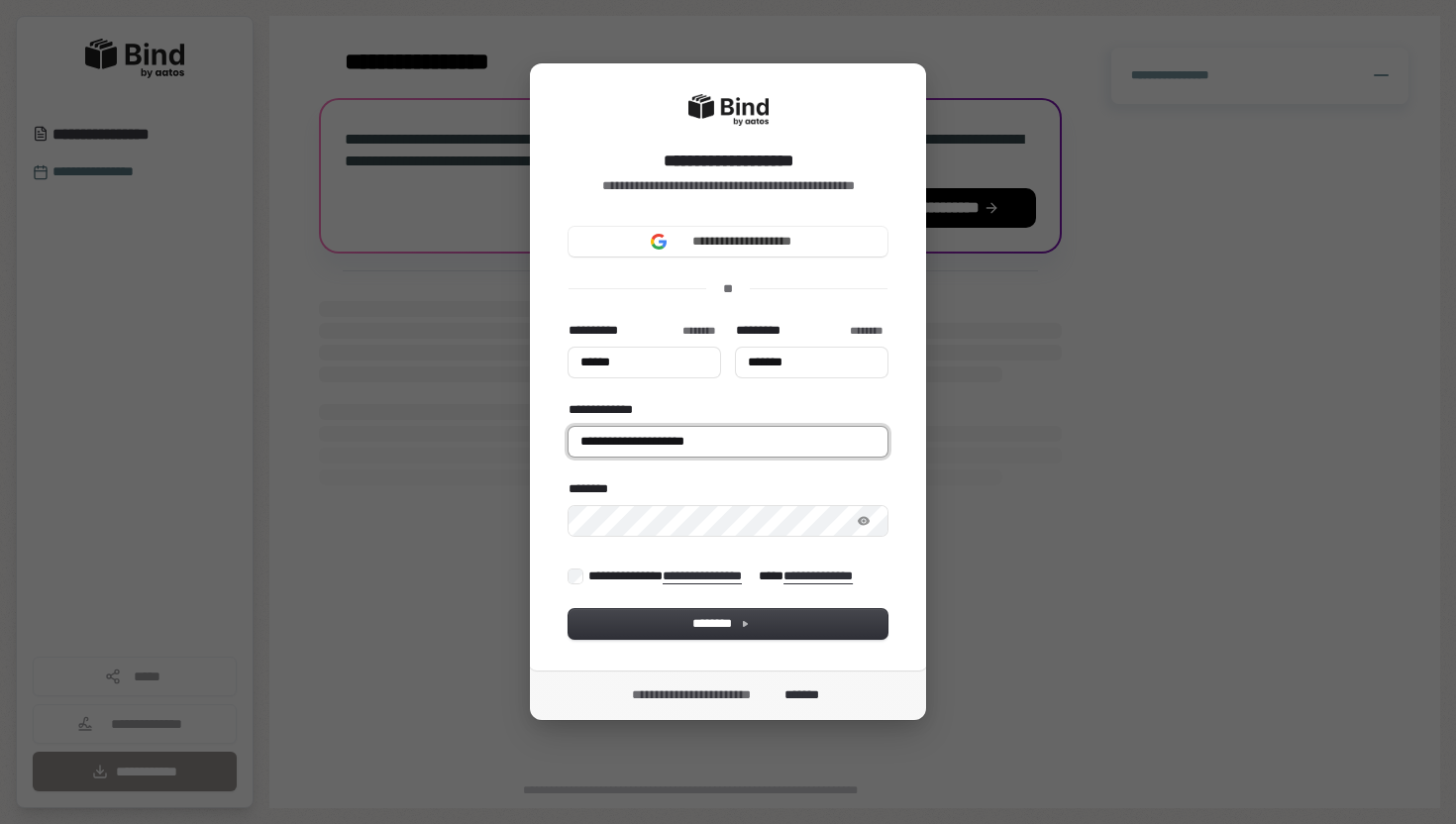type on "******" 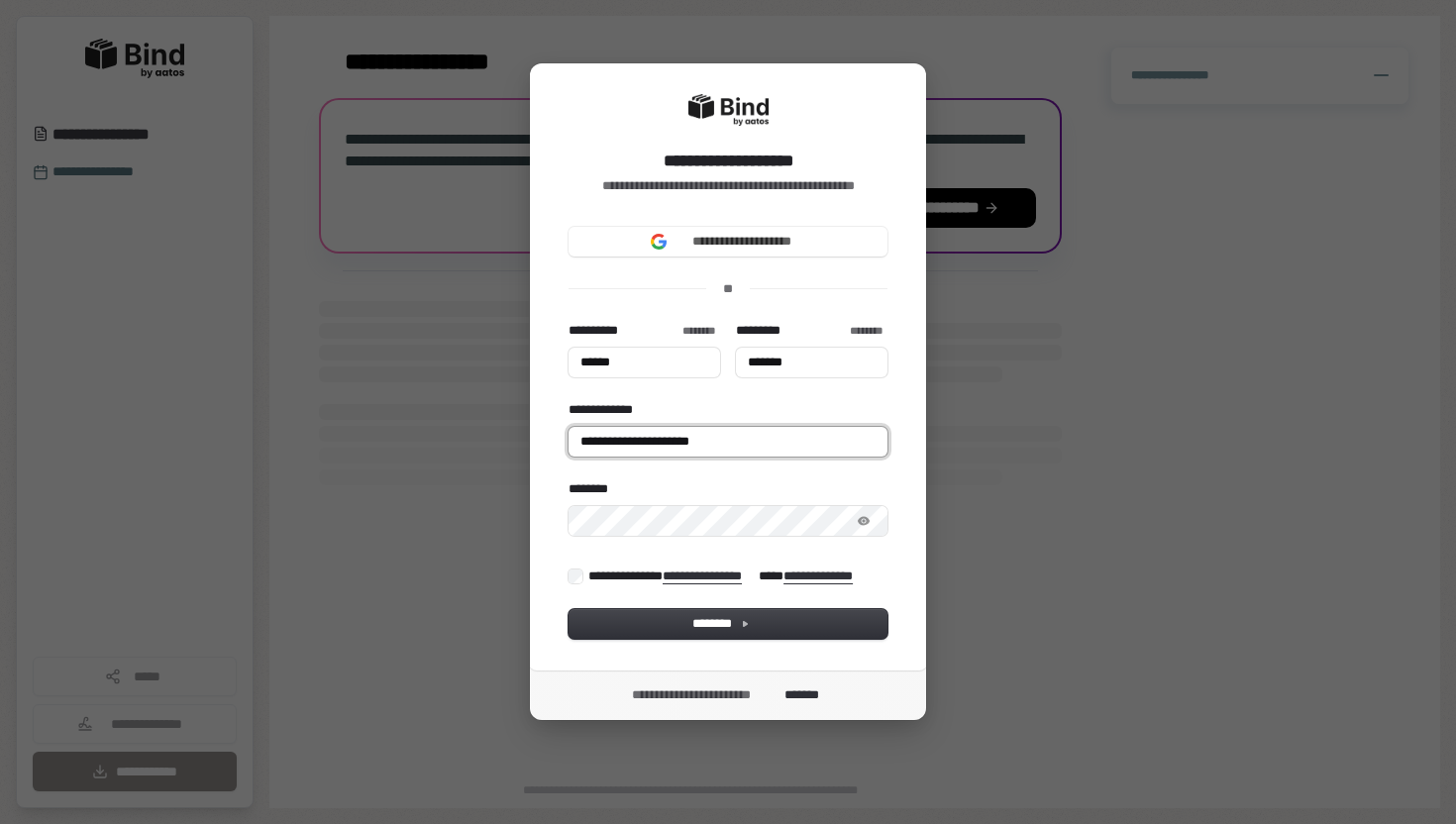 type on "******" 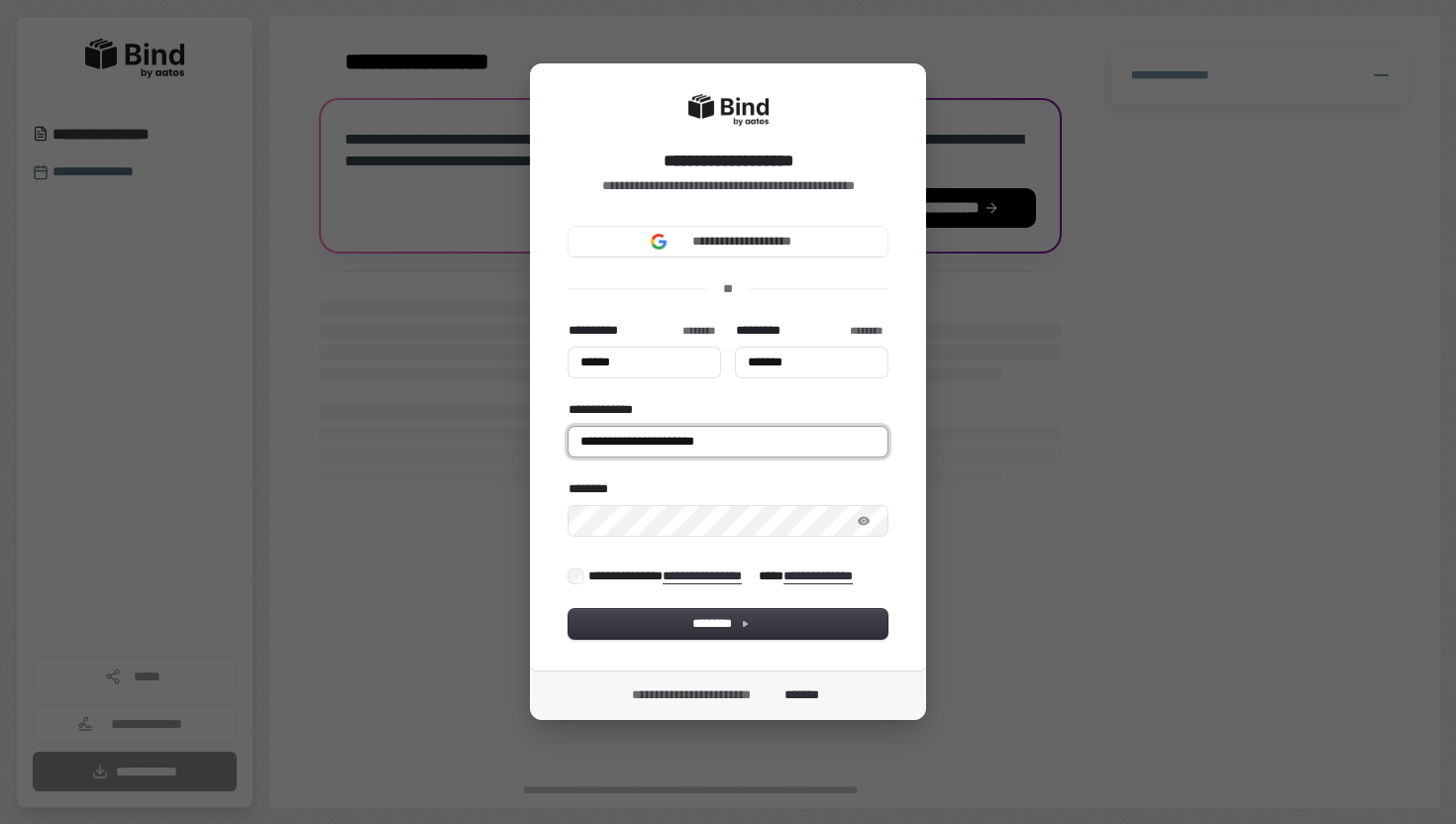 type on "******" 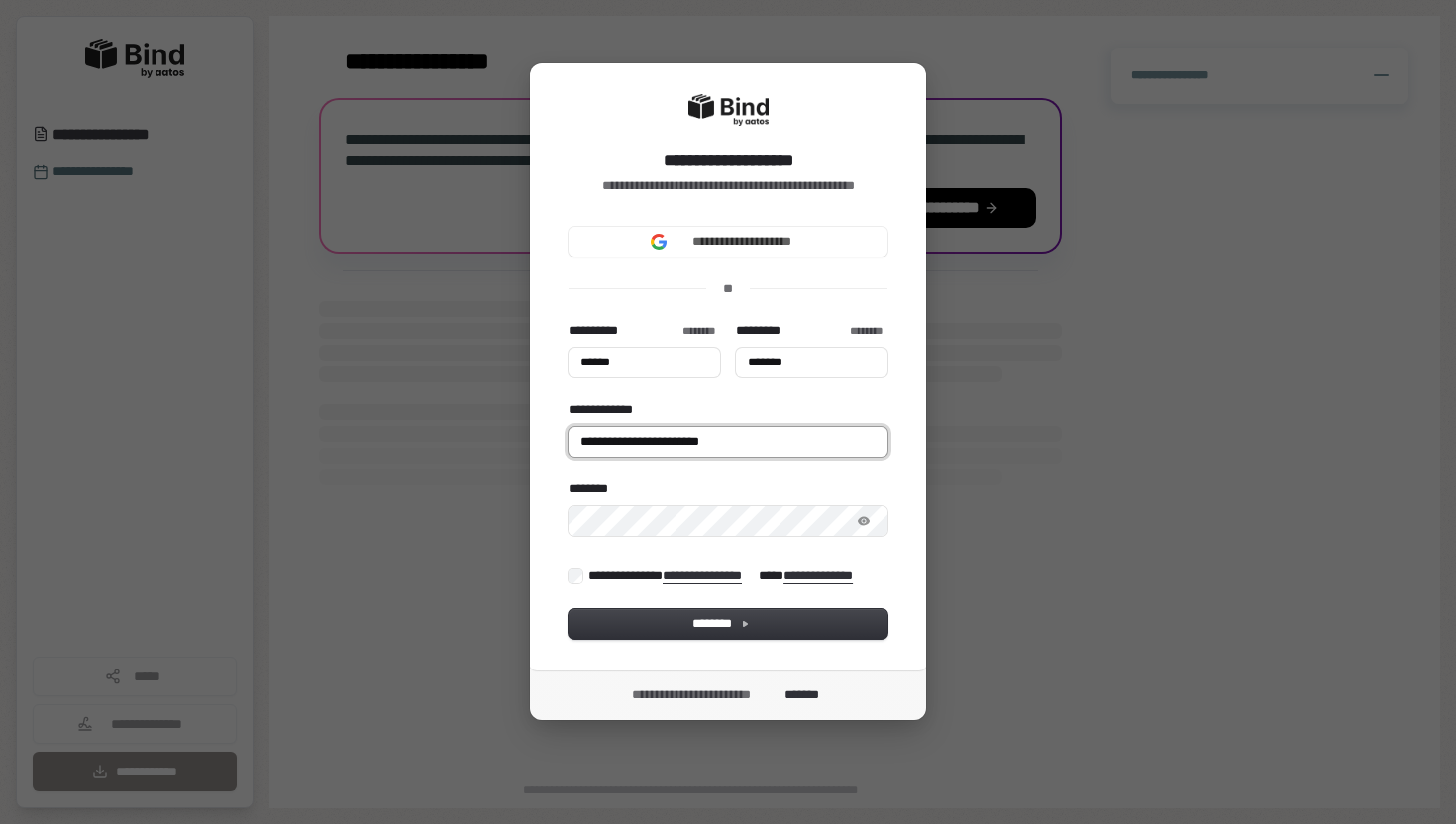 type on "******" 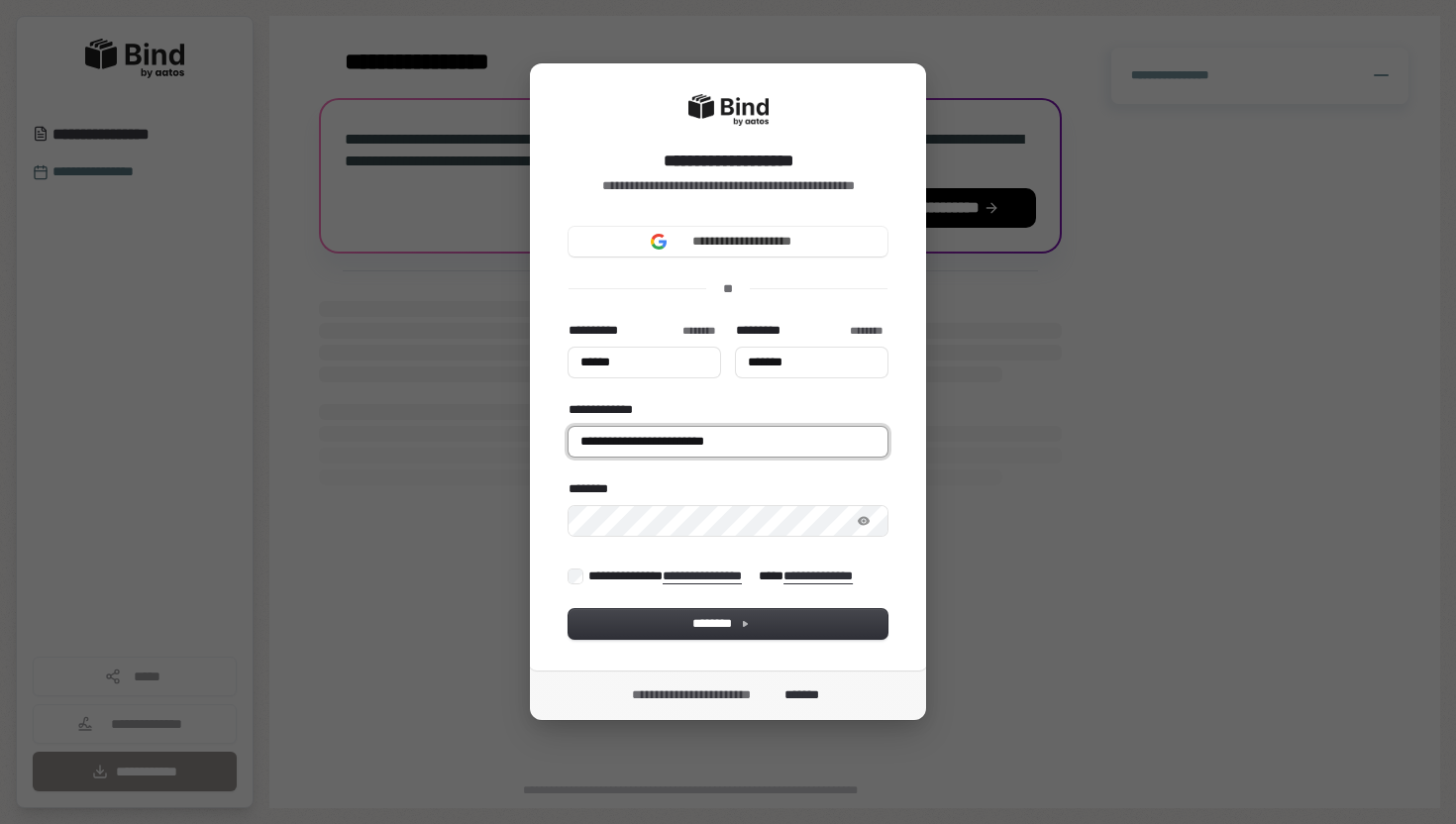 type on "******" 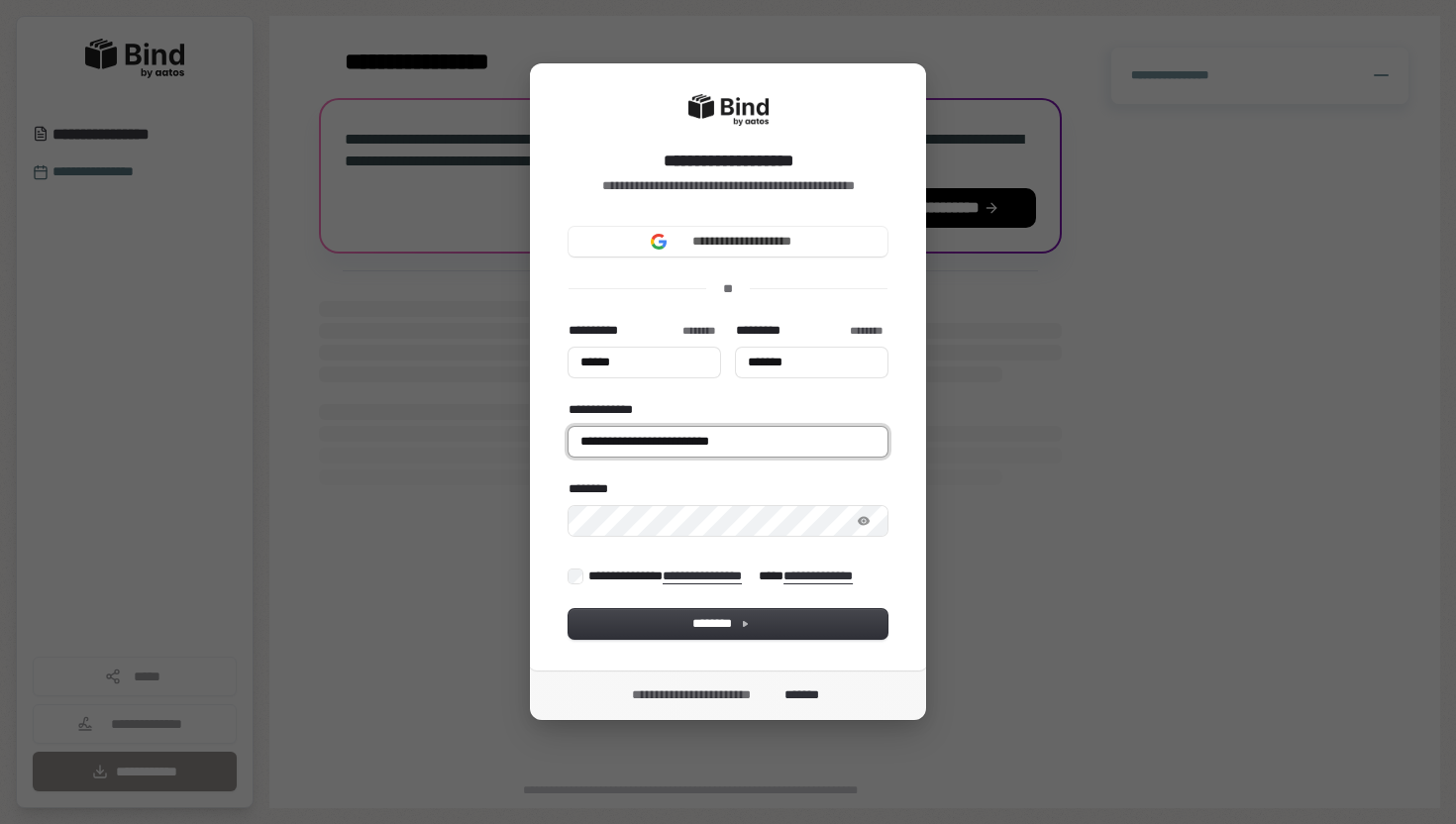 type on "**********" 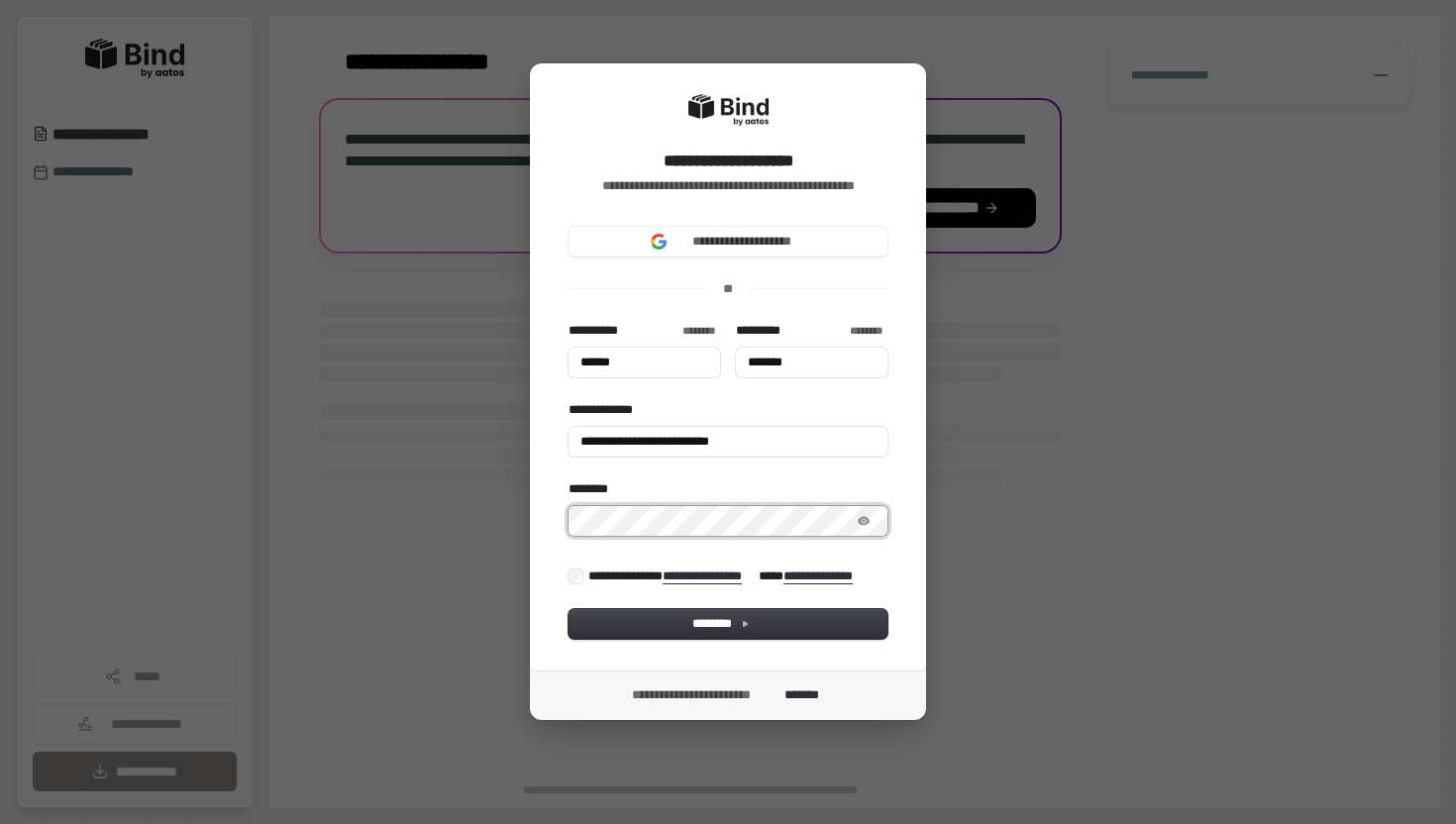 type on "******" 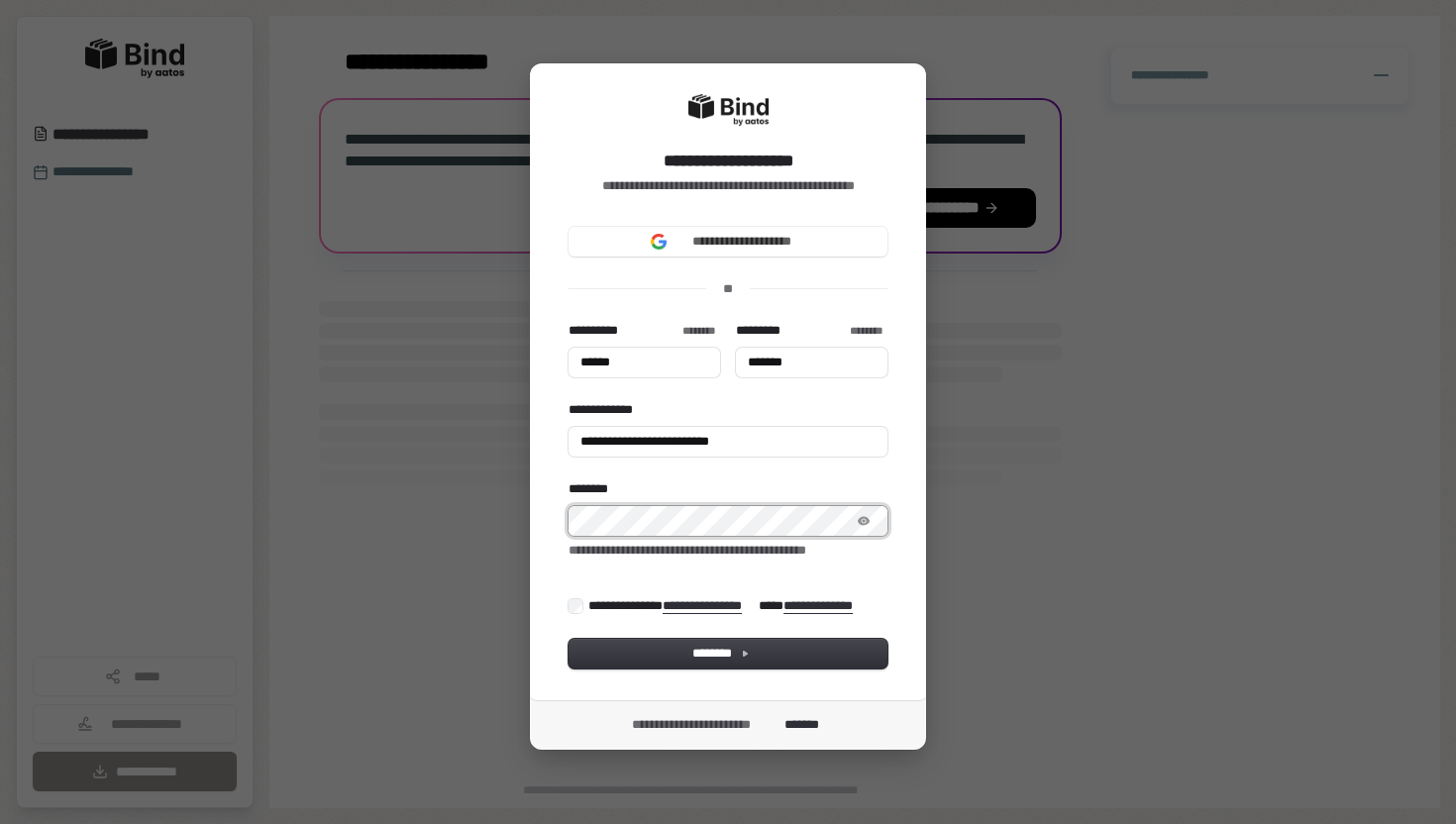 type on "******" 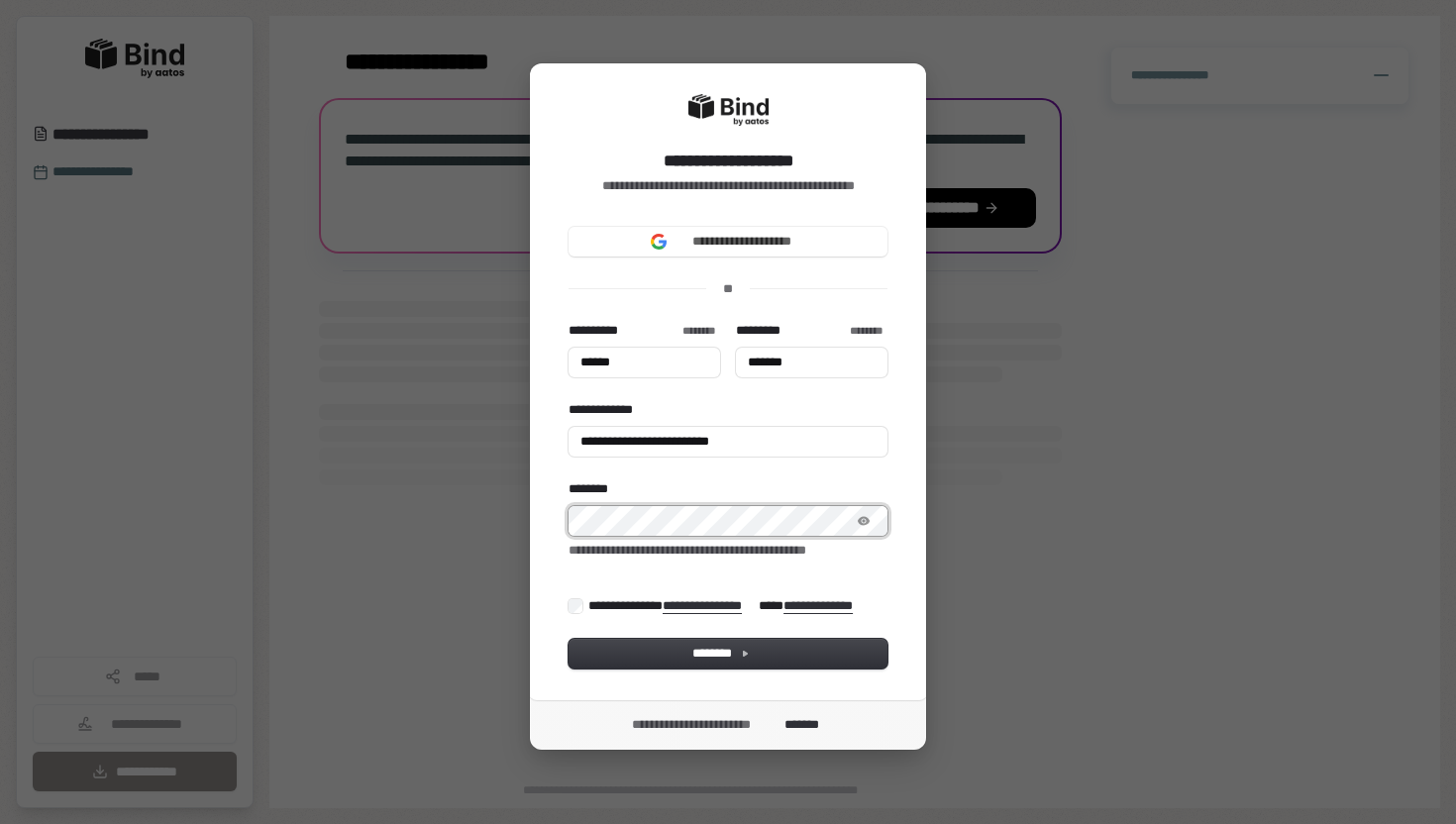 type on "*******" 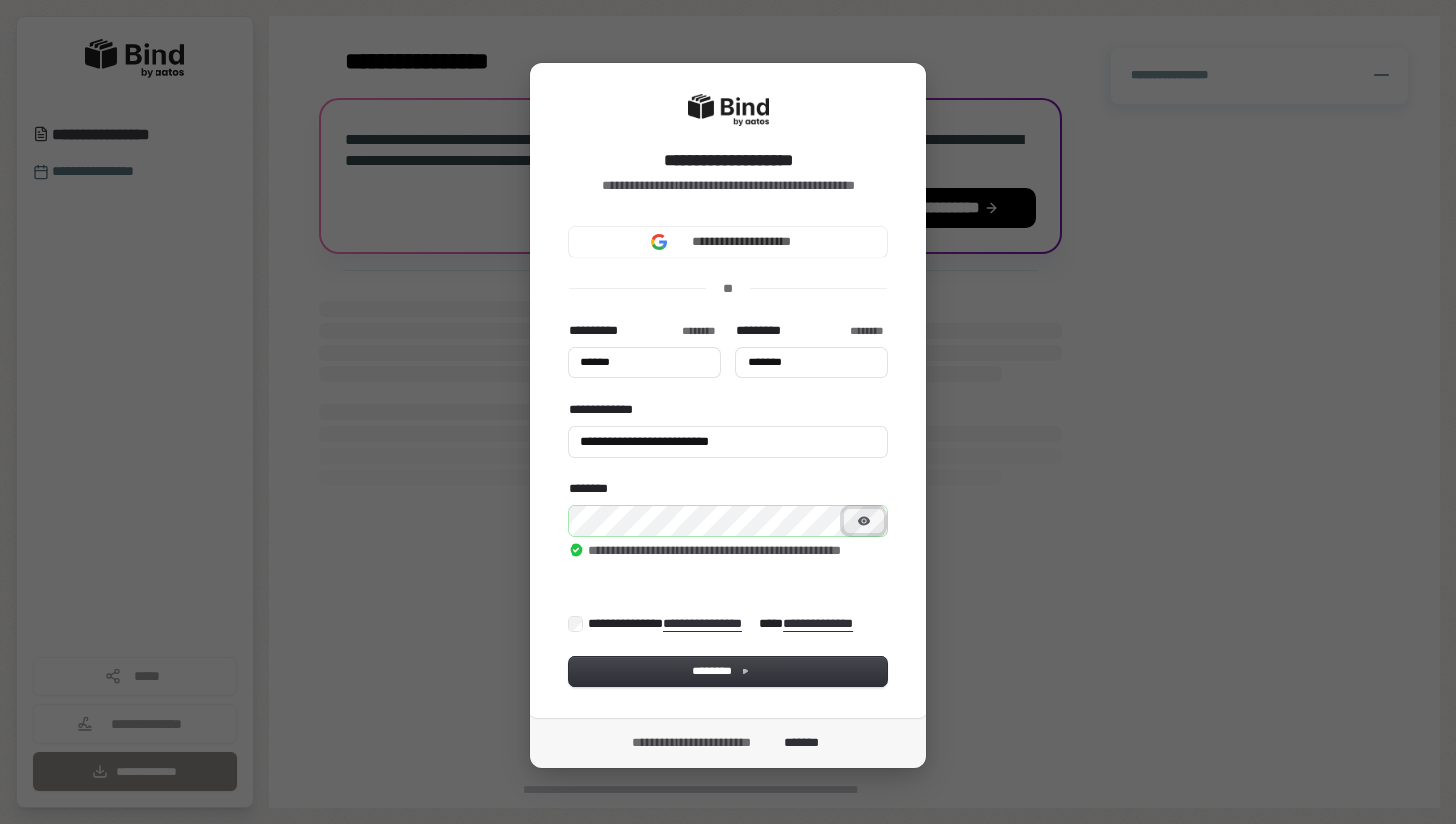 type on "******" 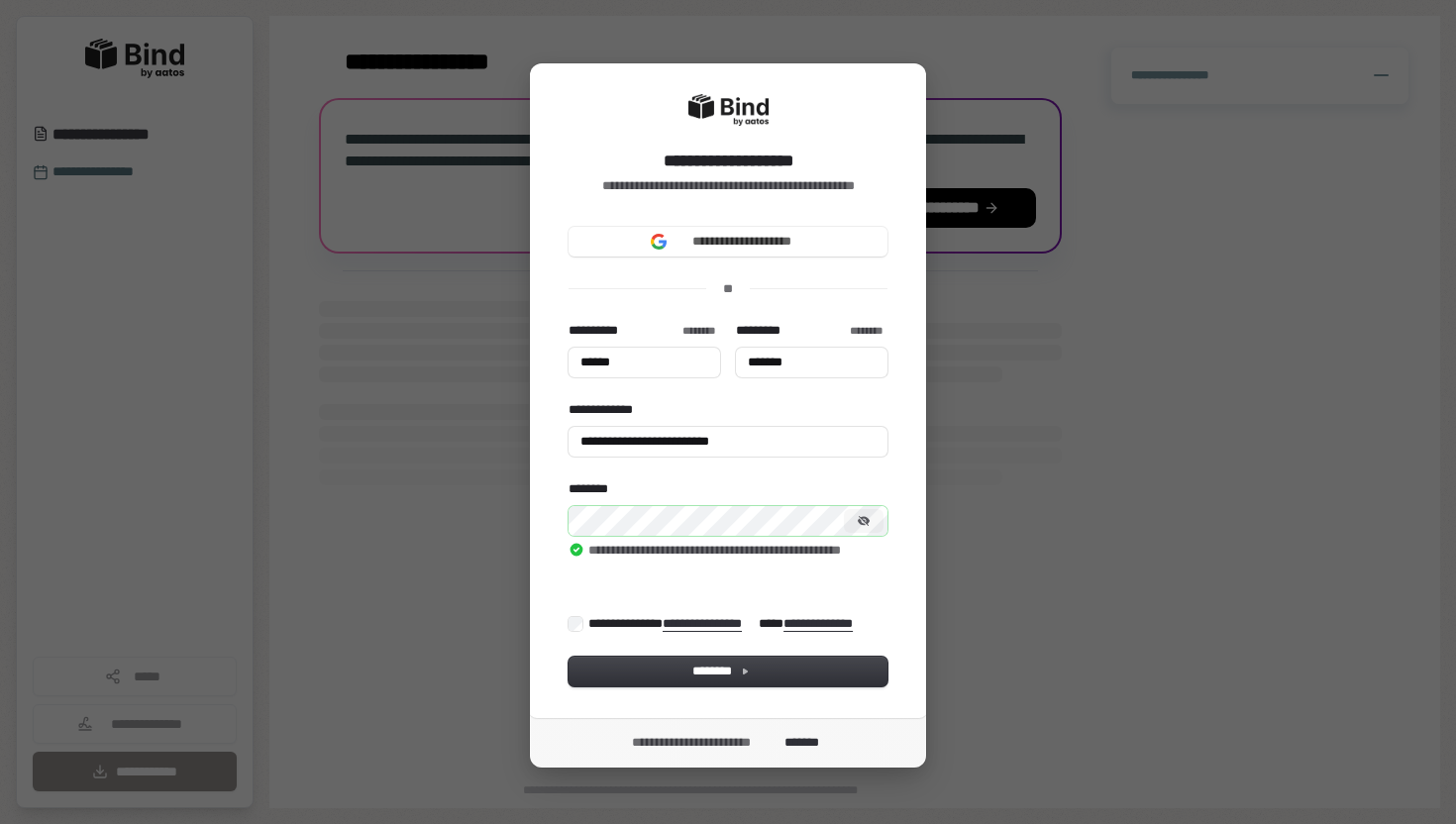 click on "**********" at bounding box center (725, 623) 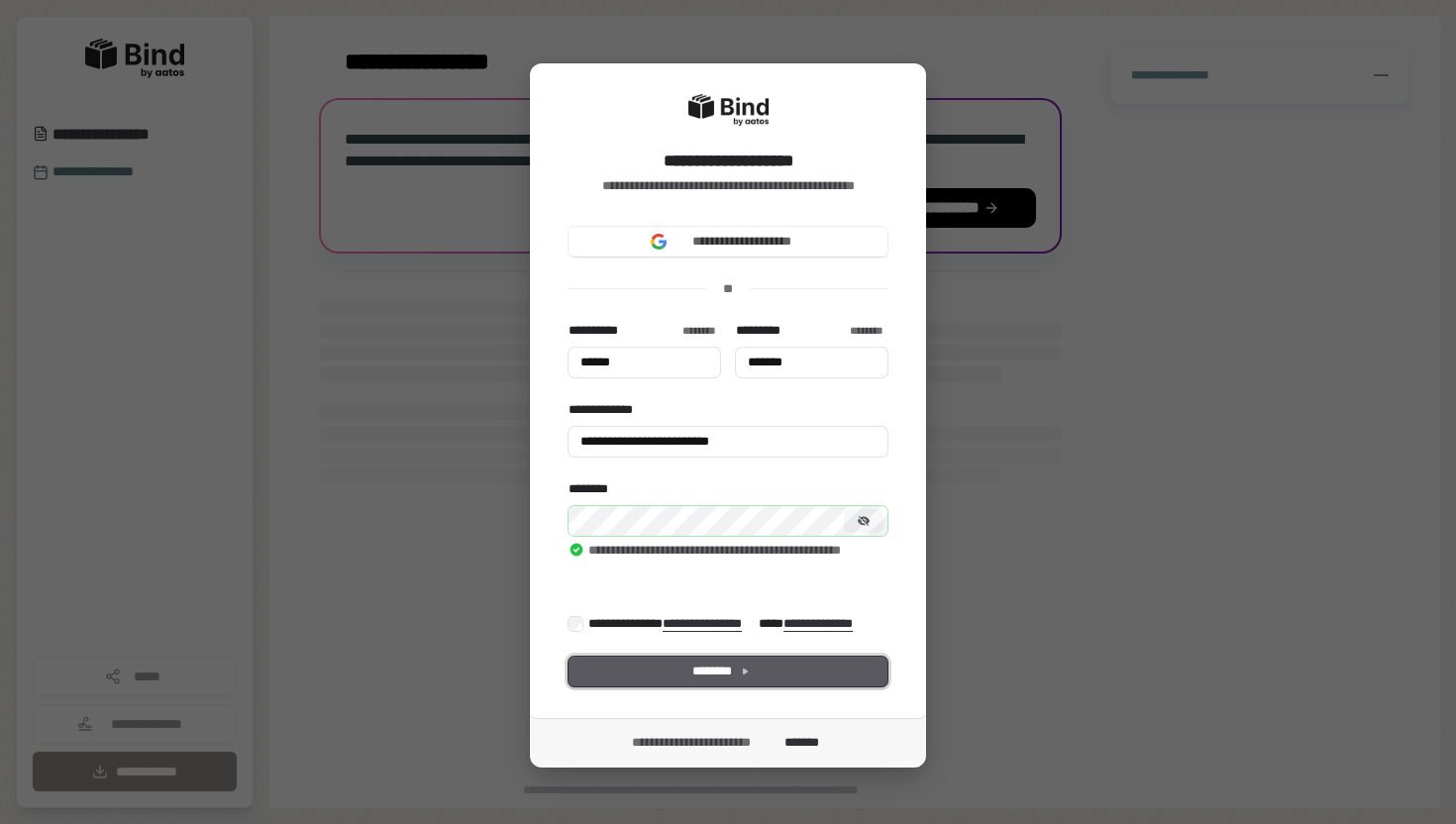 type on "******" 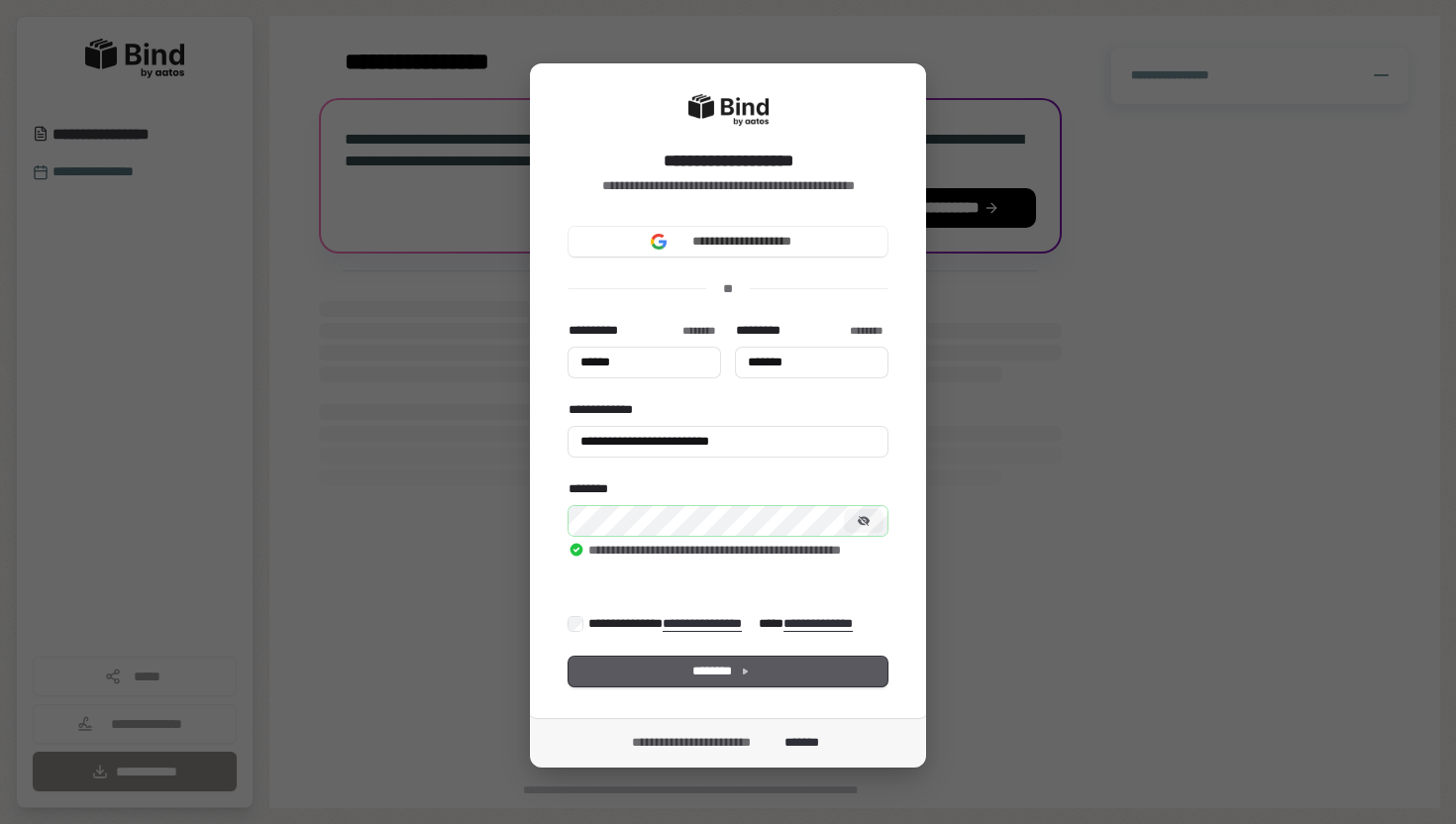 type on "******" 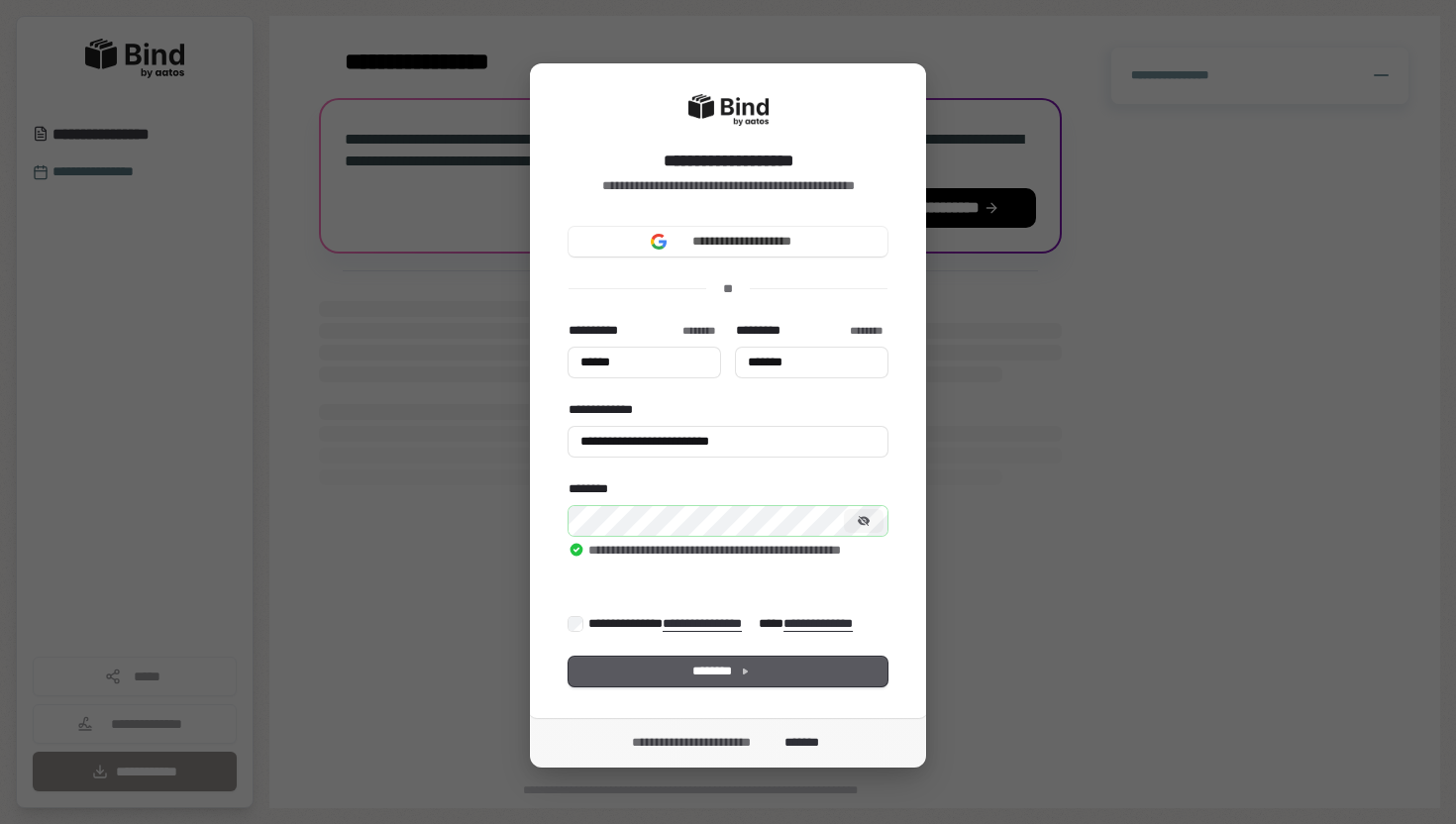 type on "*******" 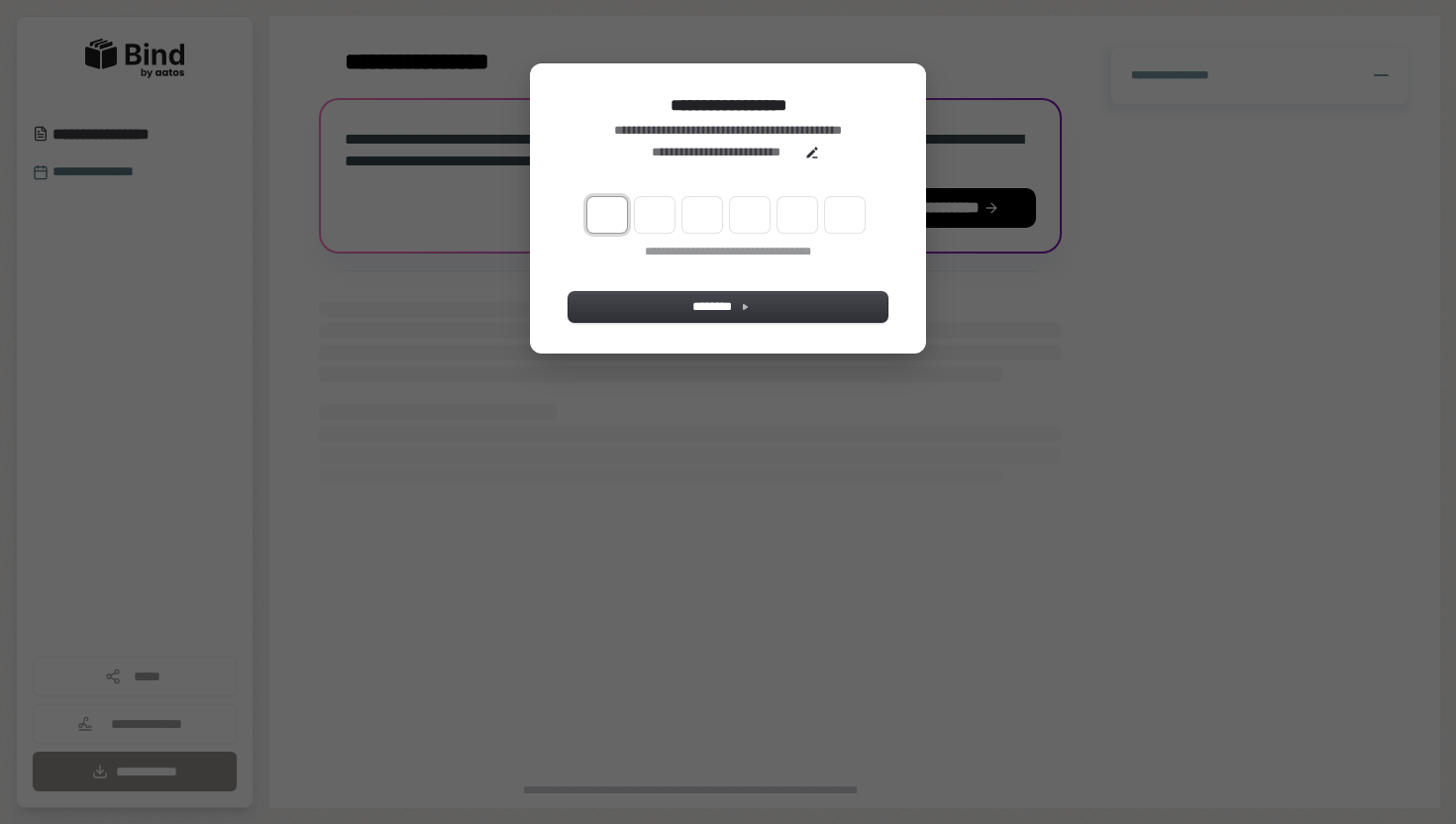 type on "*" 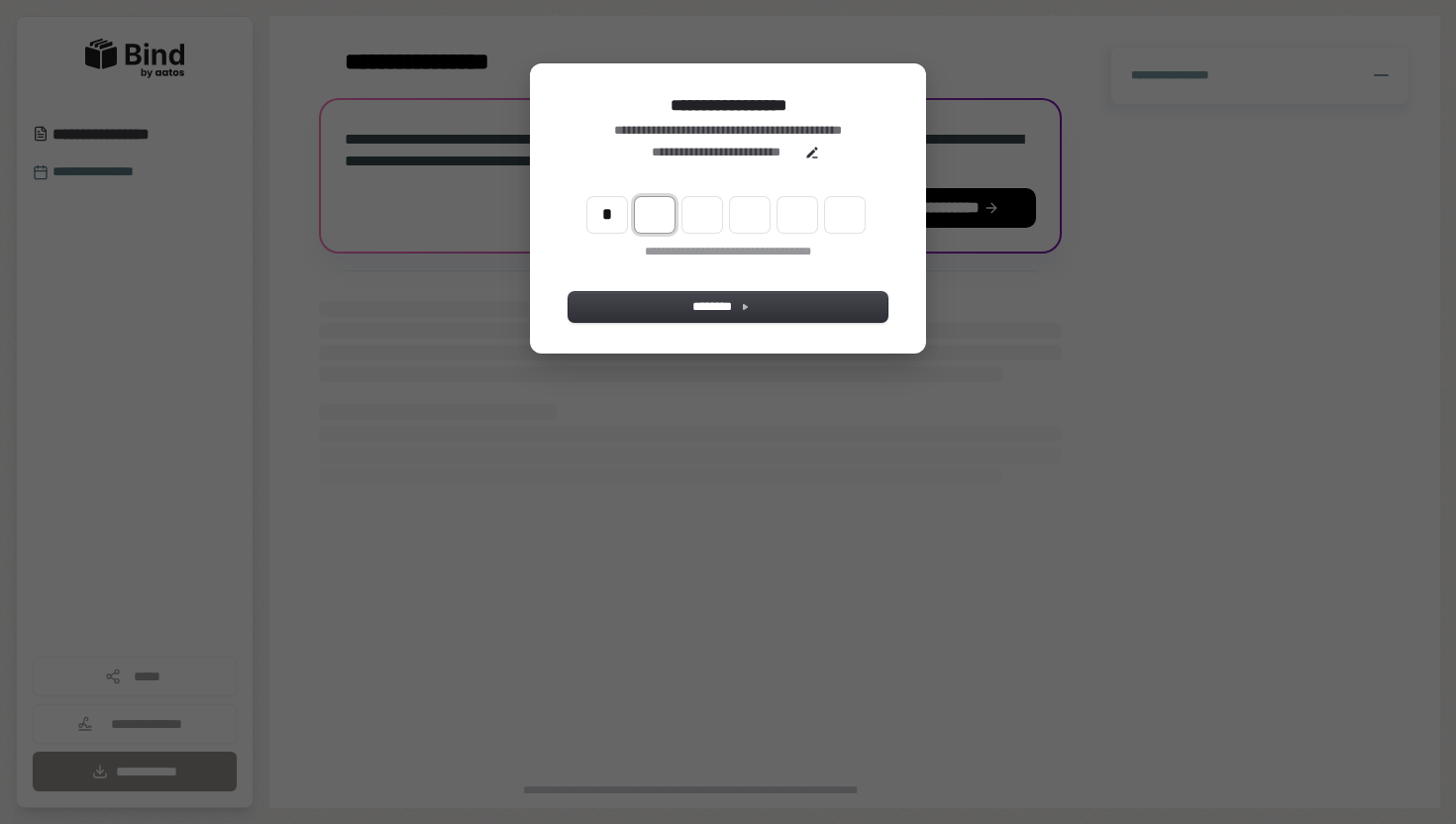 type on "*" 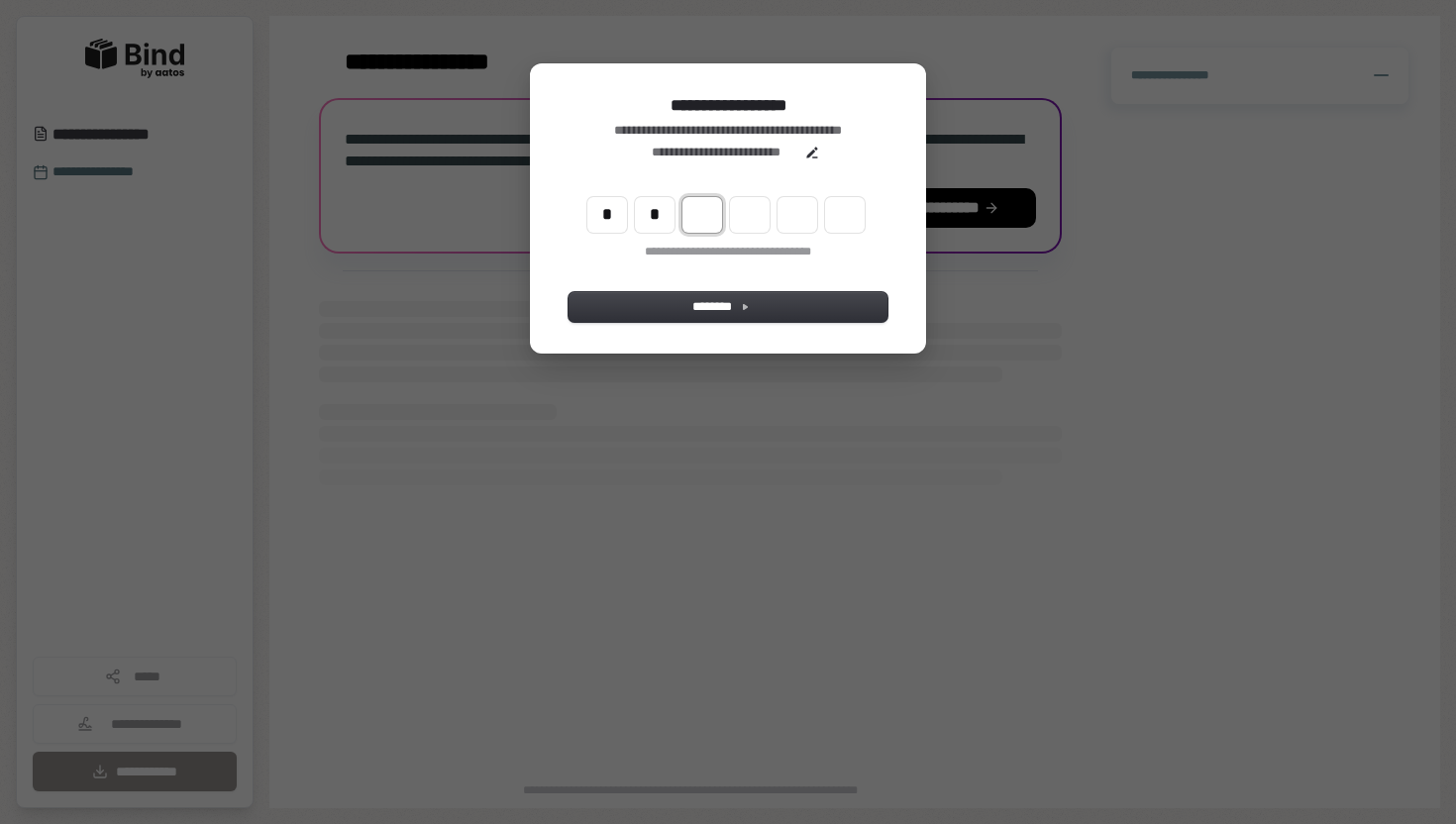 type on "**" 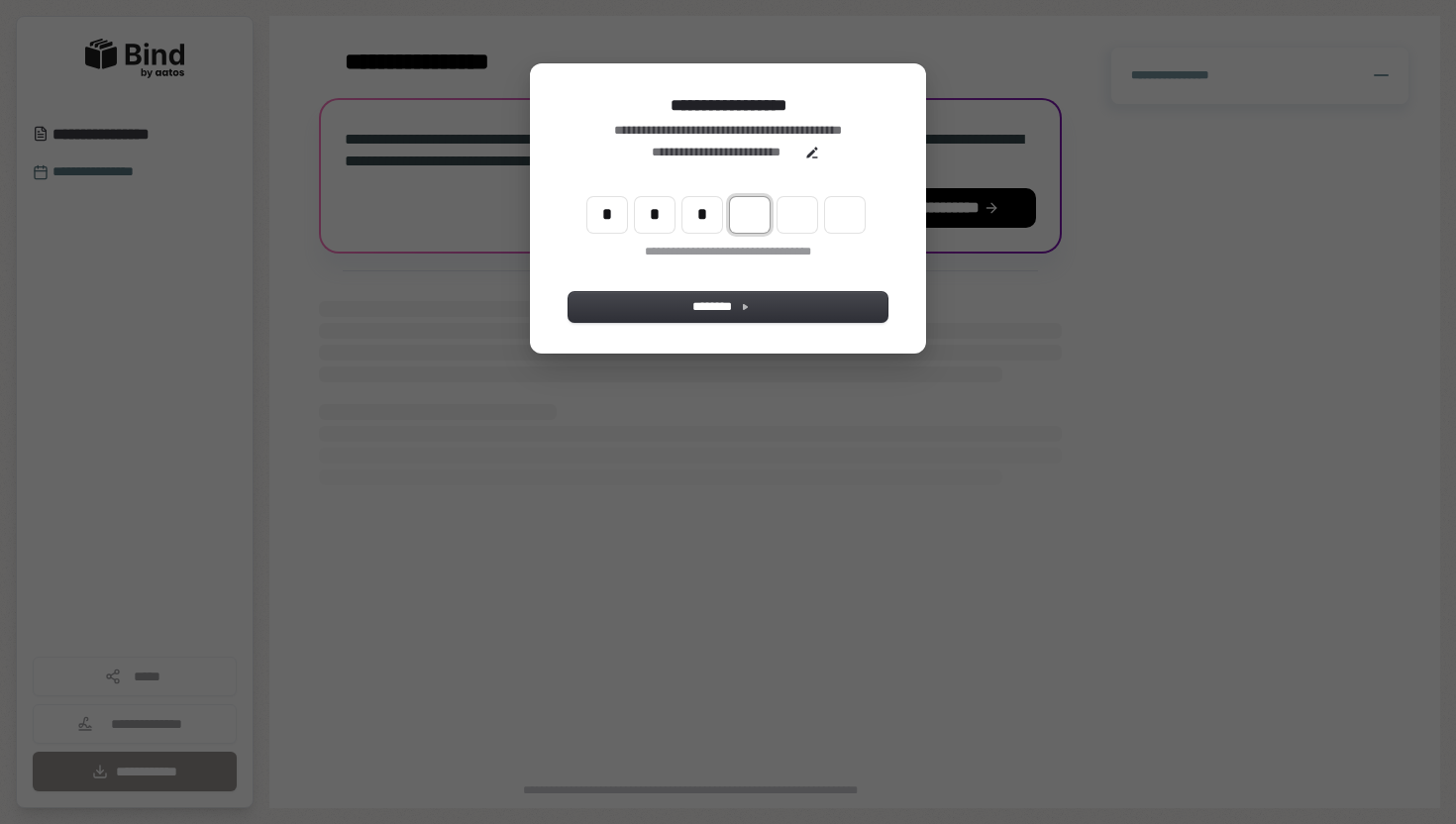 type on "***" 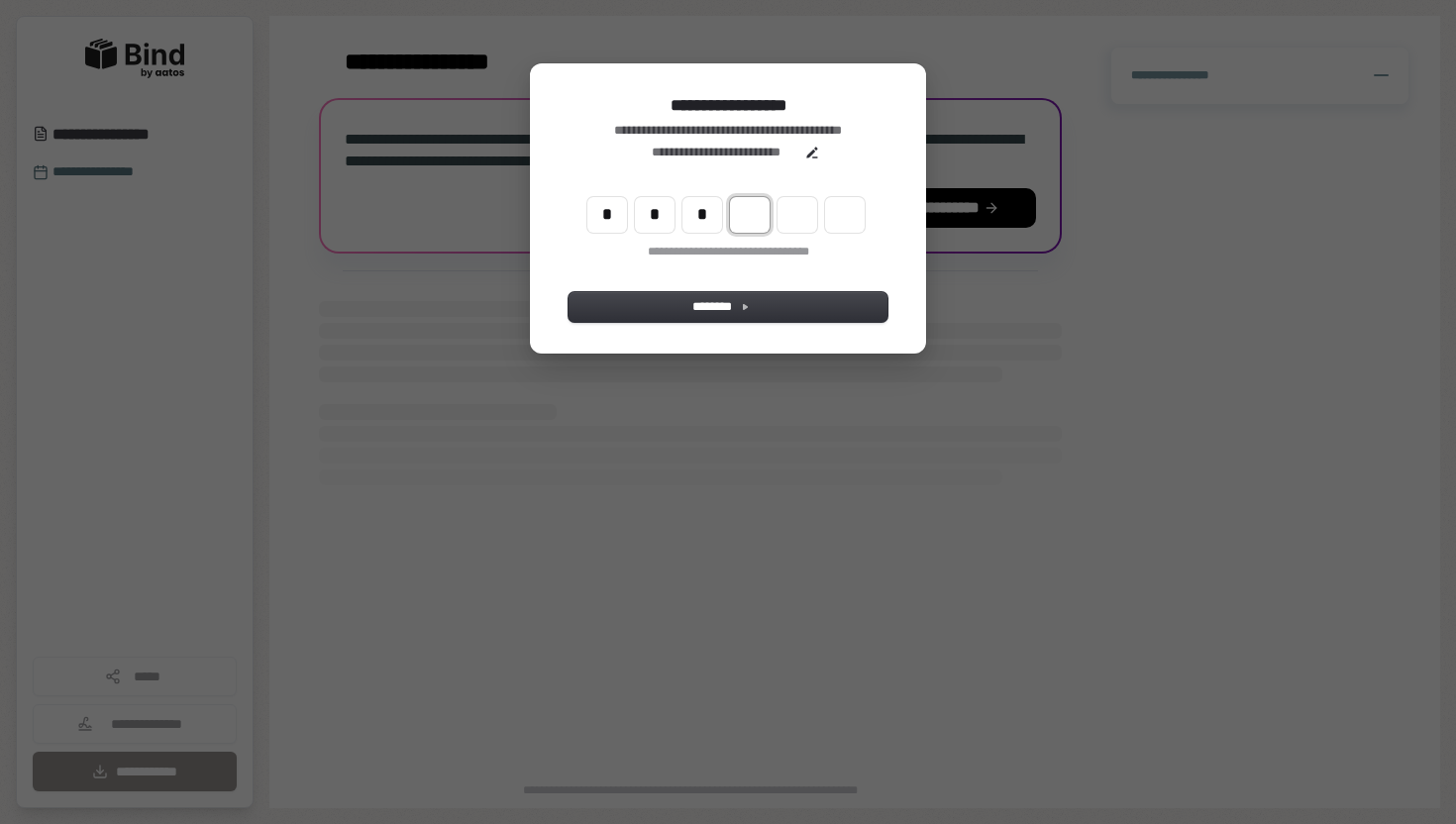 type on "*" 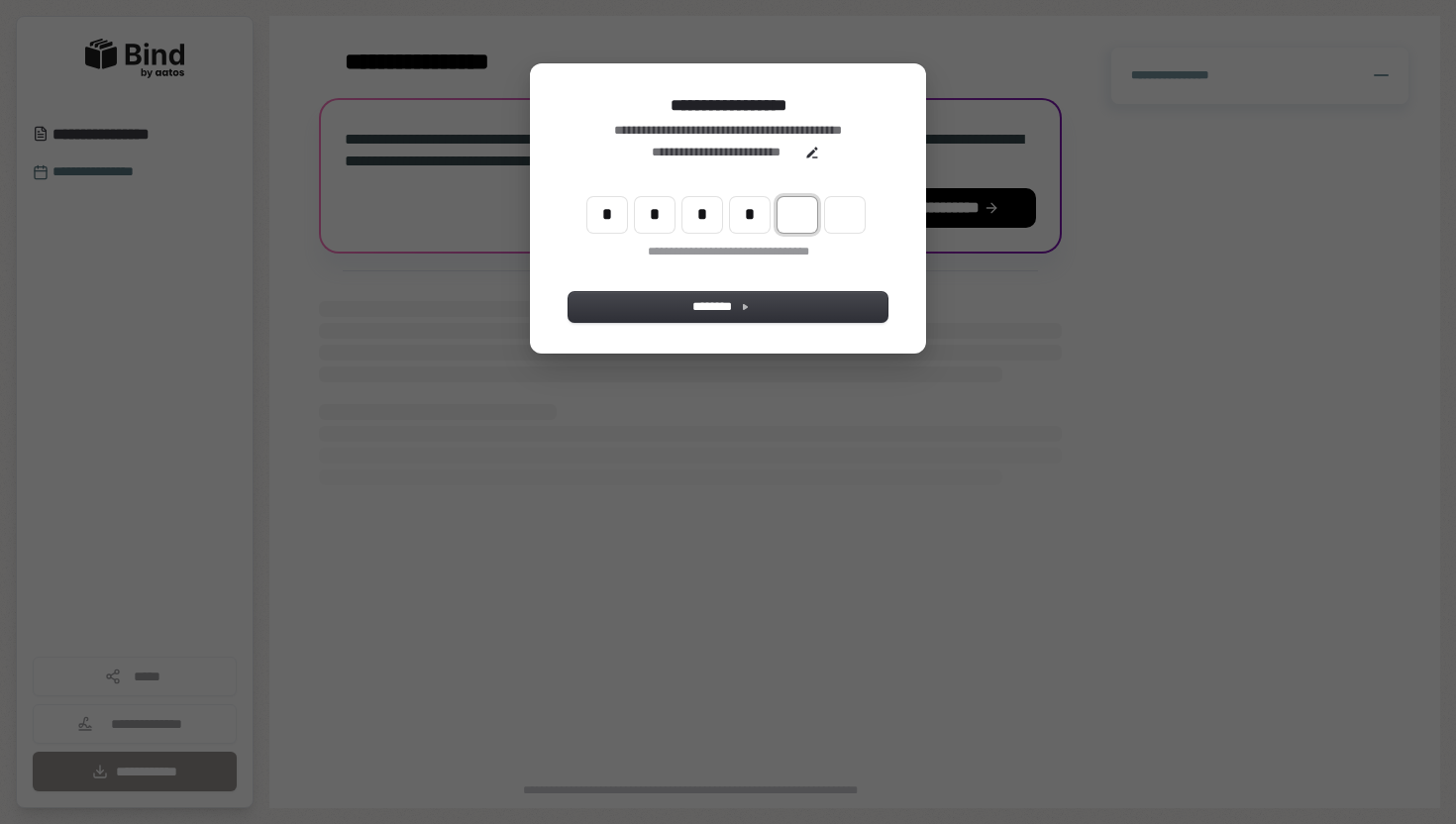 type on "****" 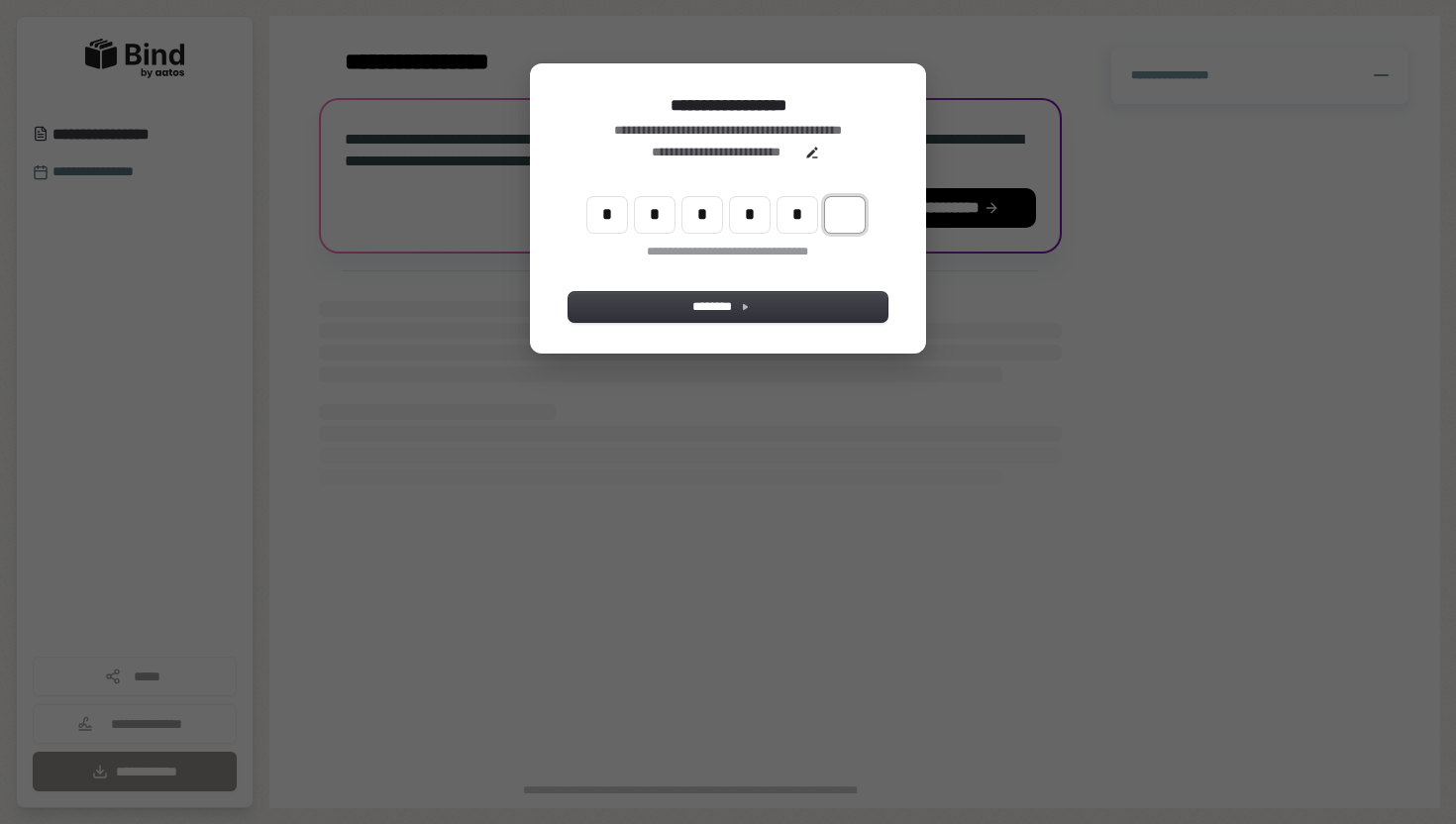 type on "******" 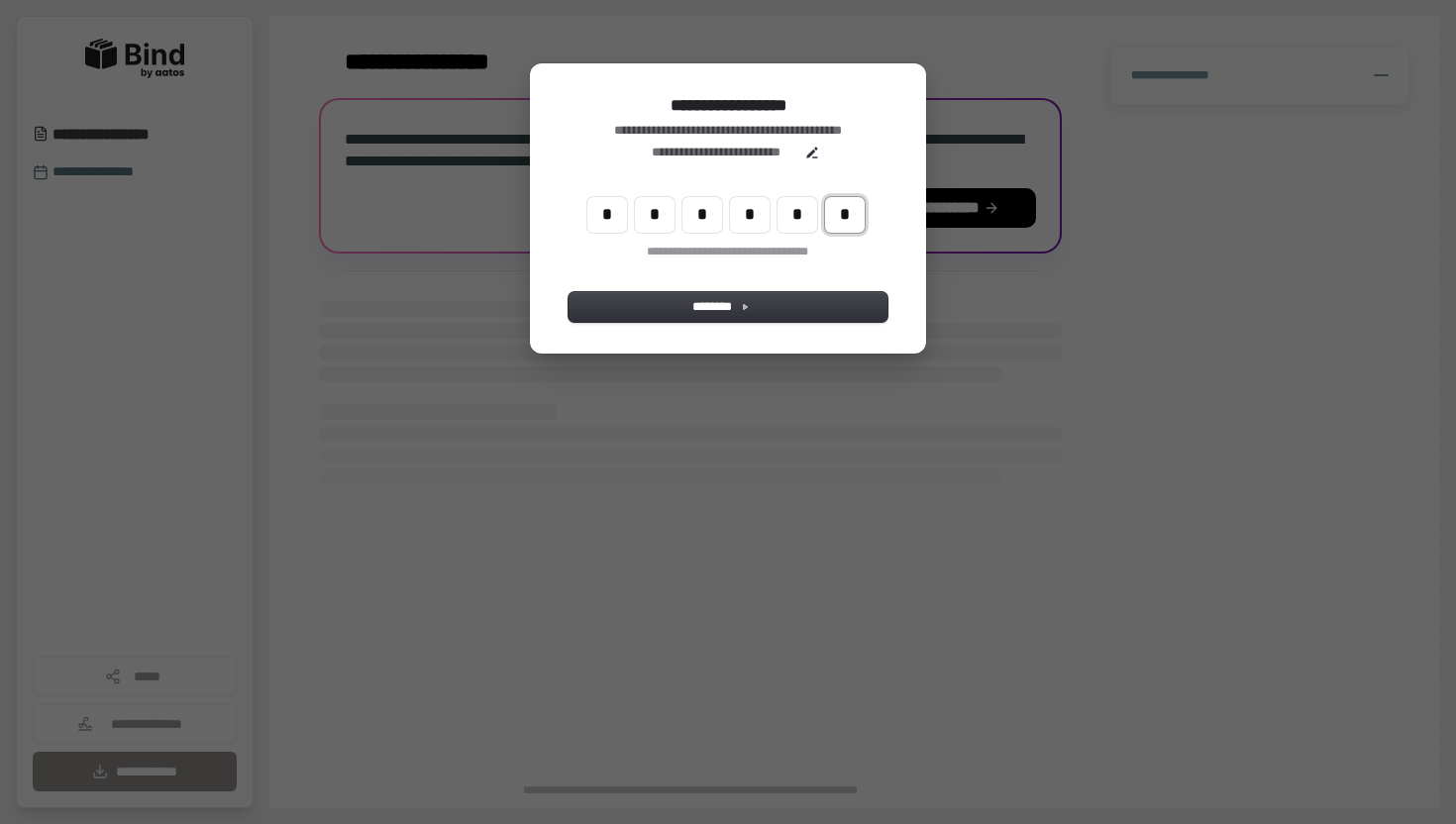 type on "*" 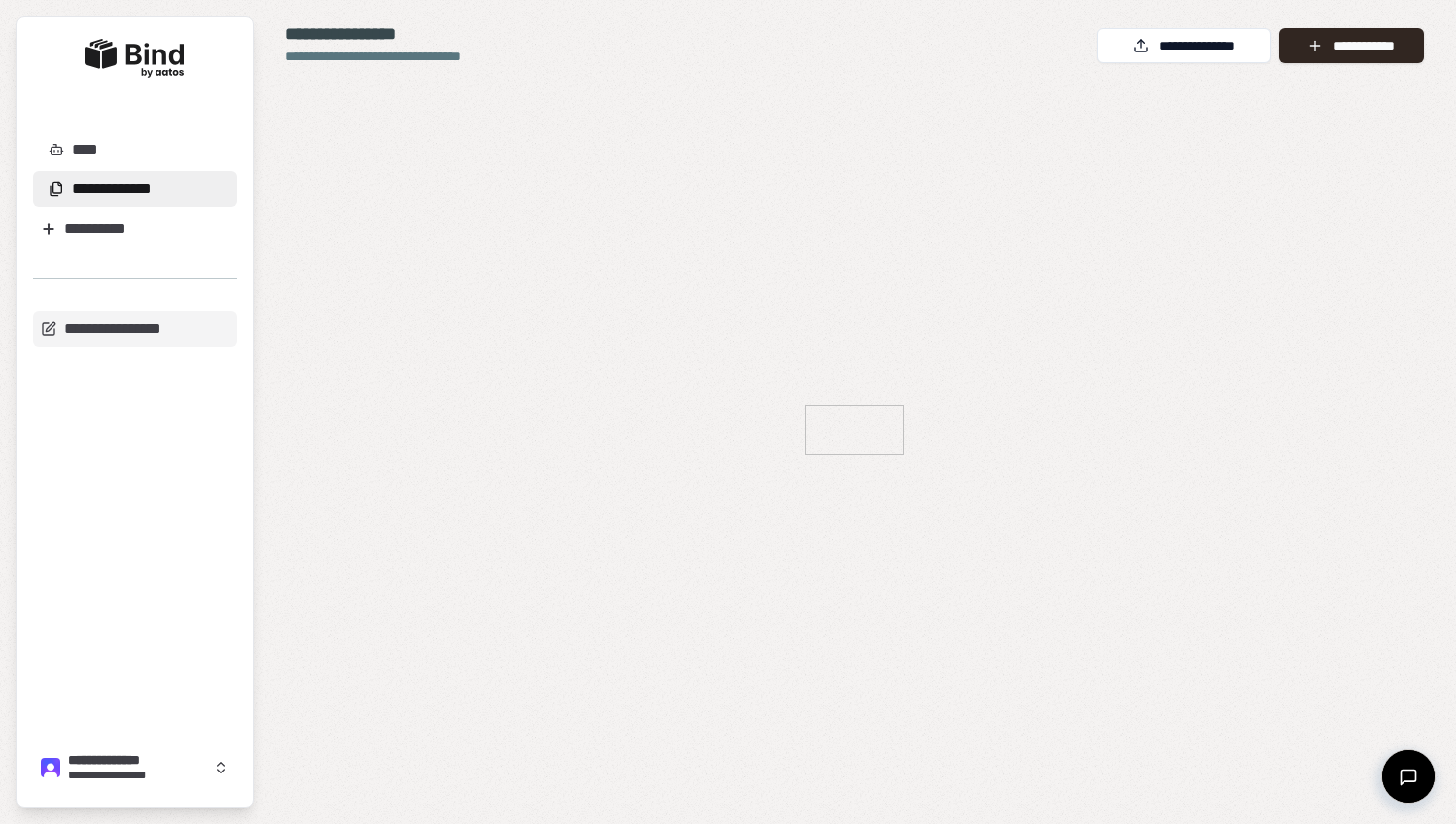 scroll, scrollTop: 0, scrollLeft: 0, axis: both 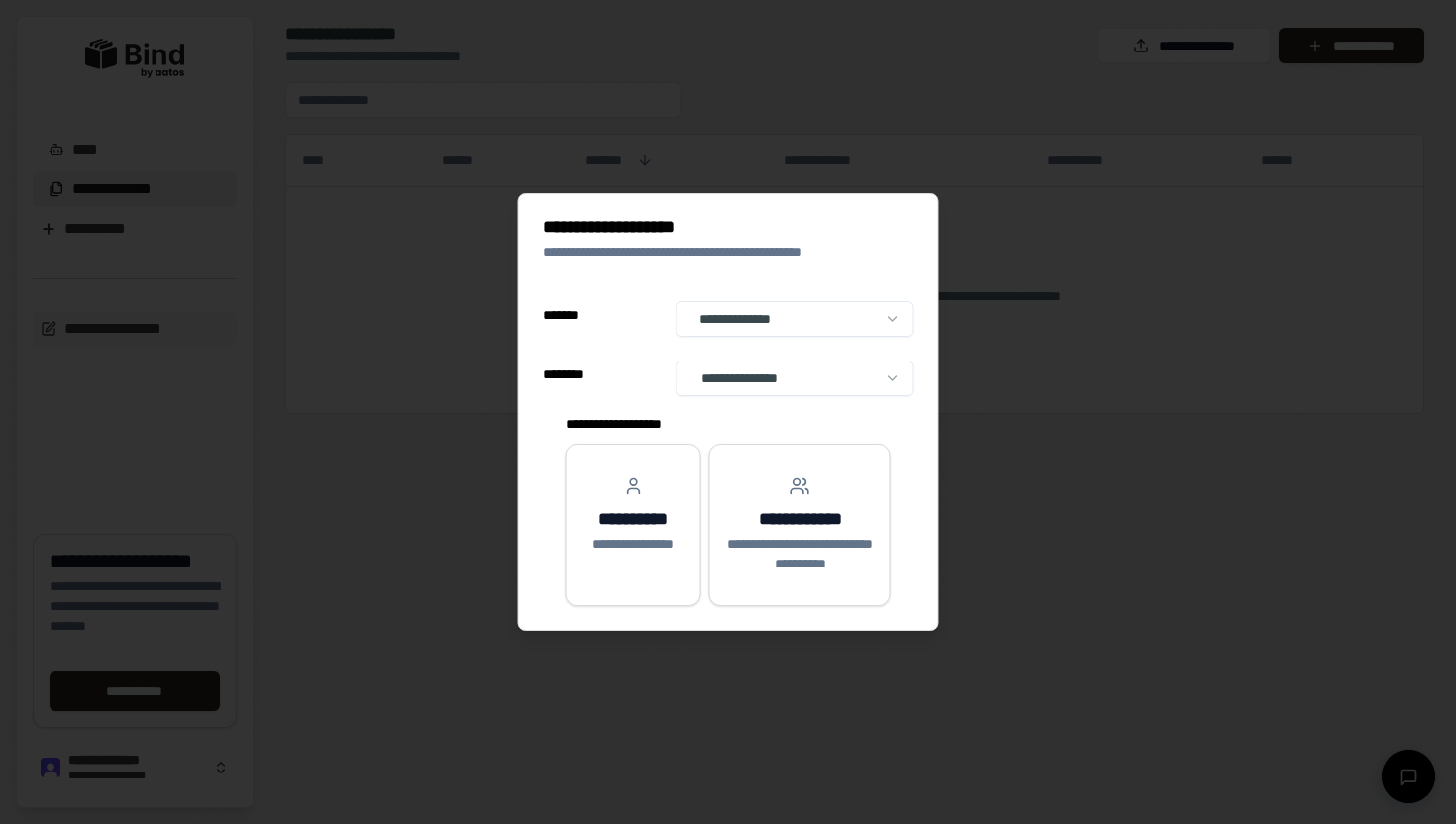 select on "**" 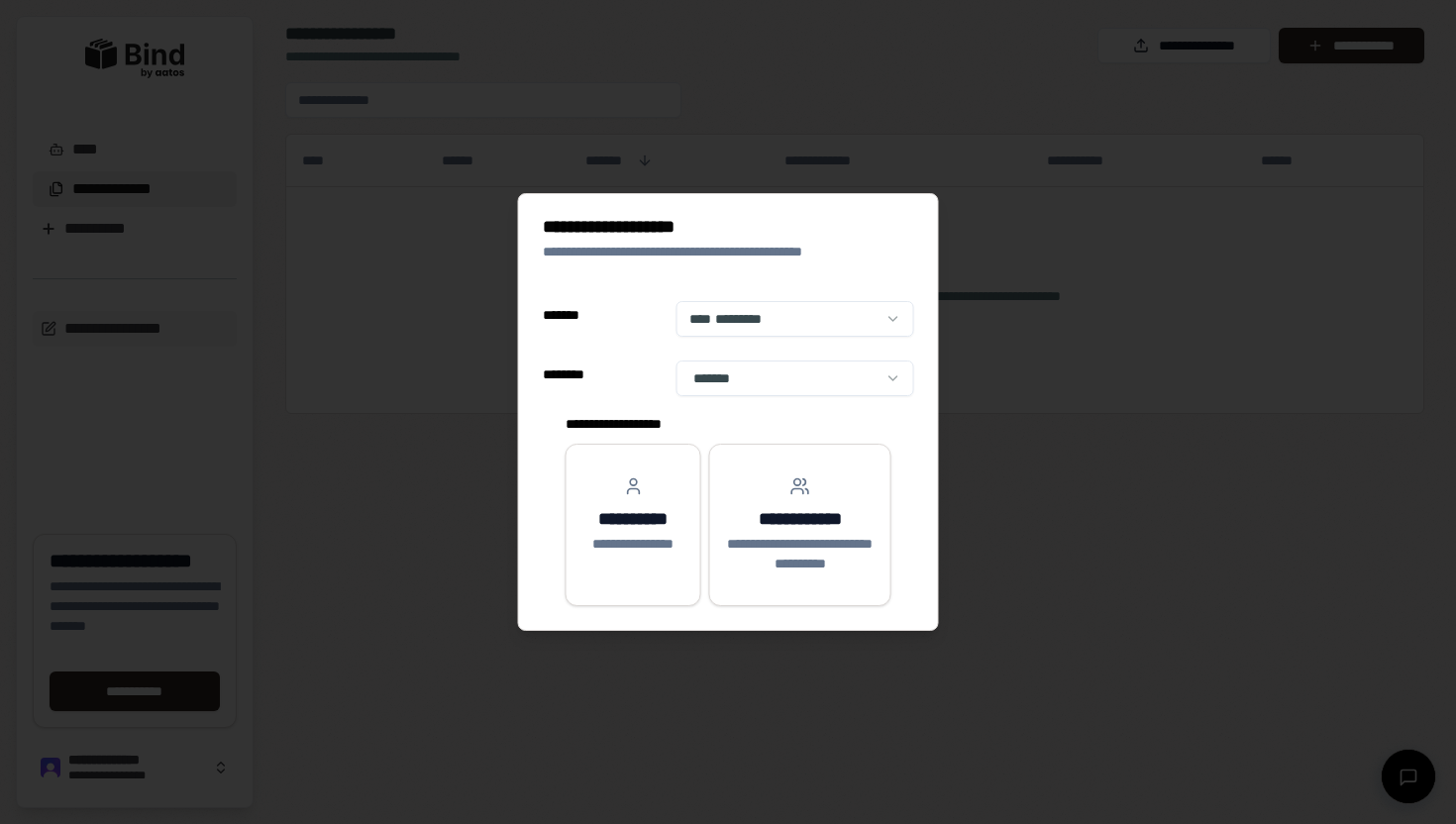 click on "**********" at bounding box center [728, 227] 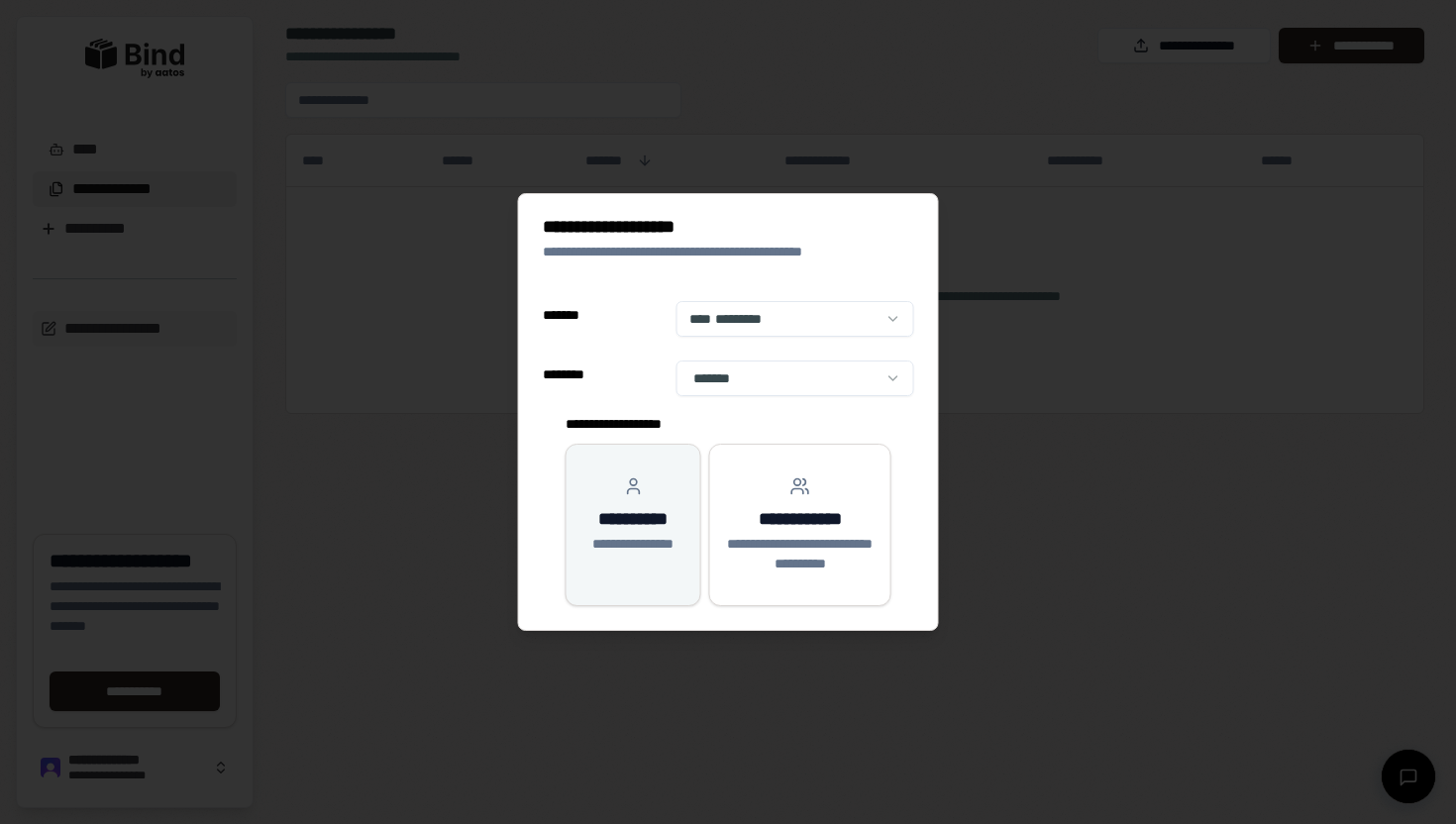 click on "**********" at bounding box center (633, 515) 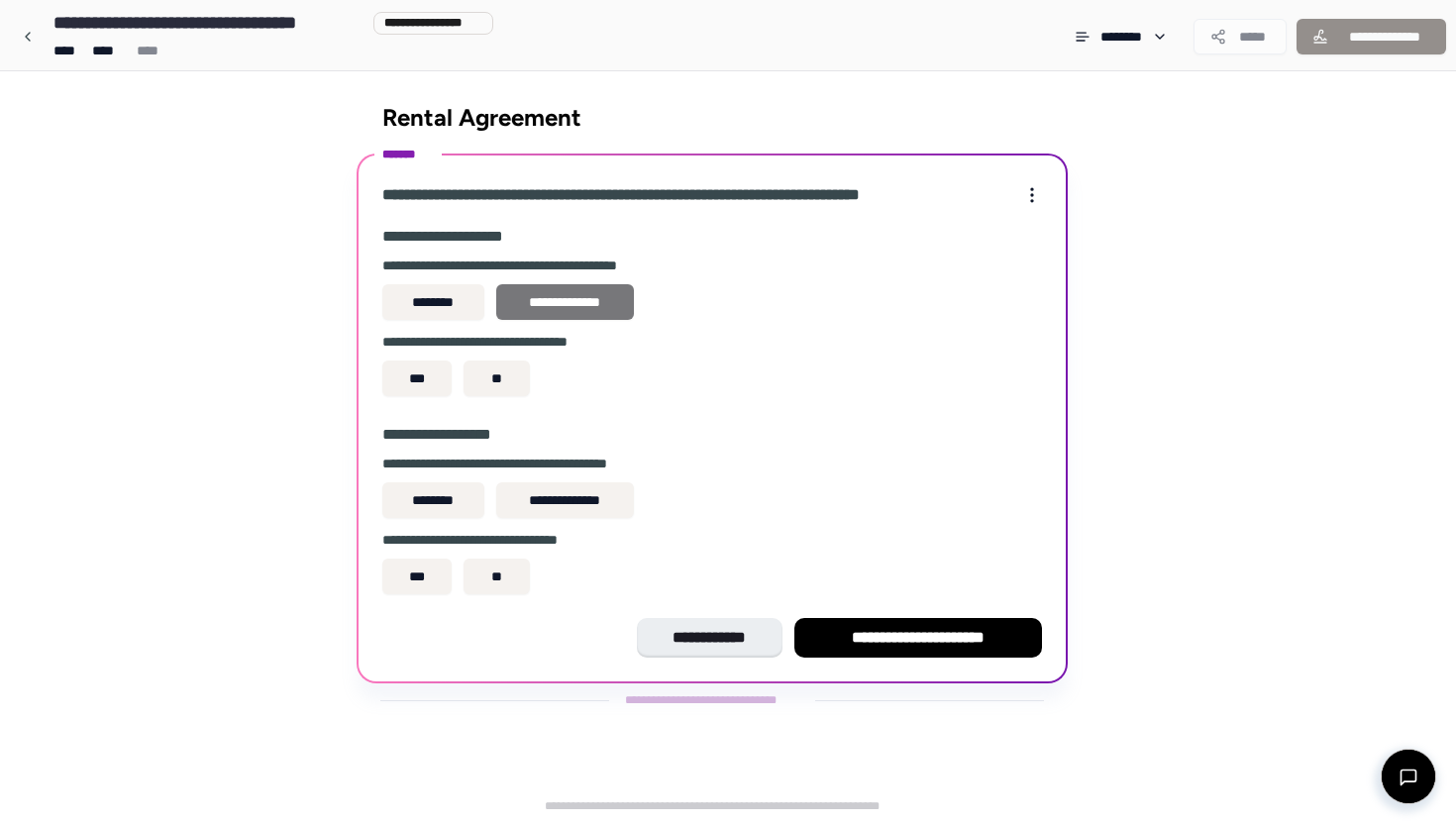 click on "**********" at bounding box center (565, 302) 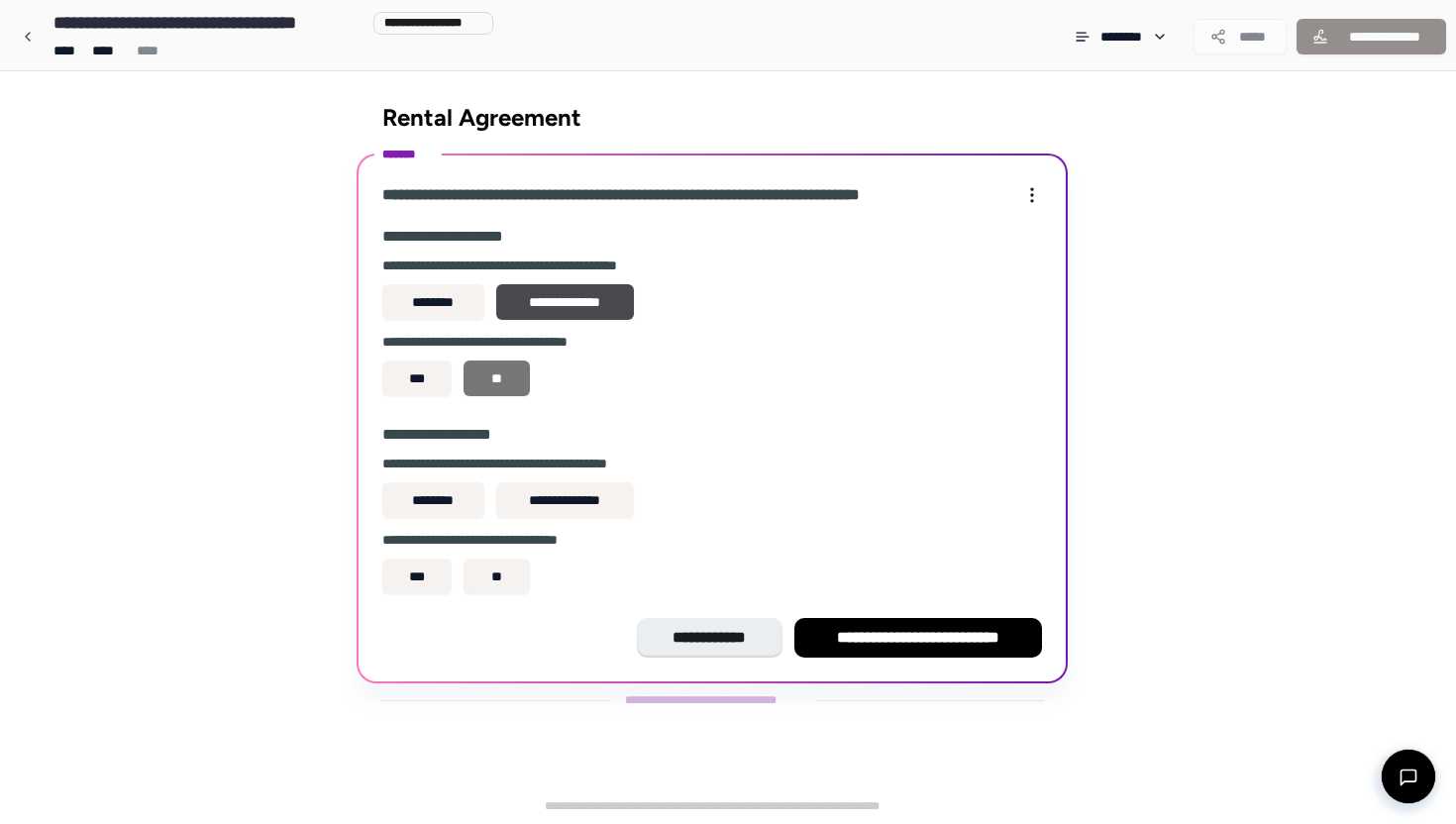 click on "**" at bounding box center (496, 378) 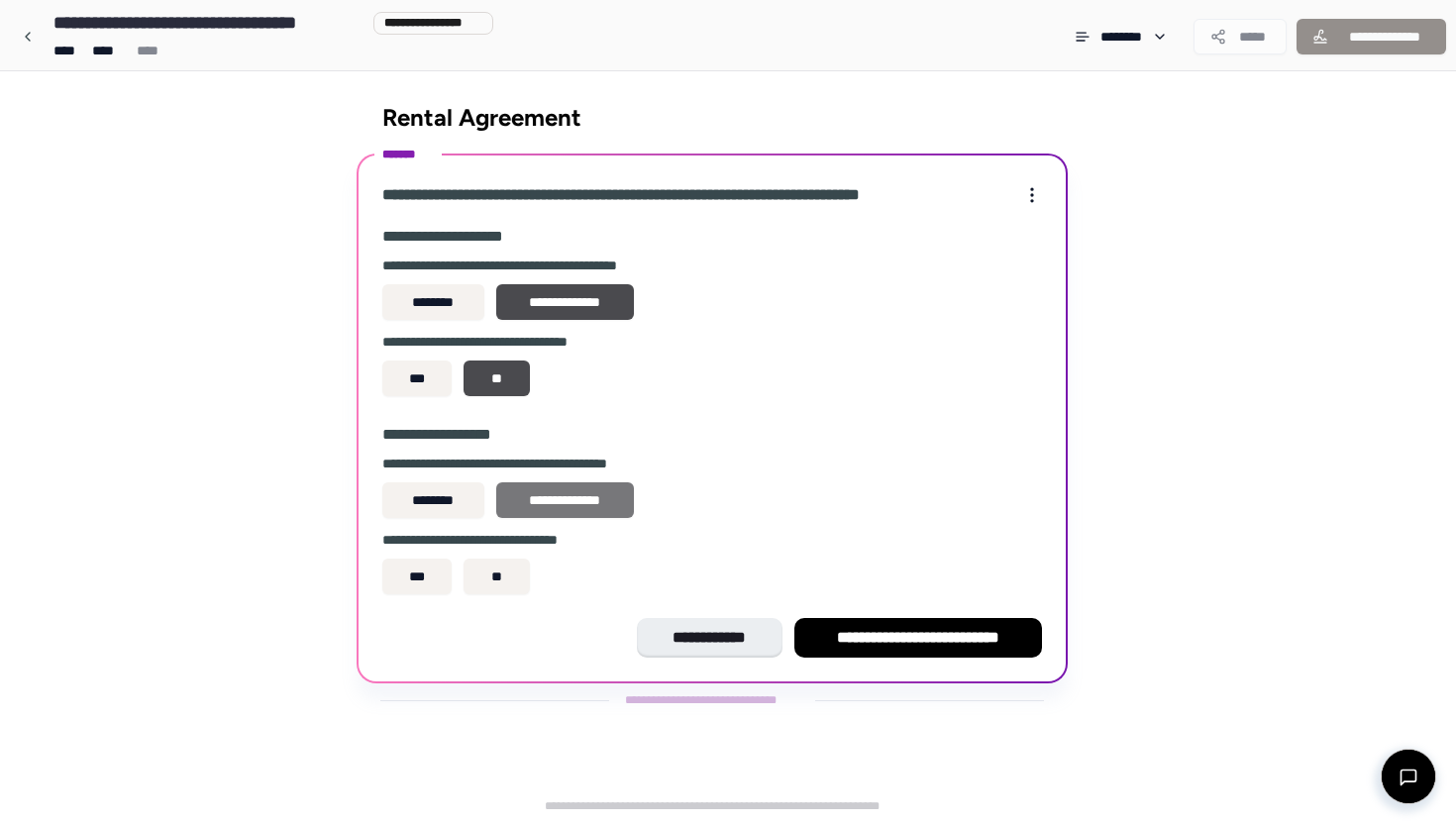 click on "**********" at bounding box center [565, 500] 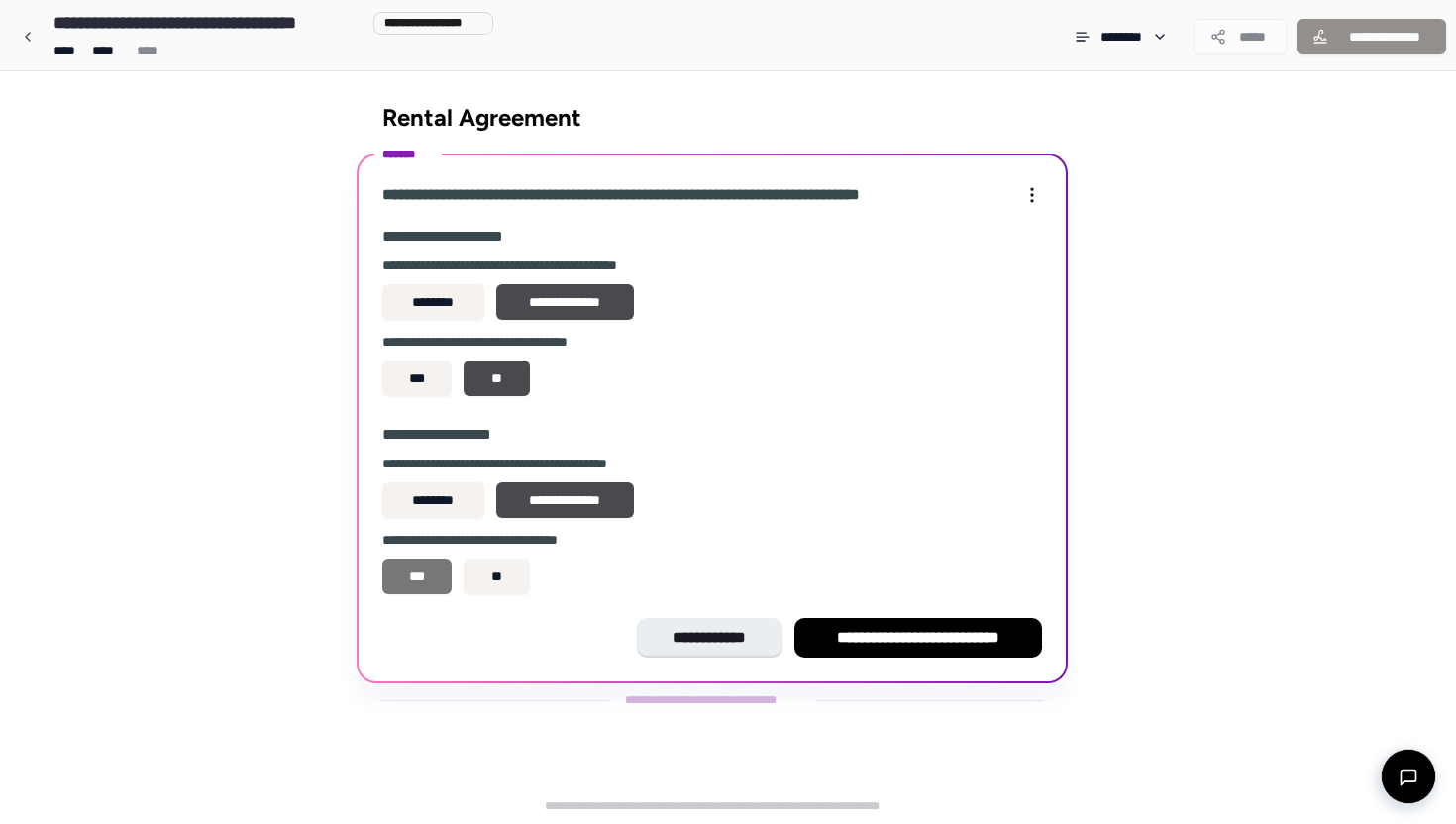 click on "***" at bounding box center [417, 576] 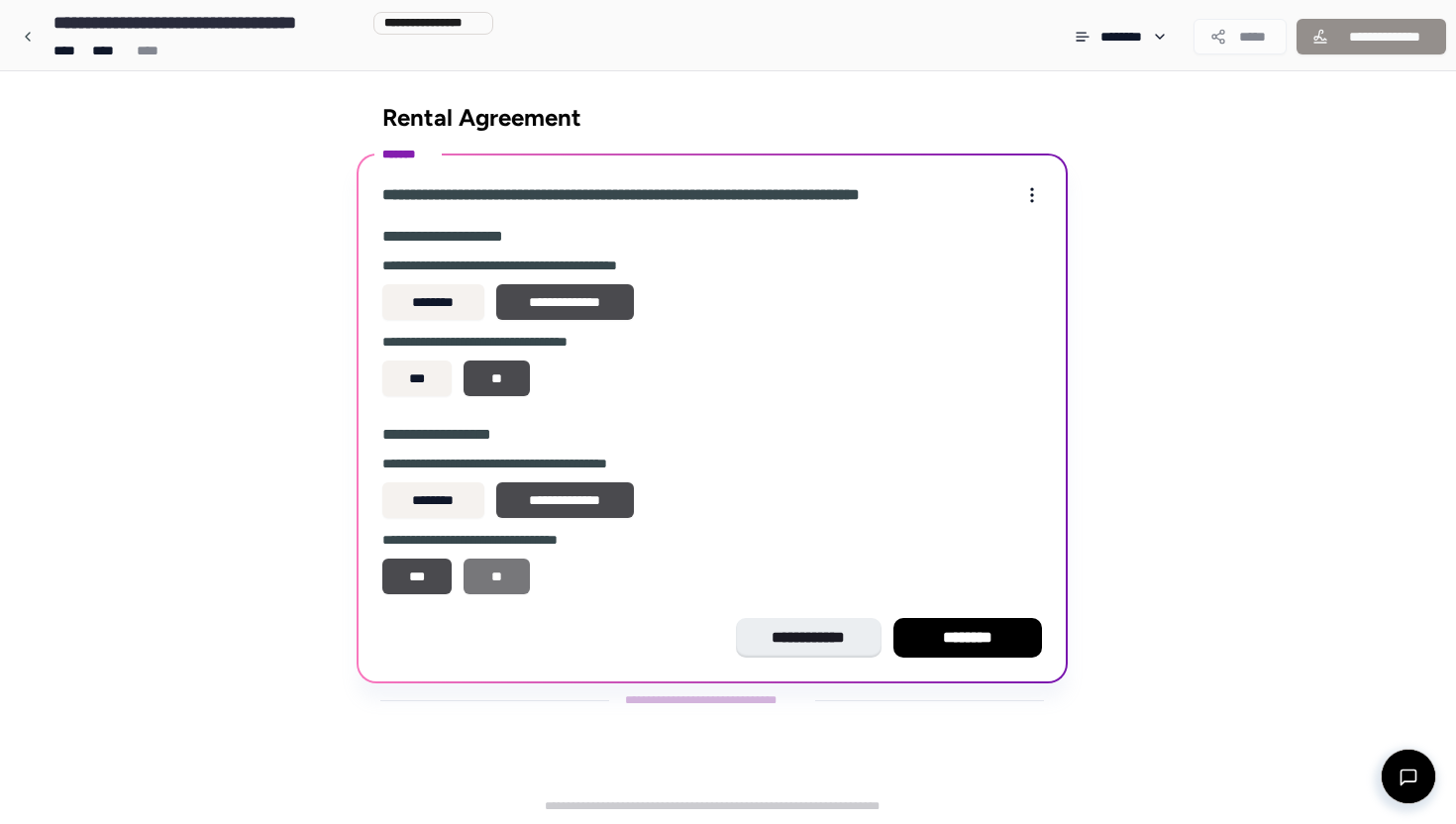 click on "**" at bounding box center [496, 576] 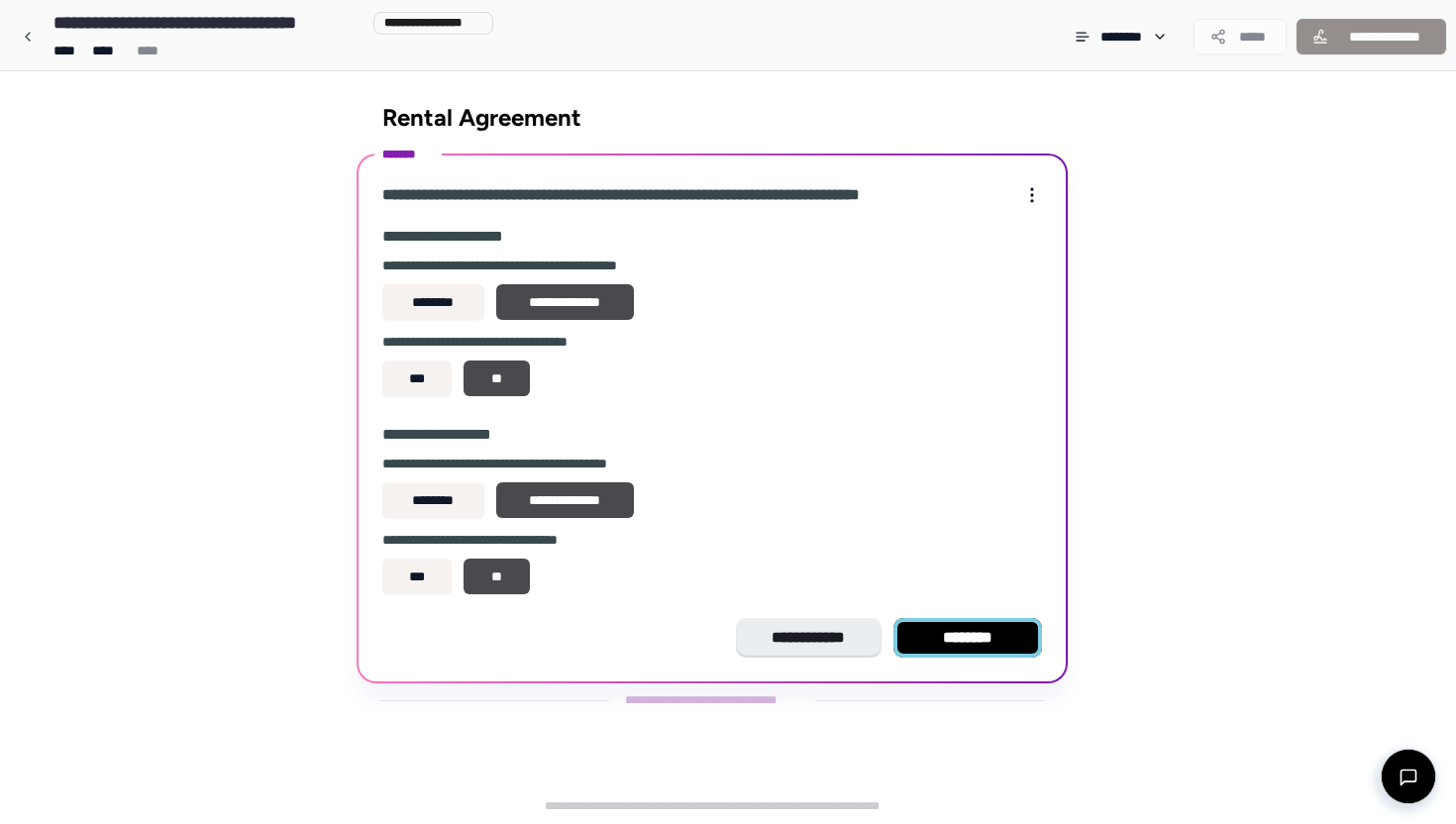 click on "********" at bounding box center (968, 638) 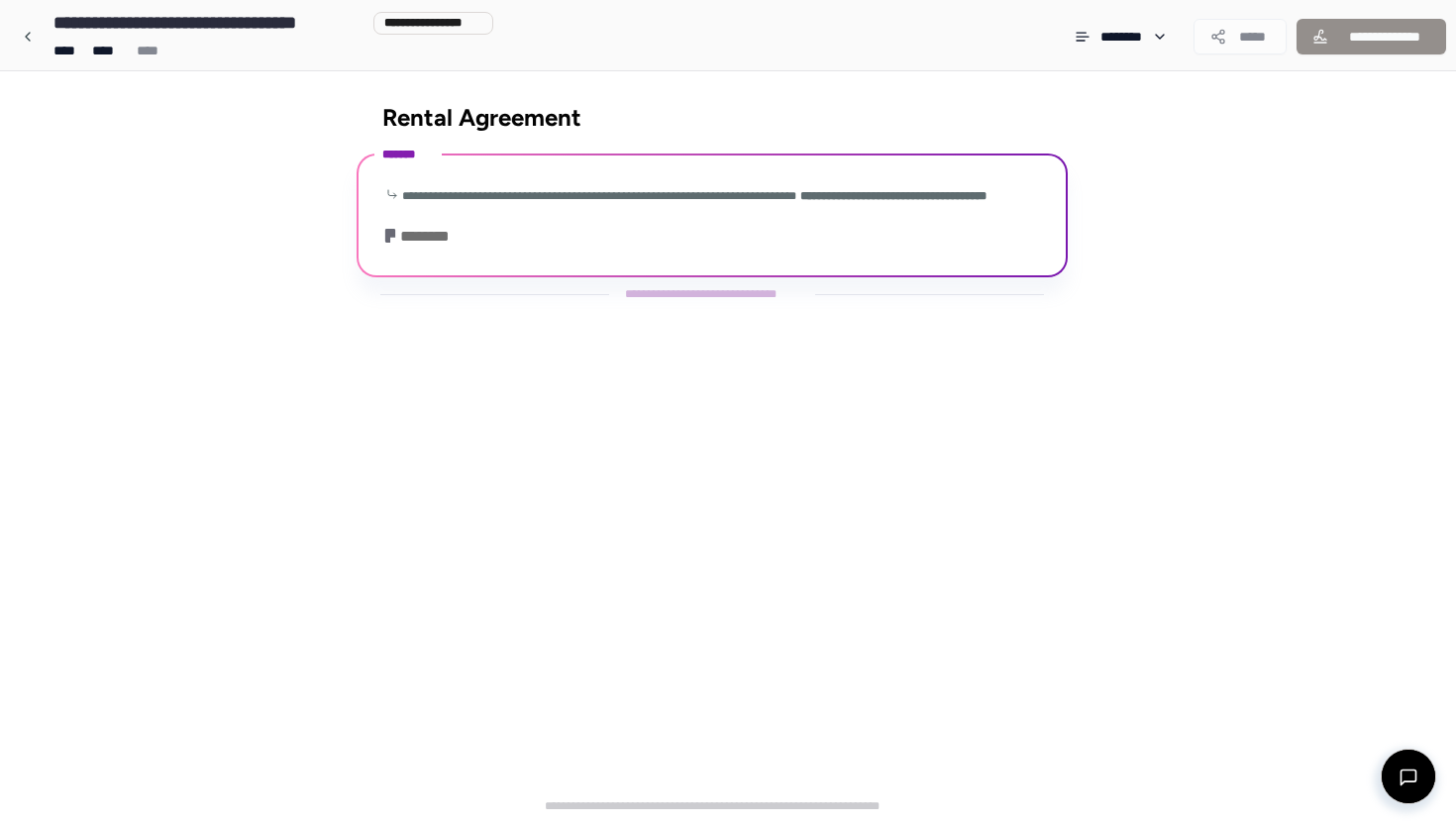 scroll, scrollTop: 170, scrollLeft: 0, axis: vertical 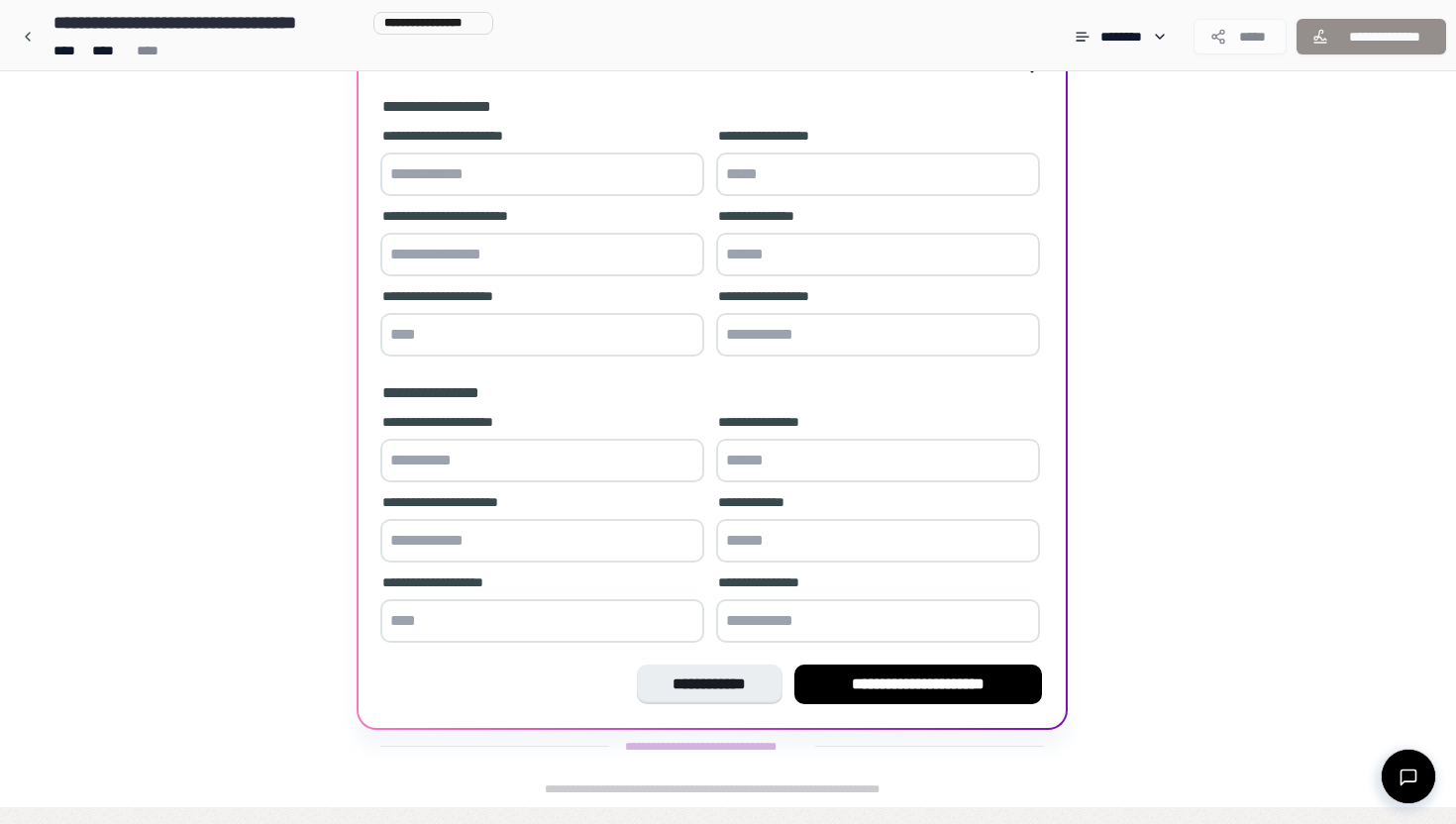 click at bounding box center [542, 174] 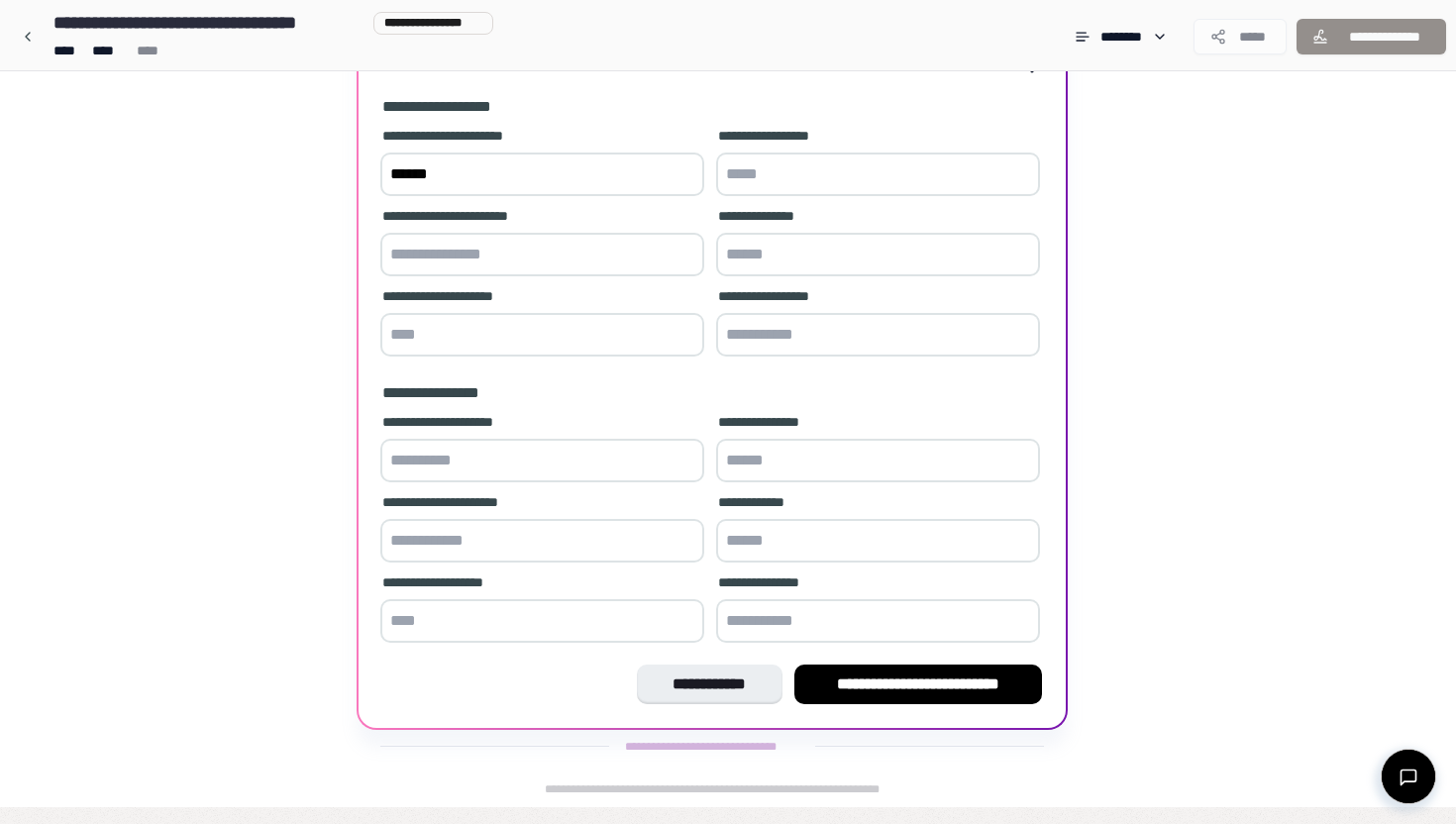 type on "******" 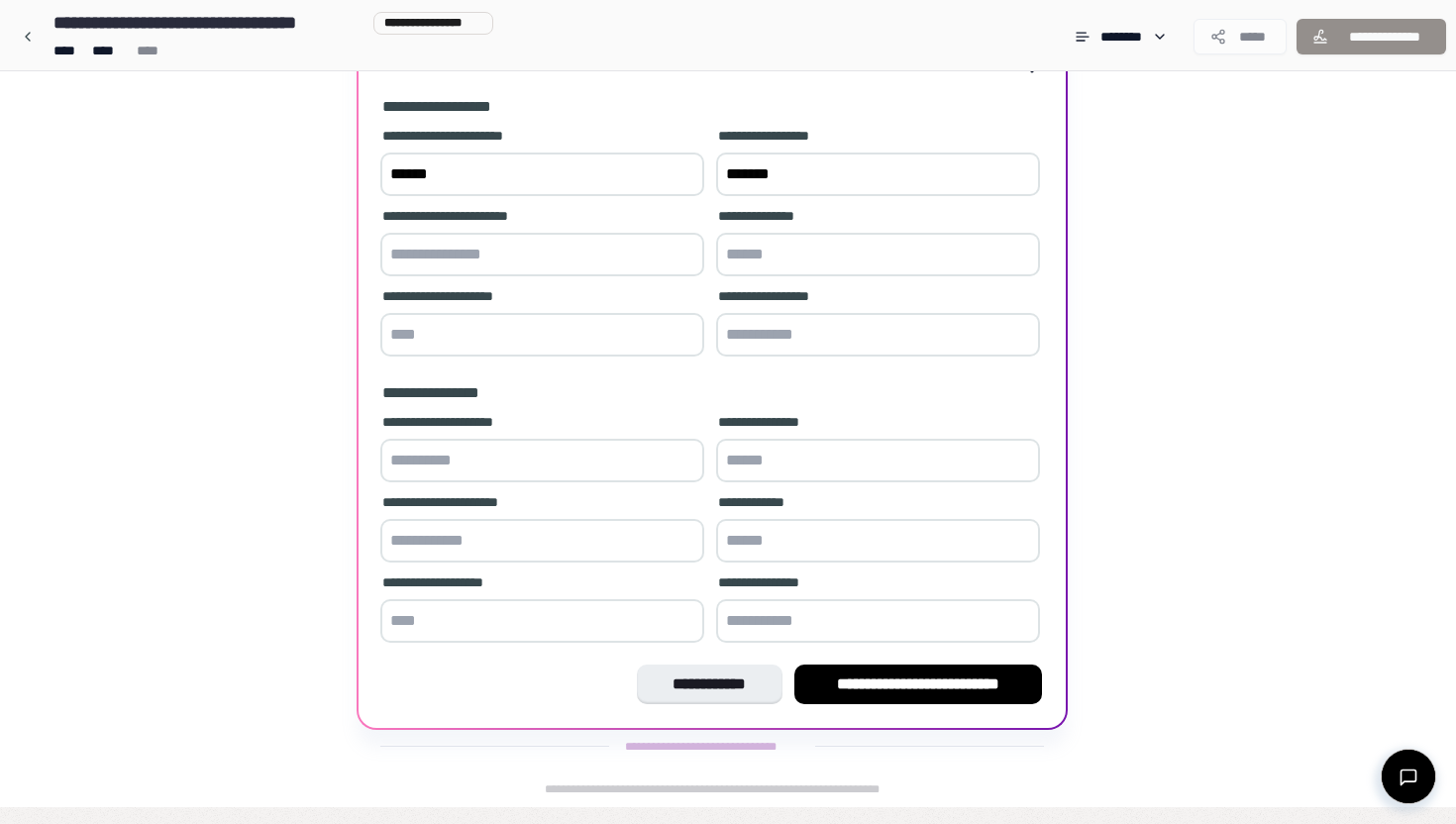 type on "*******" 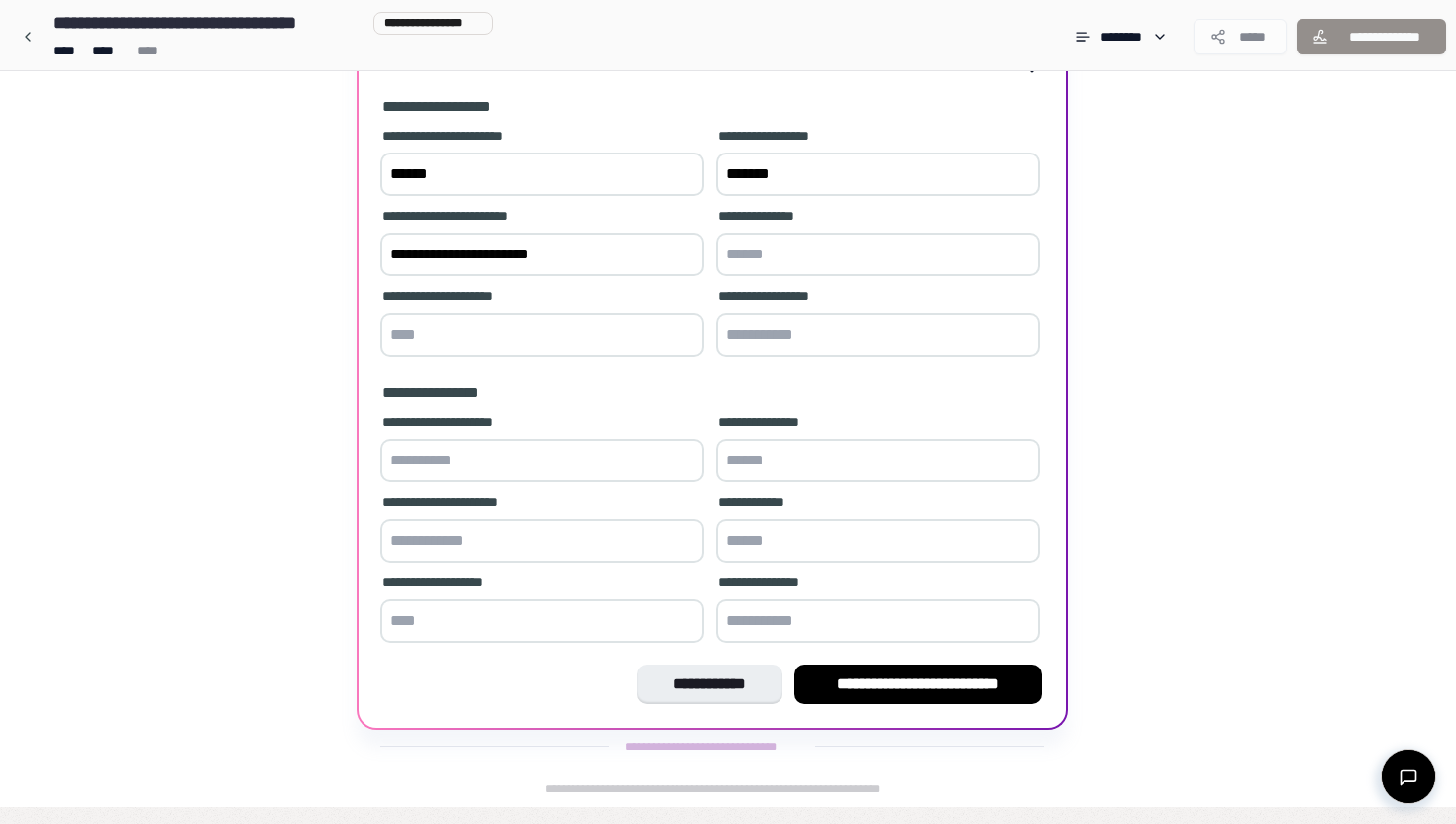 type on "**********" 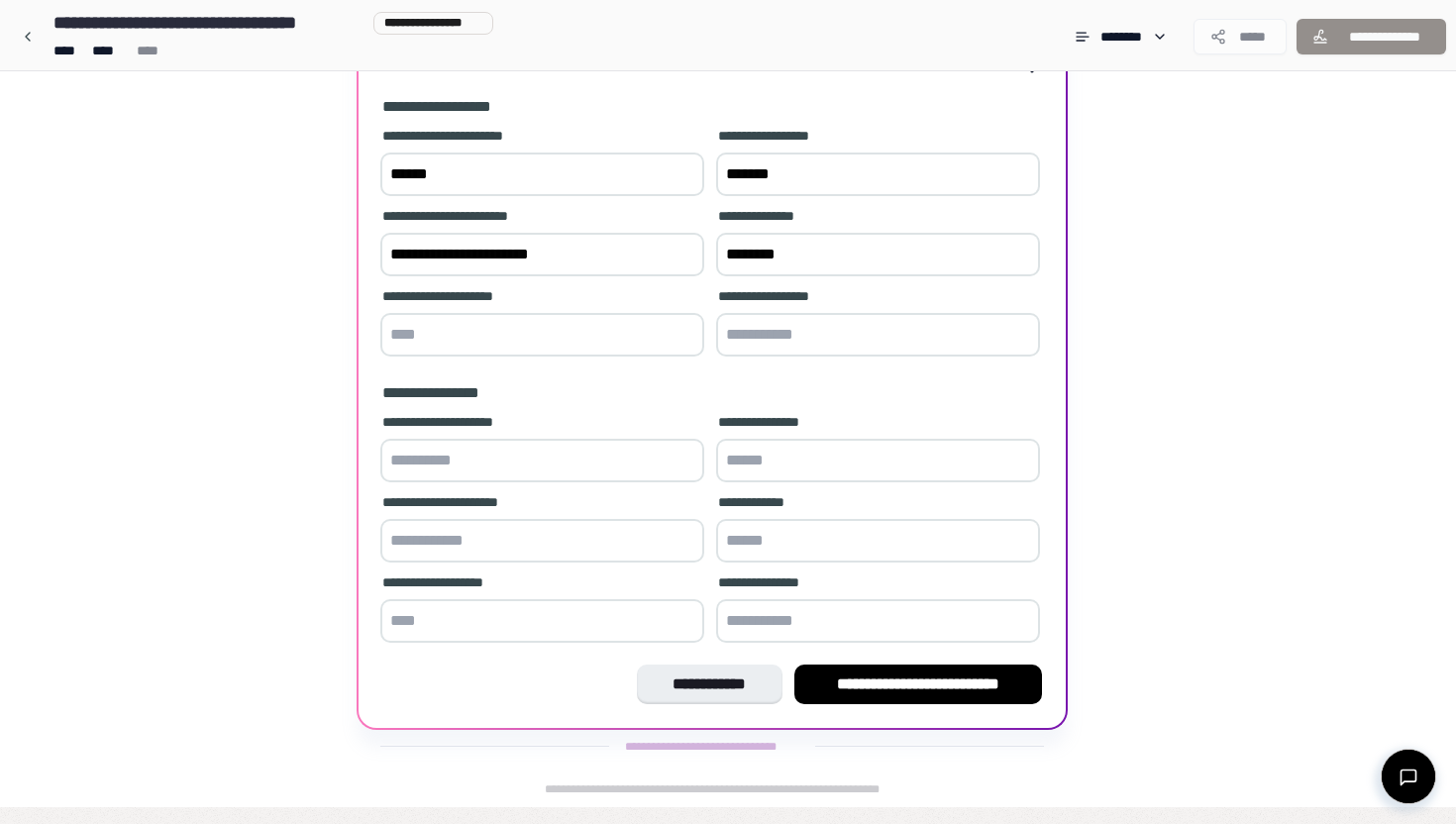 type on "********" 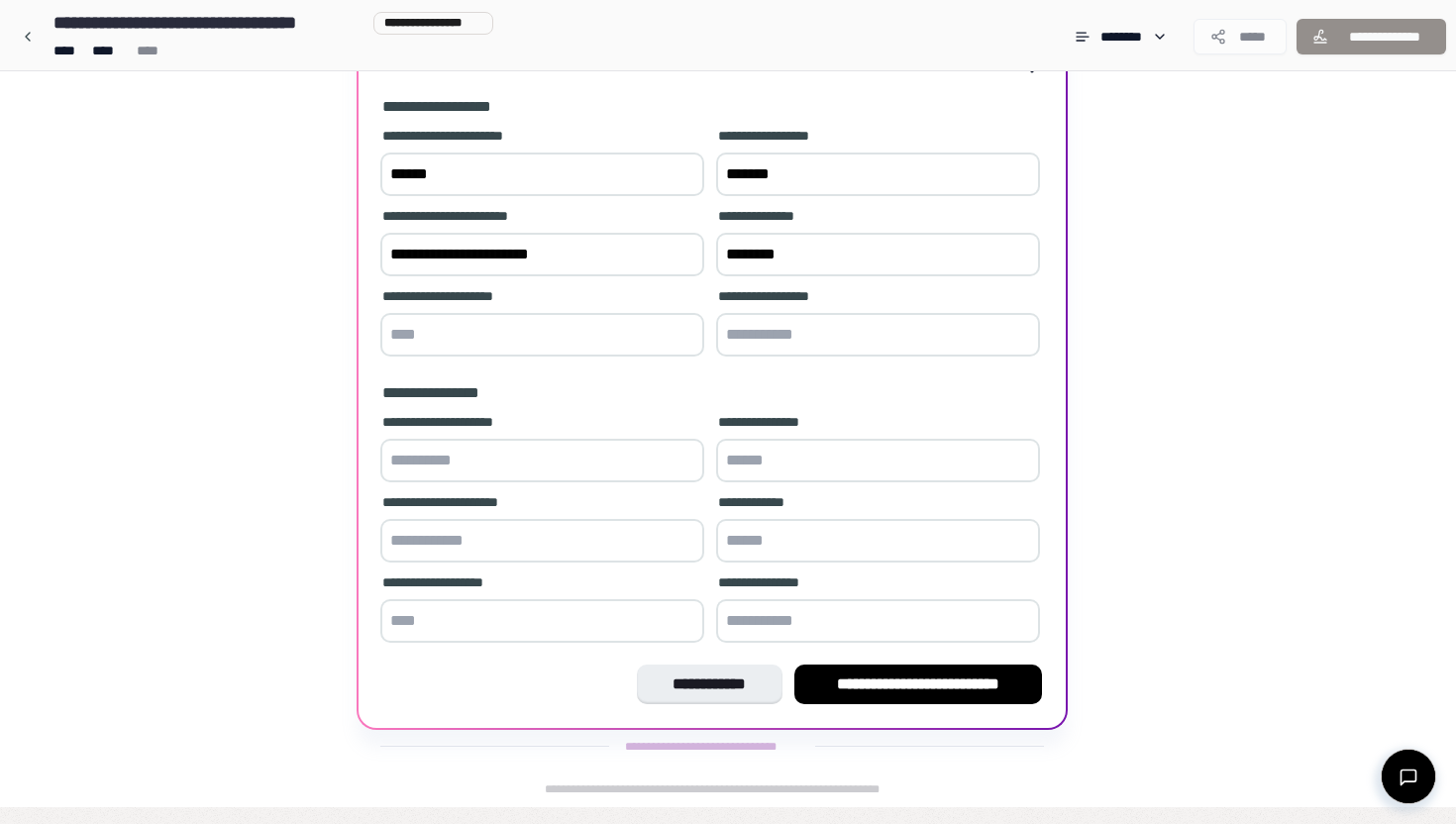 click at bounding box center [542, 335] 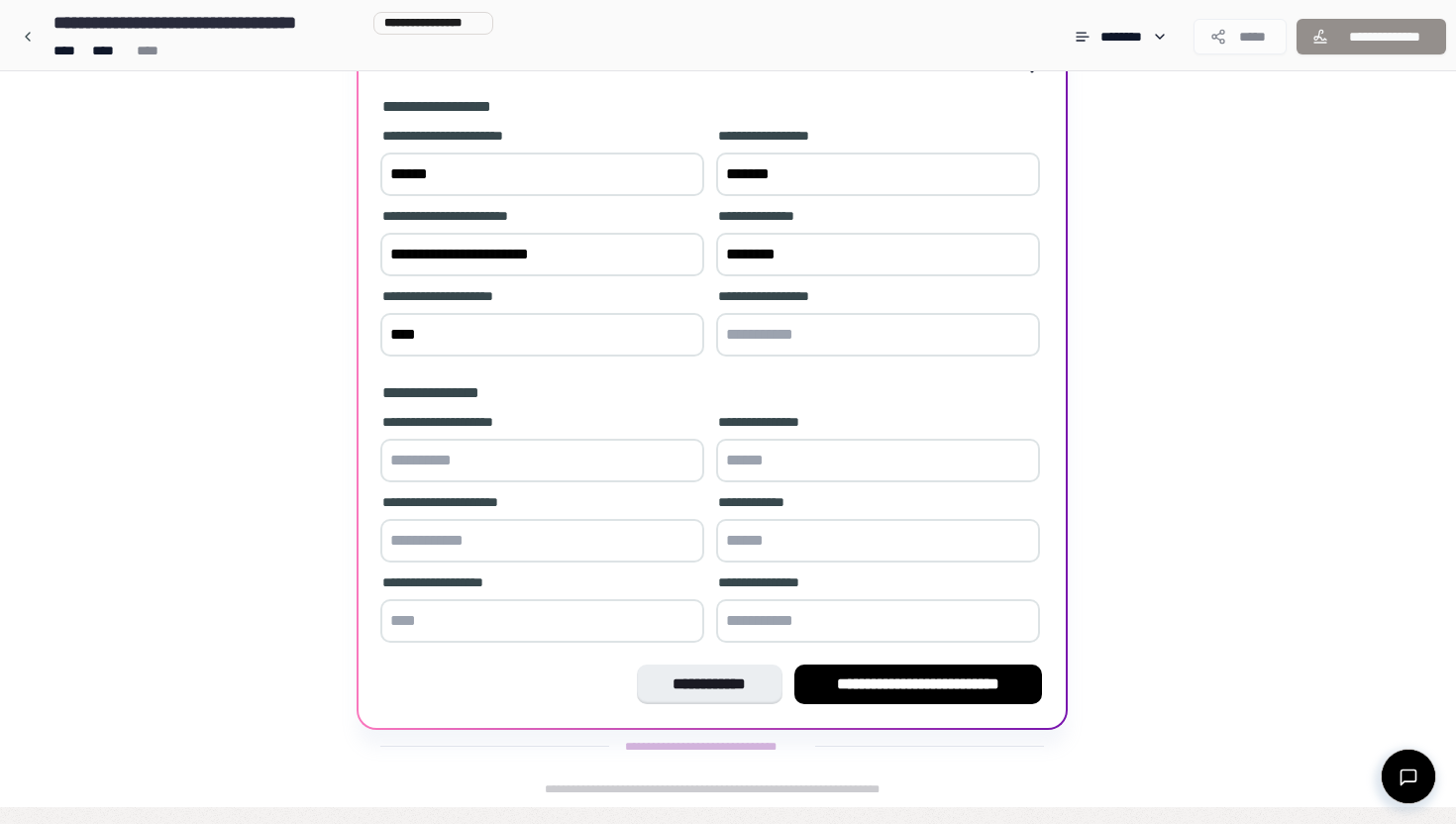 type on "****" 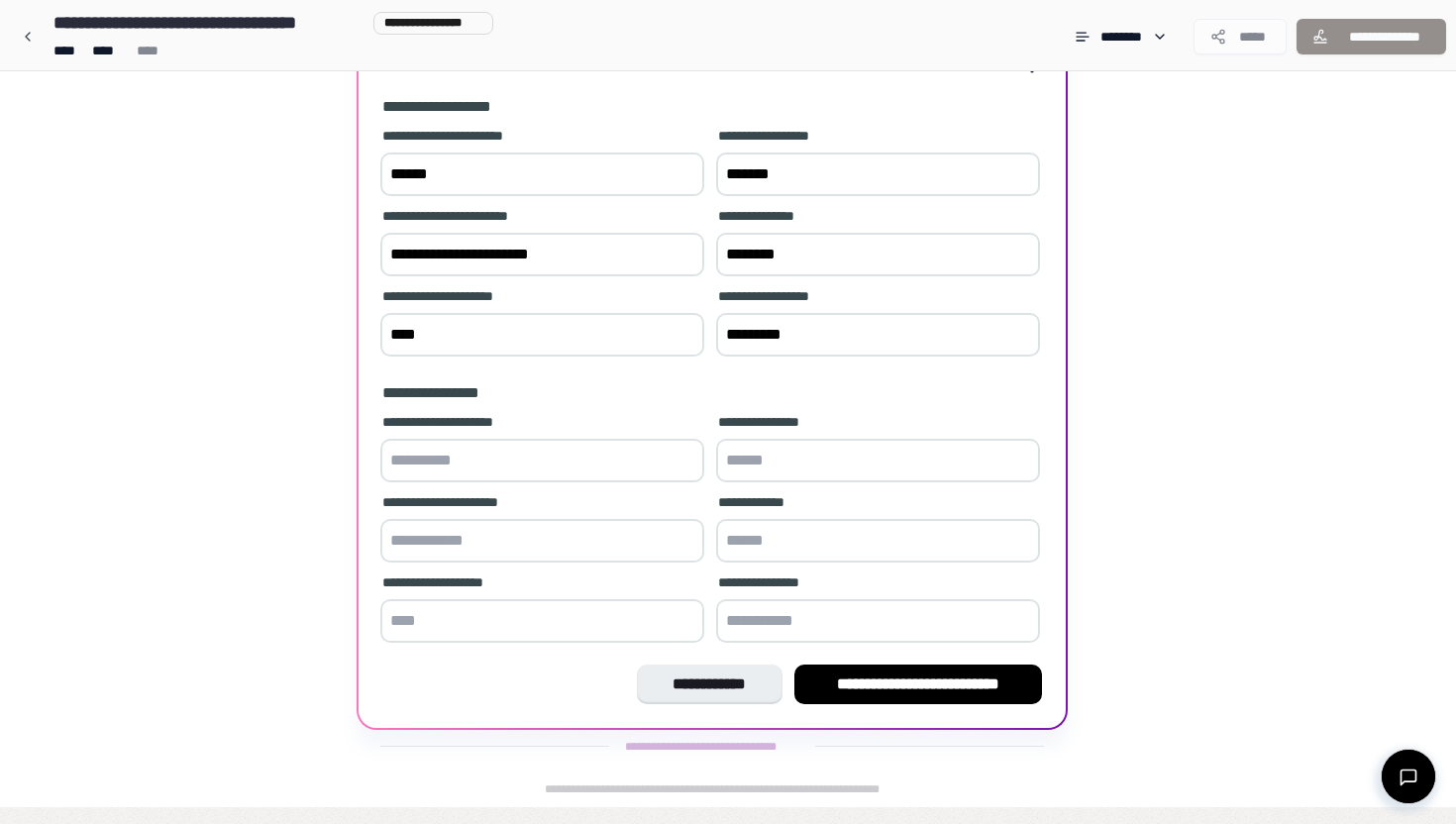 type on "*********" 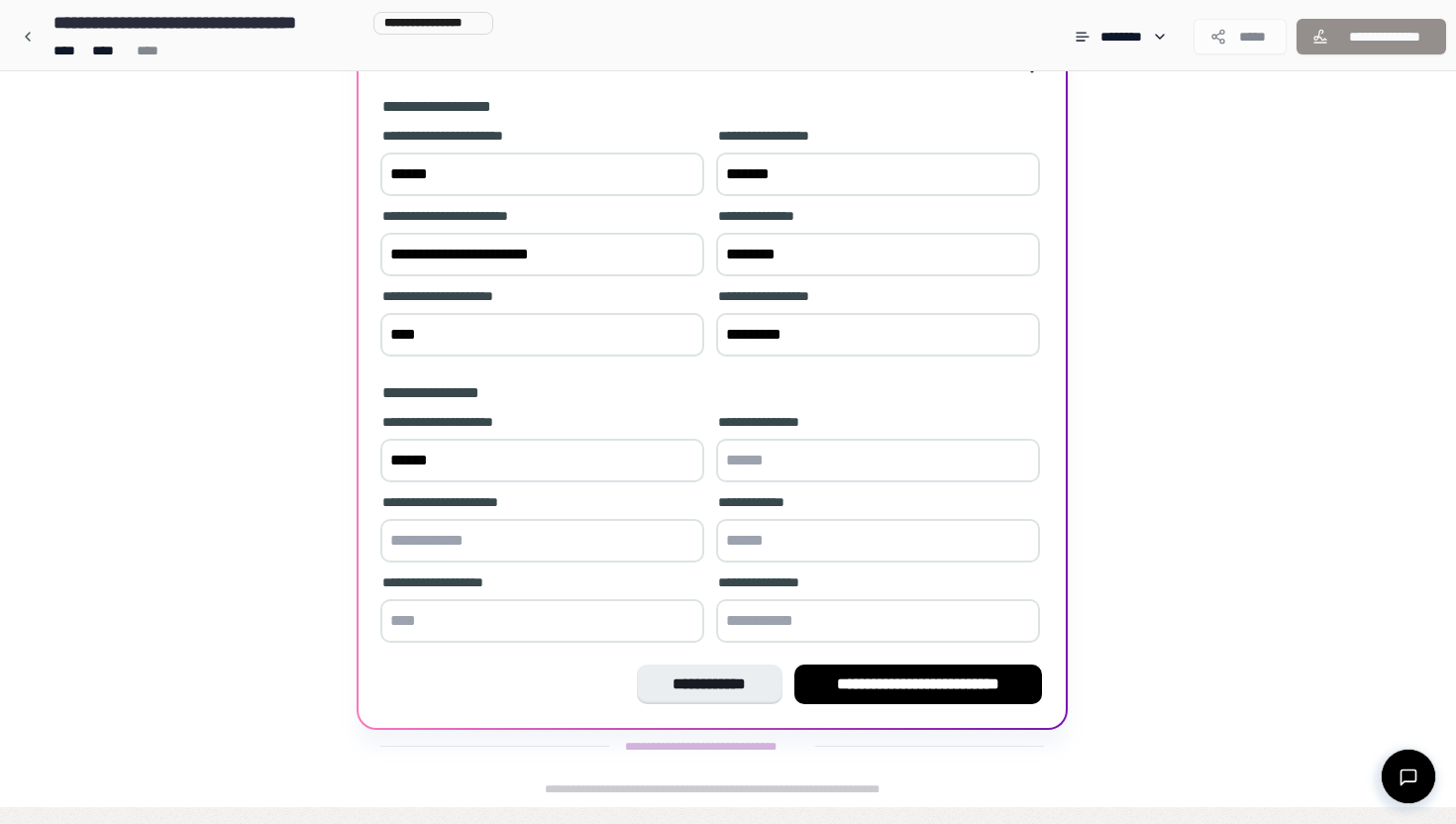 type on "******" 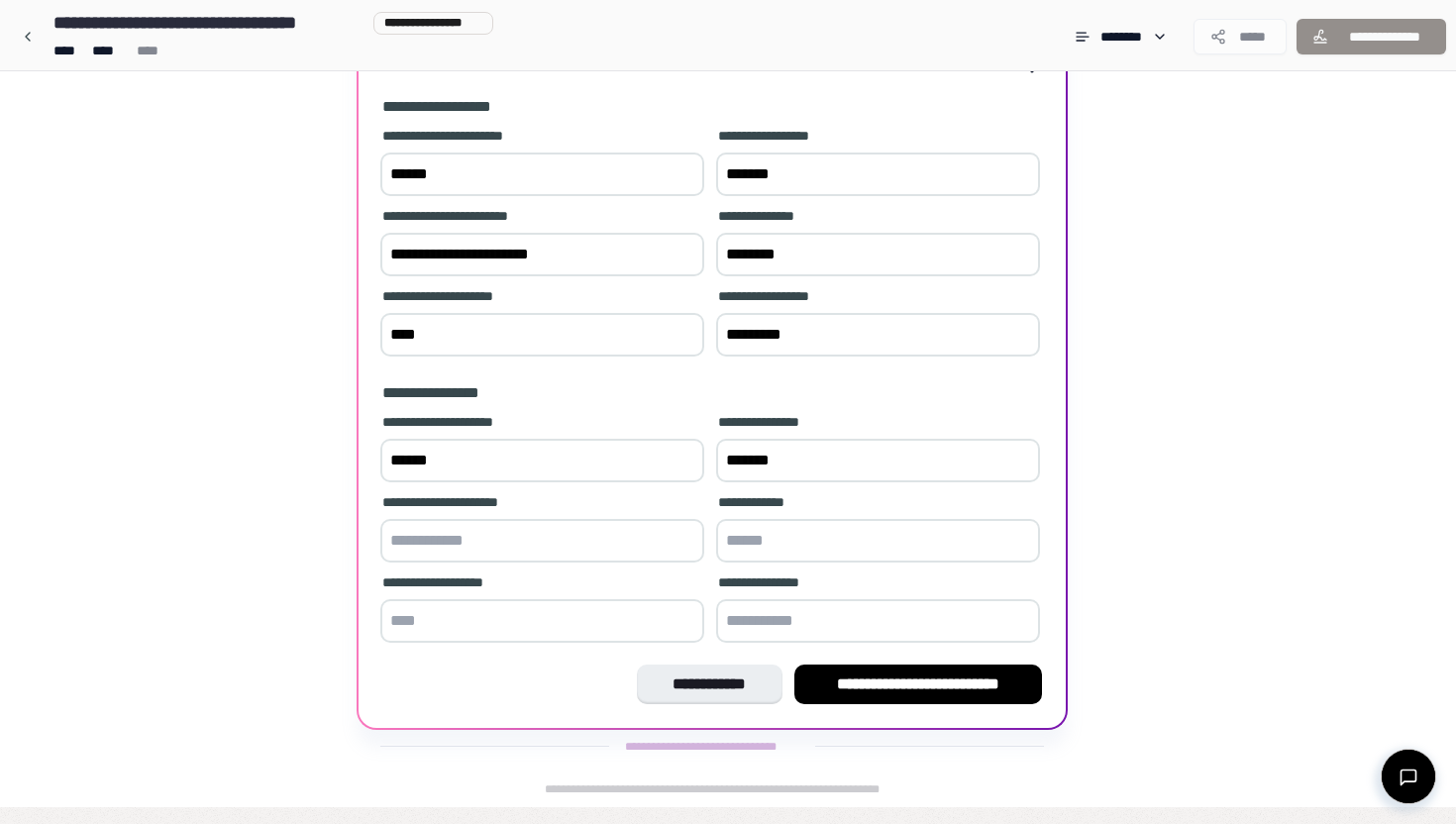 type on "*******" 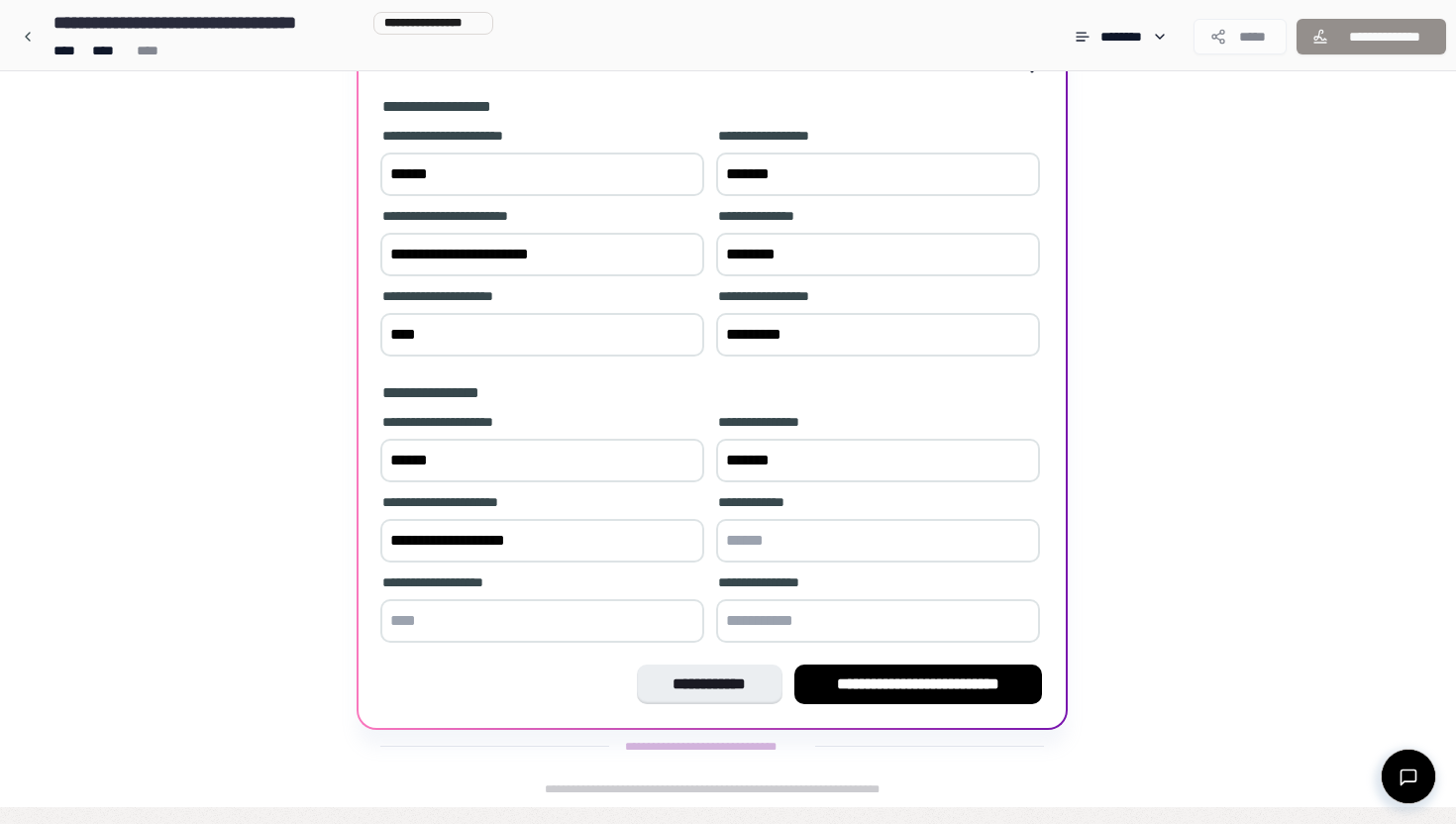 type on "**********" 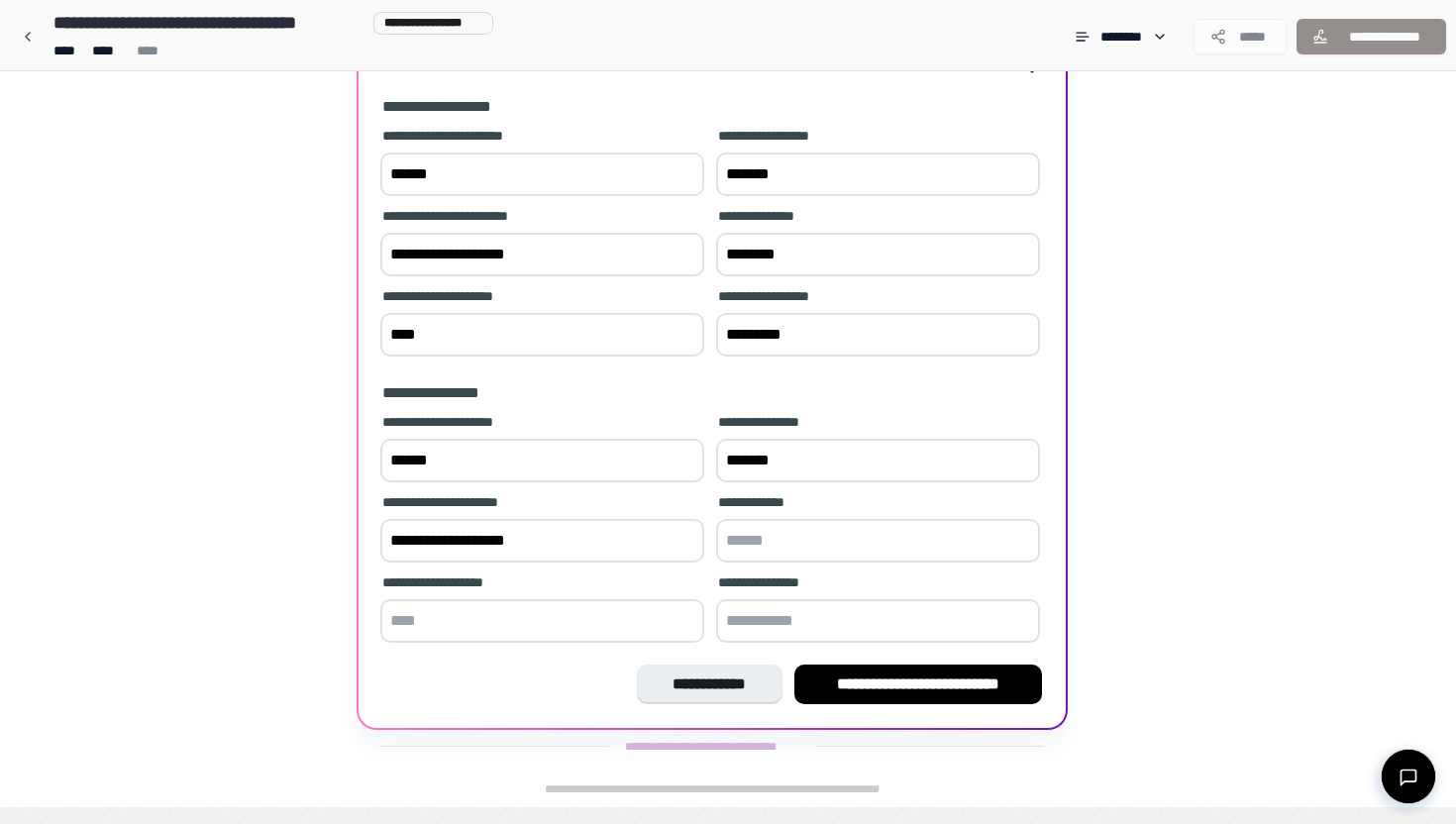 type on "**********" 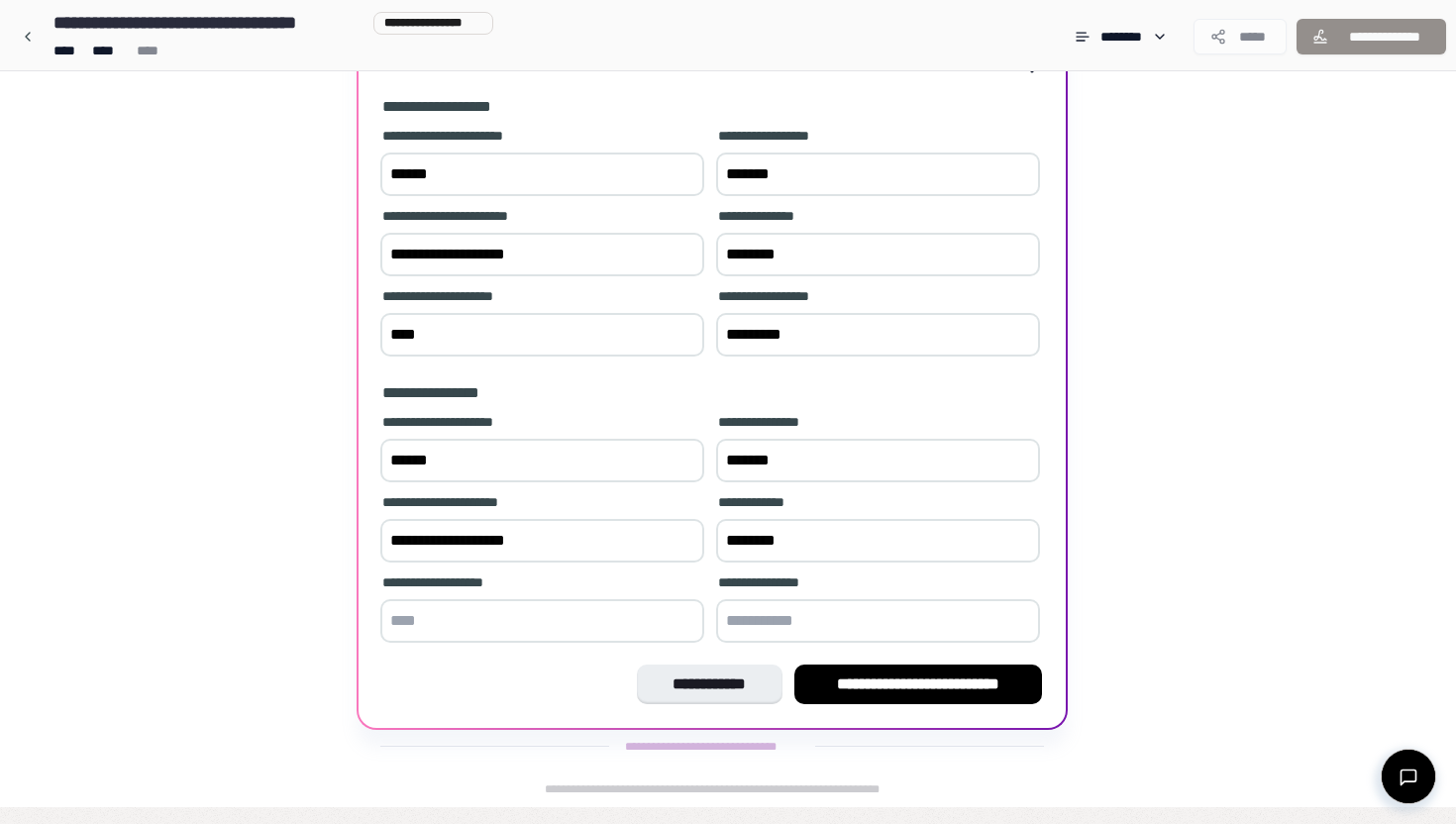 type on "********" 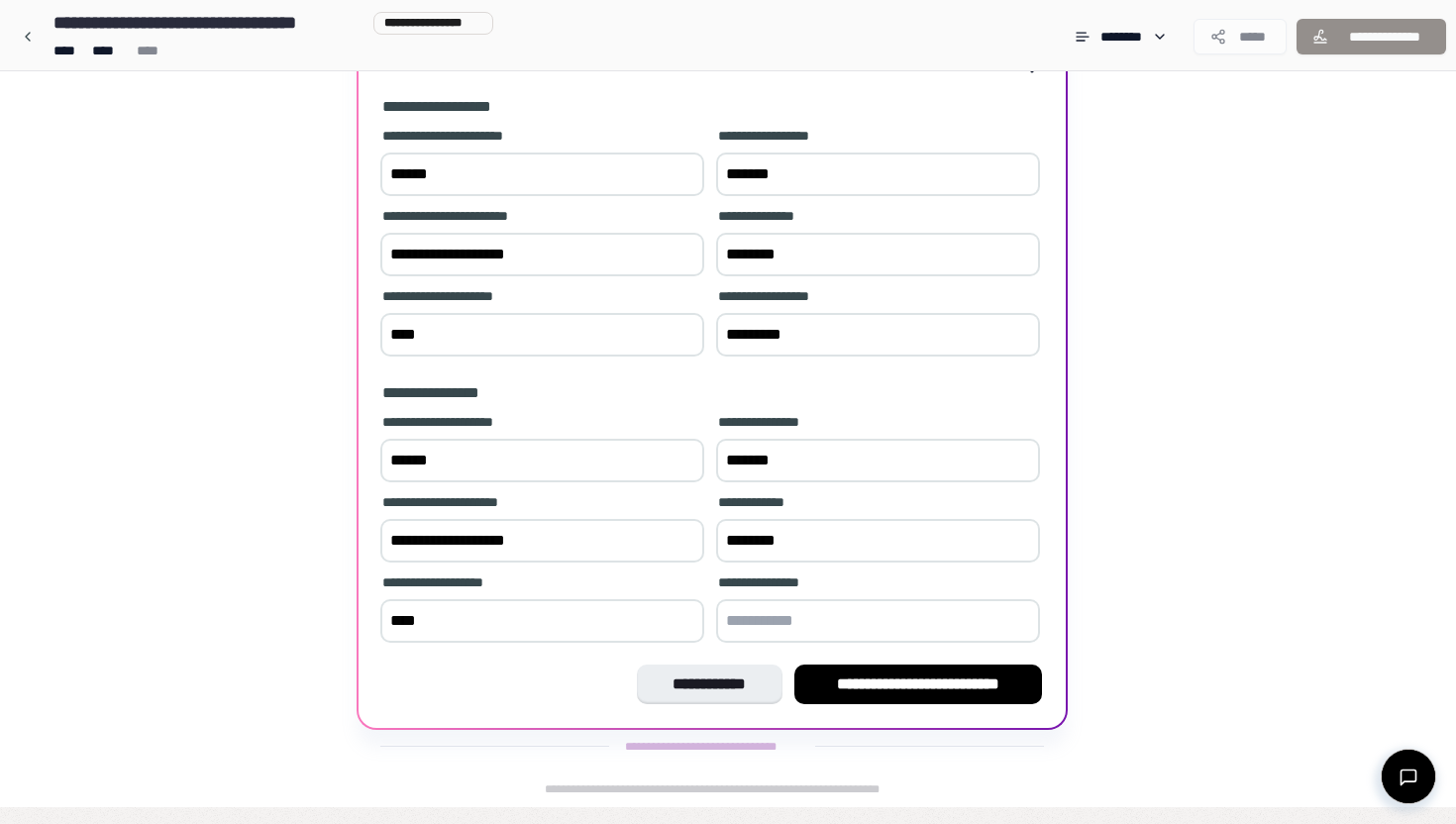 type on "****" 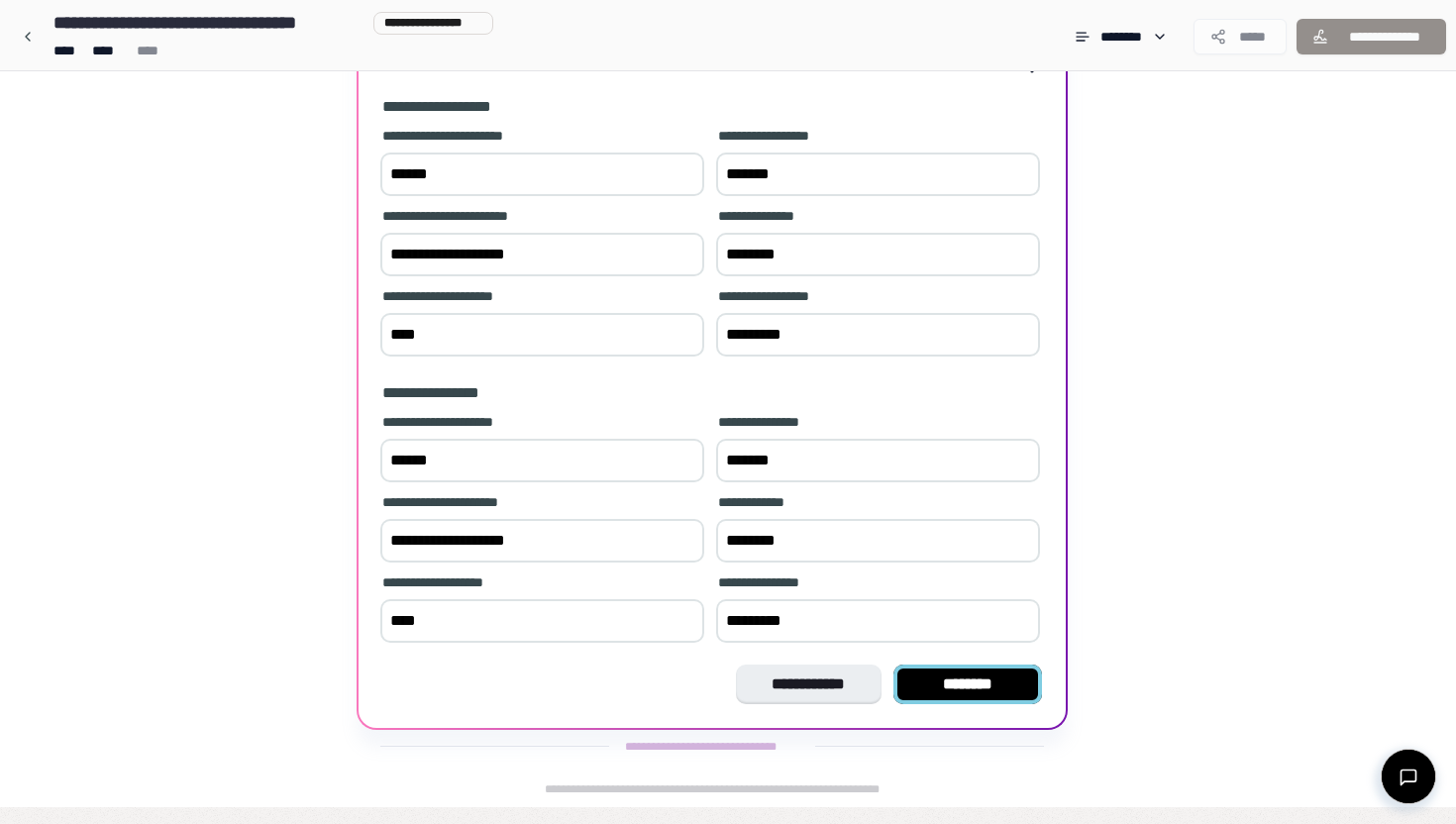 type on "*********" 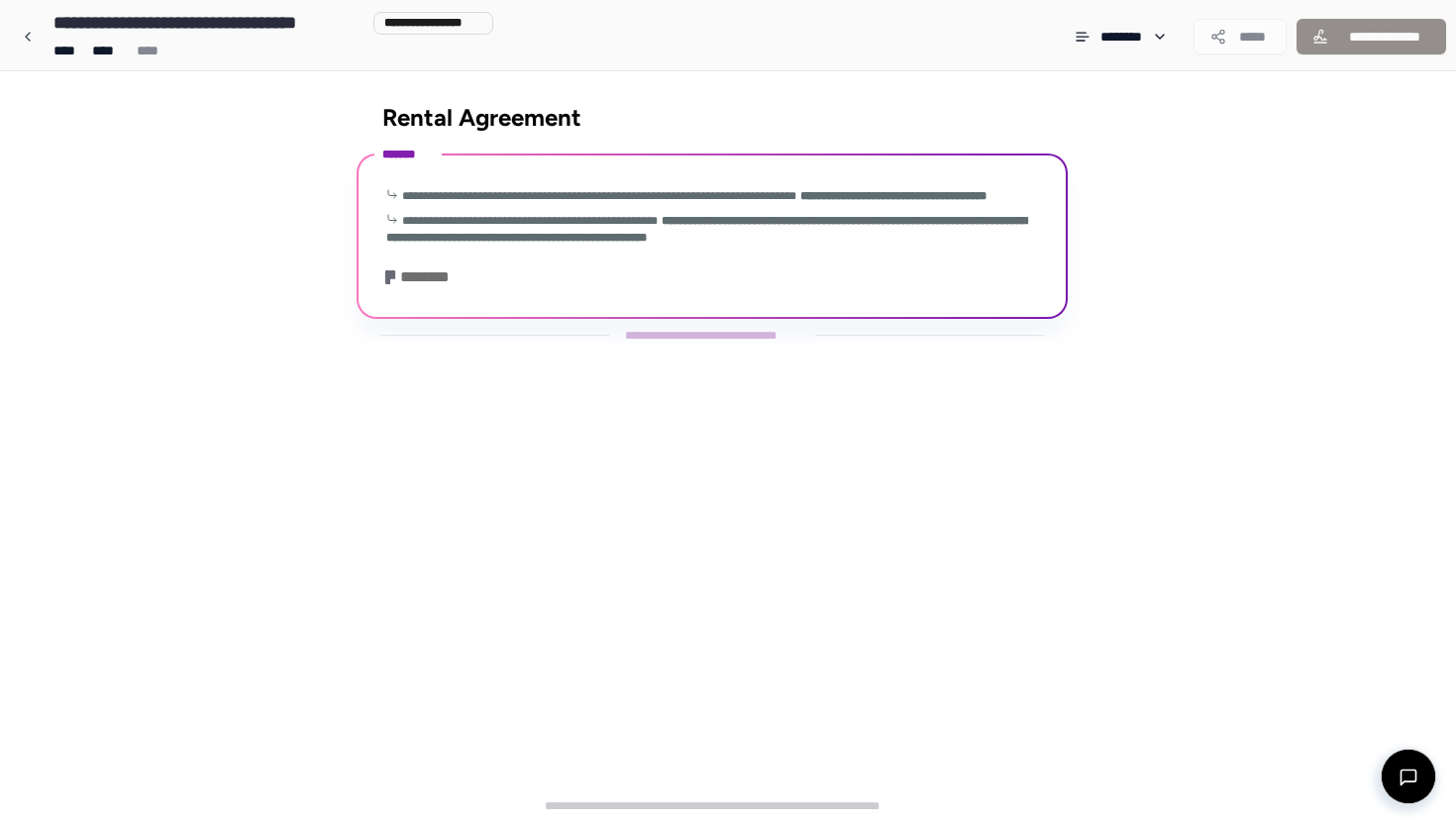scroll, scrollTop: 0, scrollLeft: 0, axis: both 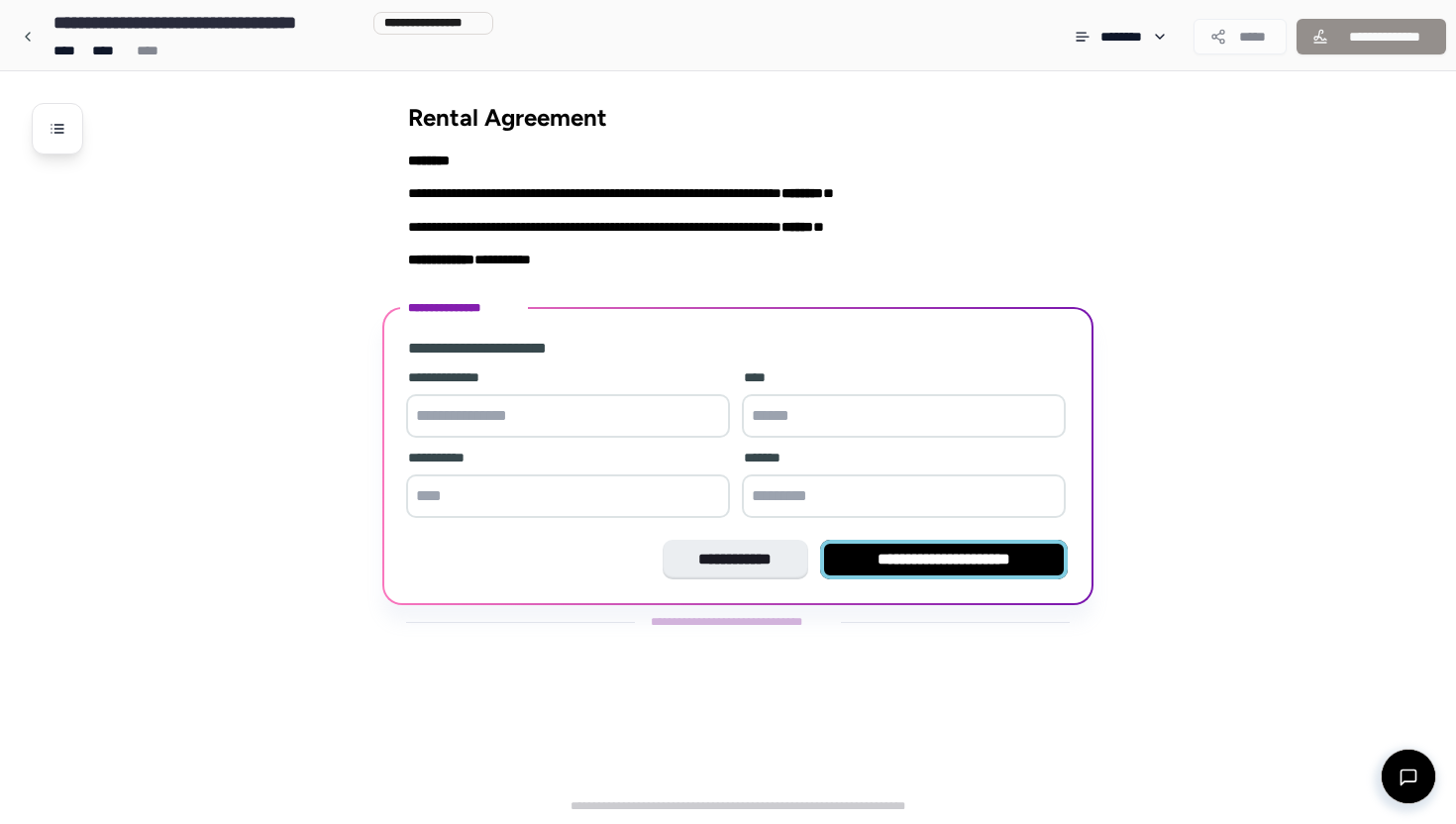 click on "**********" at bounding box center (944, 560) 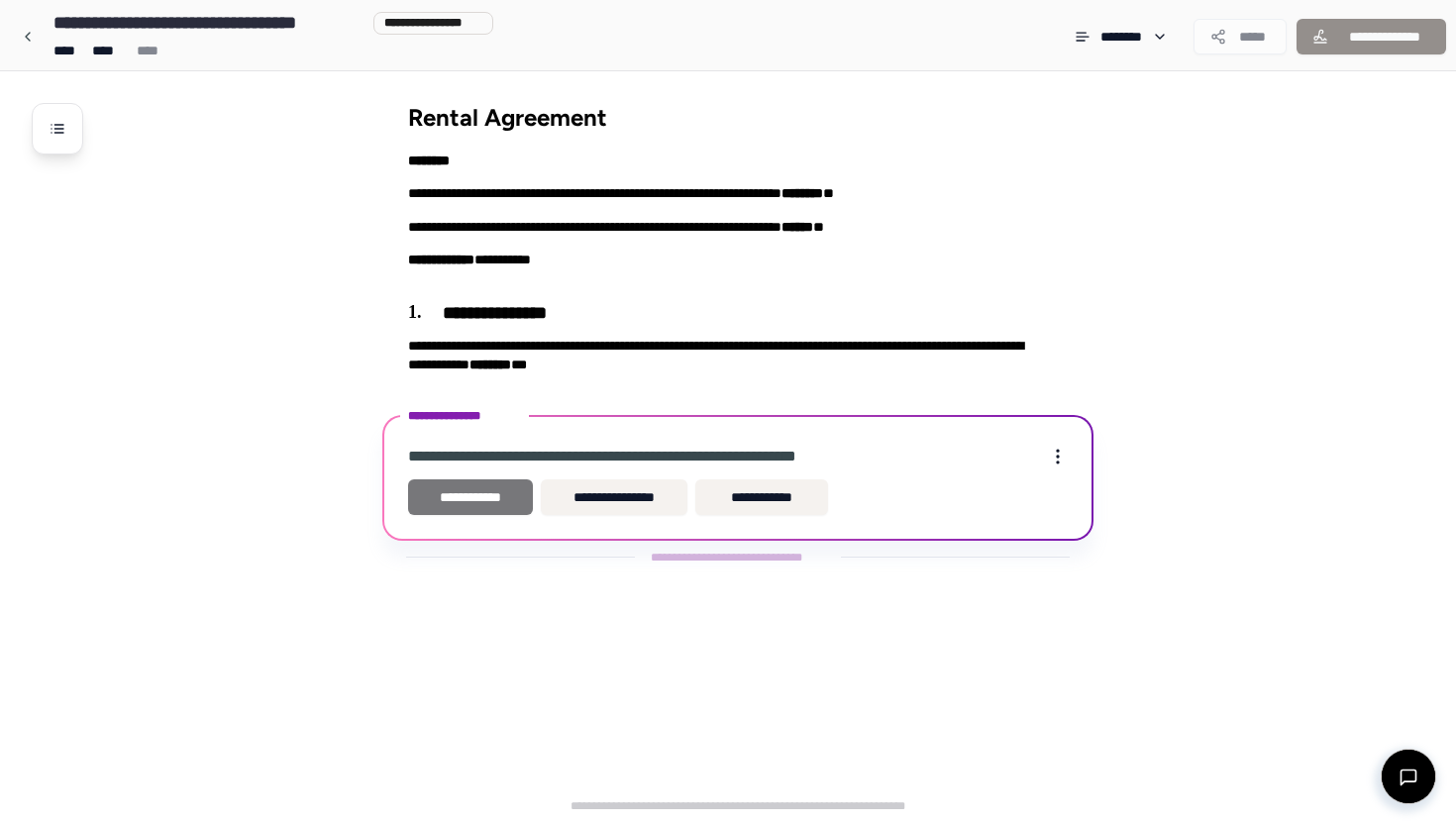 click on "**********" at bounding box center (470, 497) 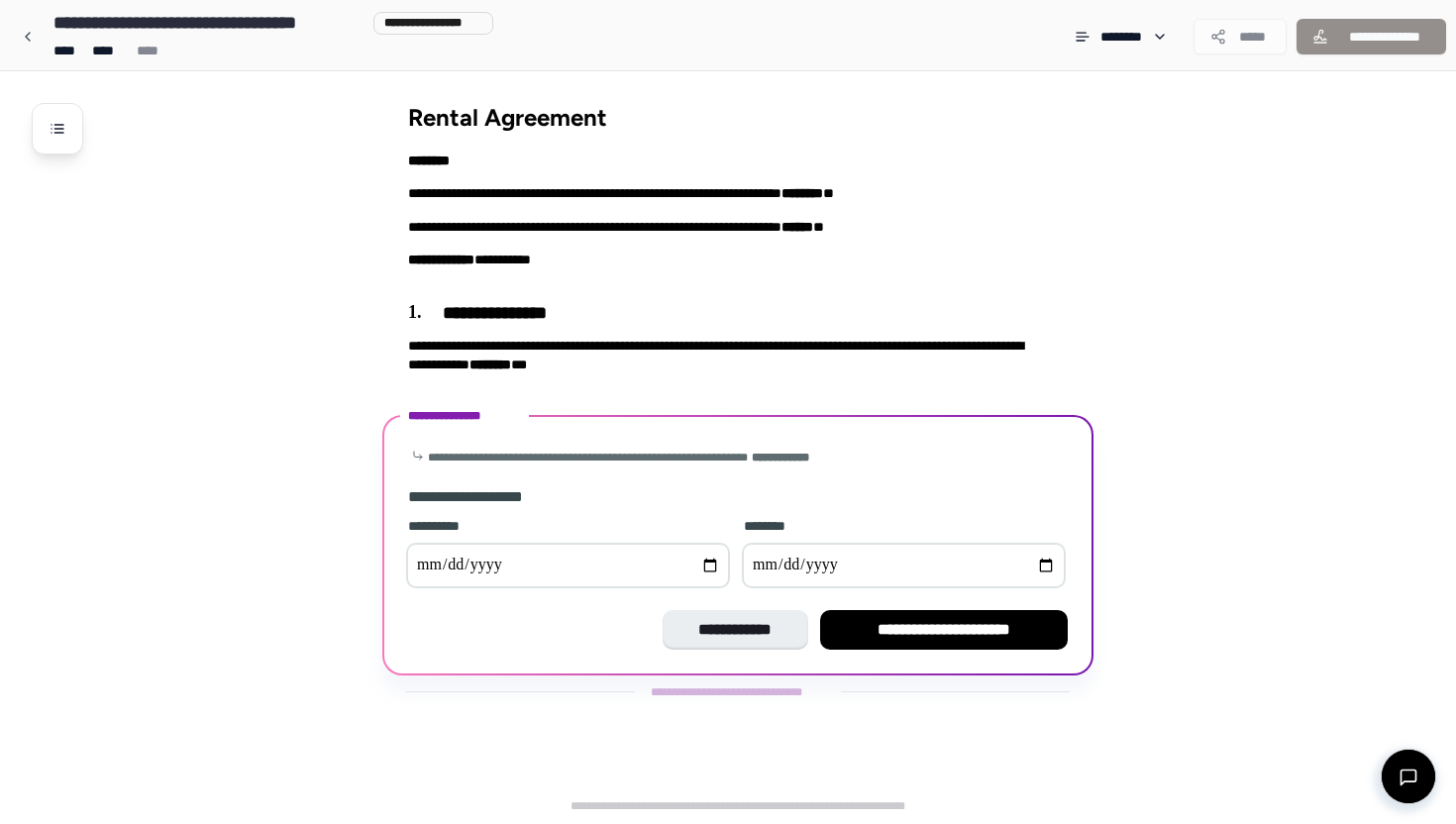 click at bounding box center [568, 566] 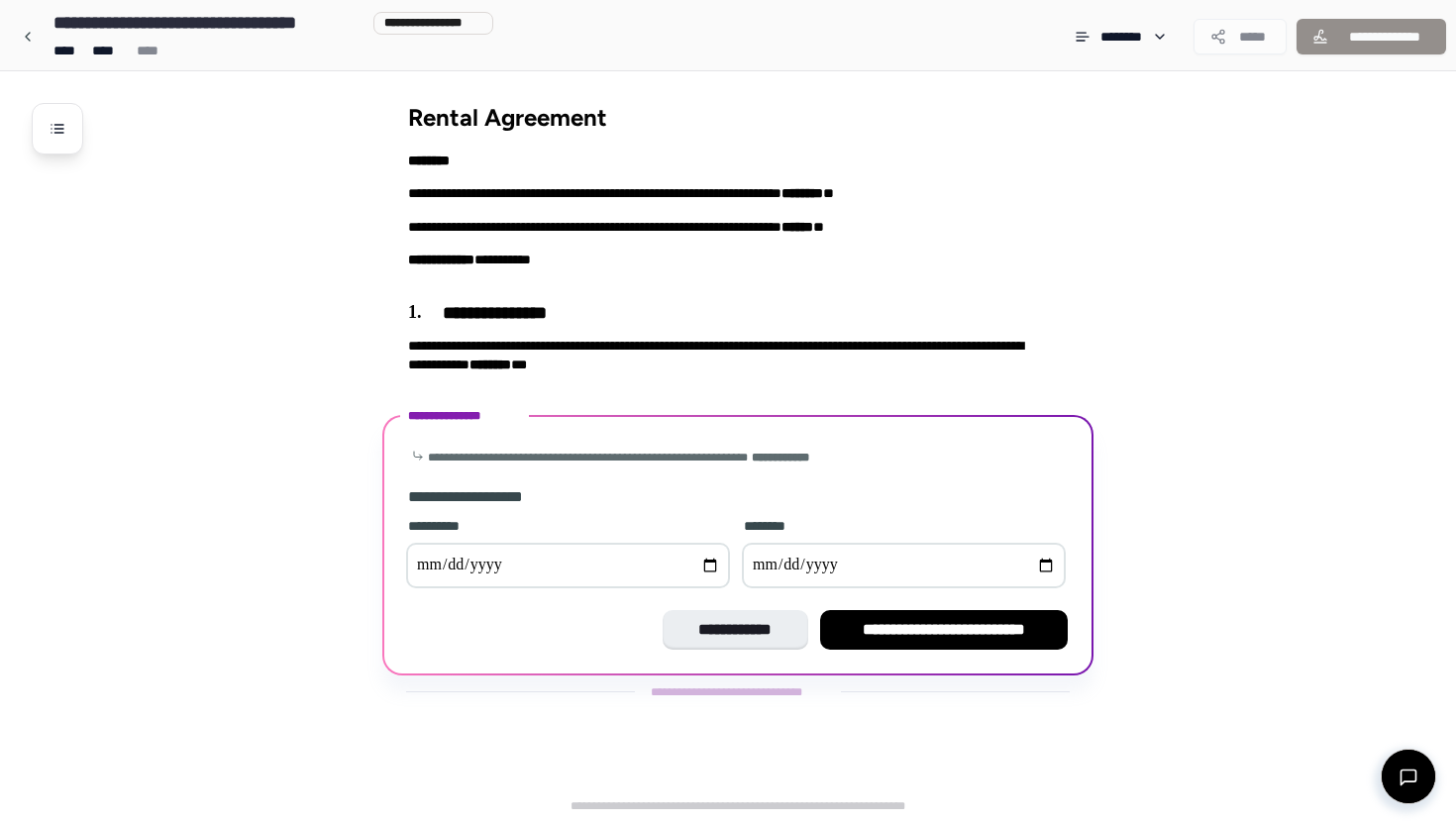 type on "**********" 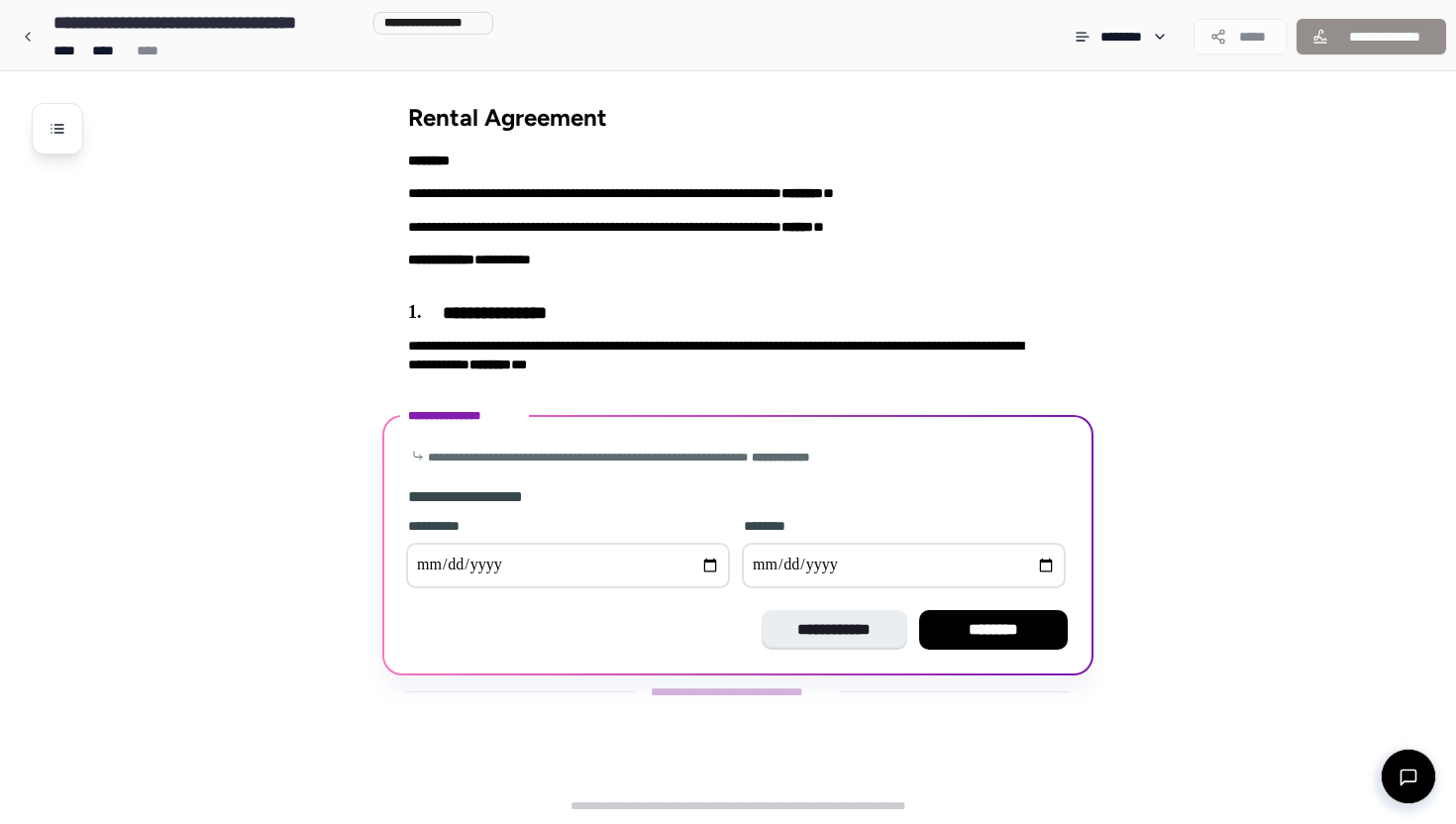 type on "**********" 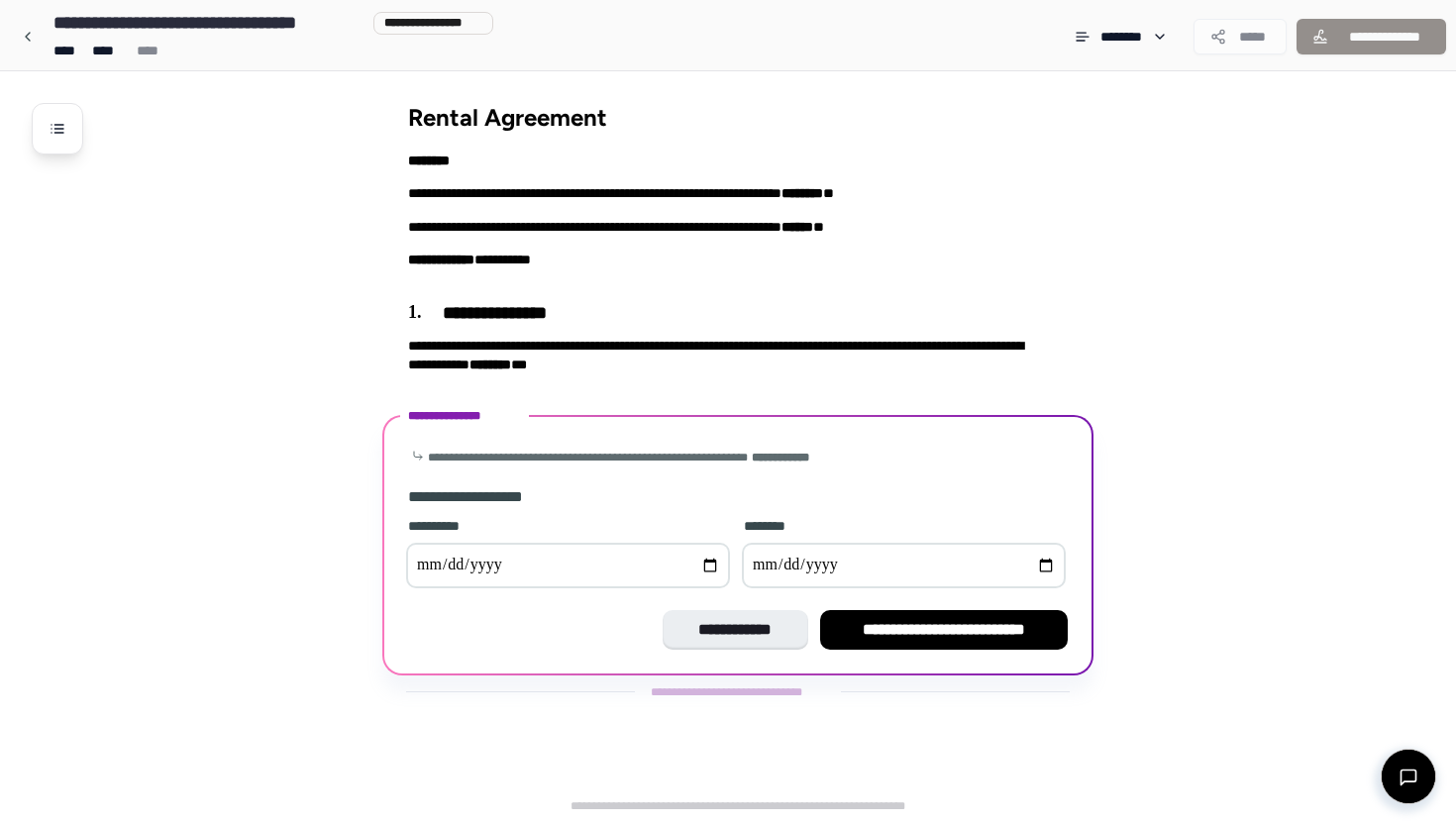 click at bounding box center [903, 566] 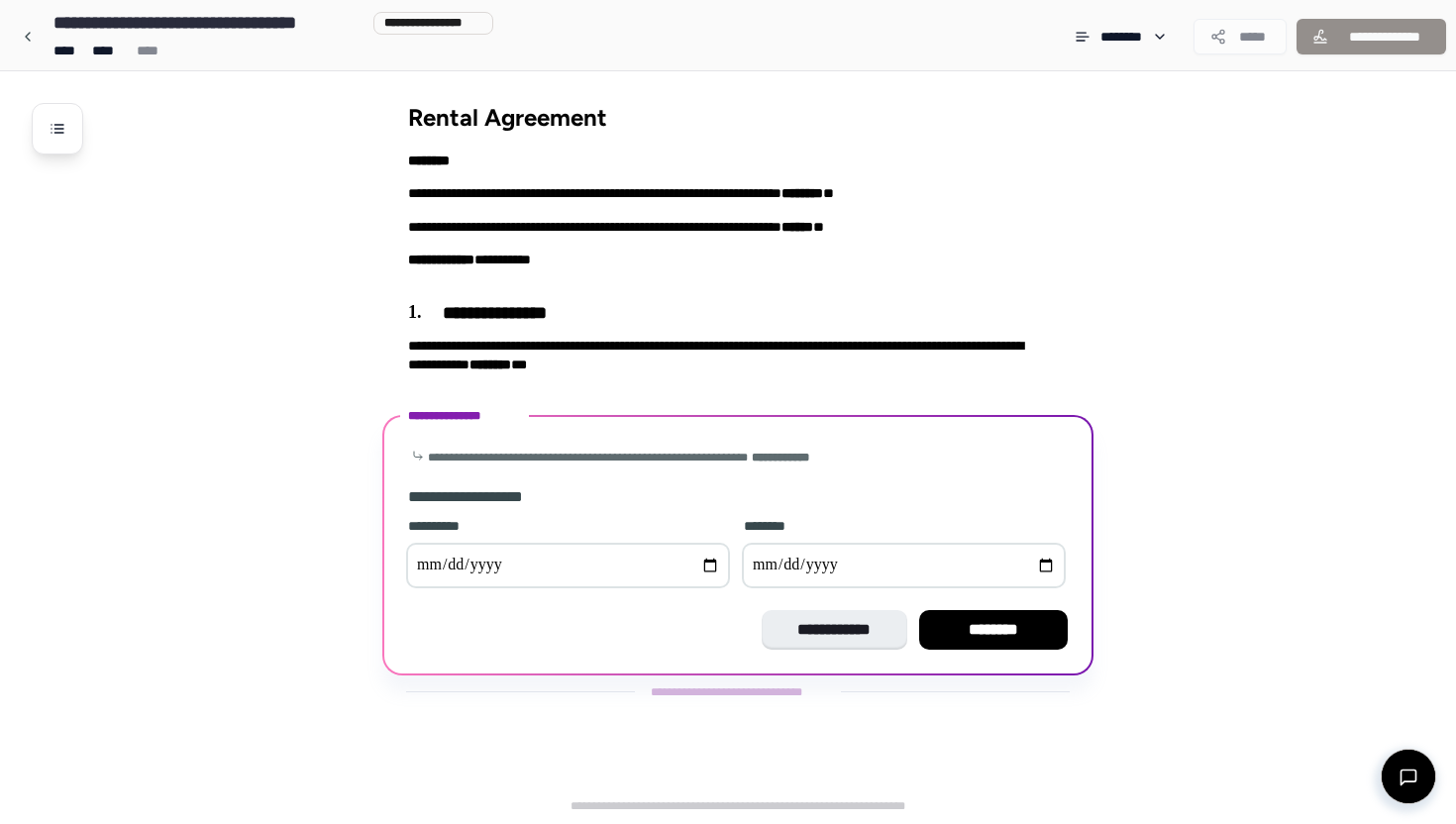 type on "**********" 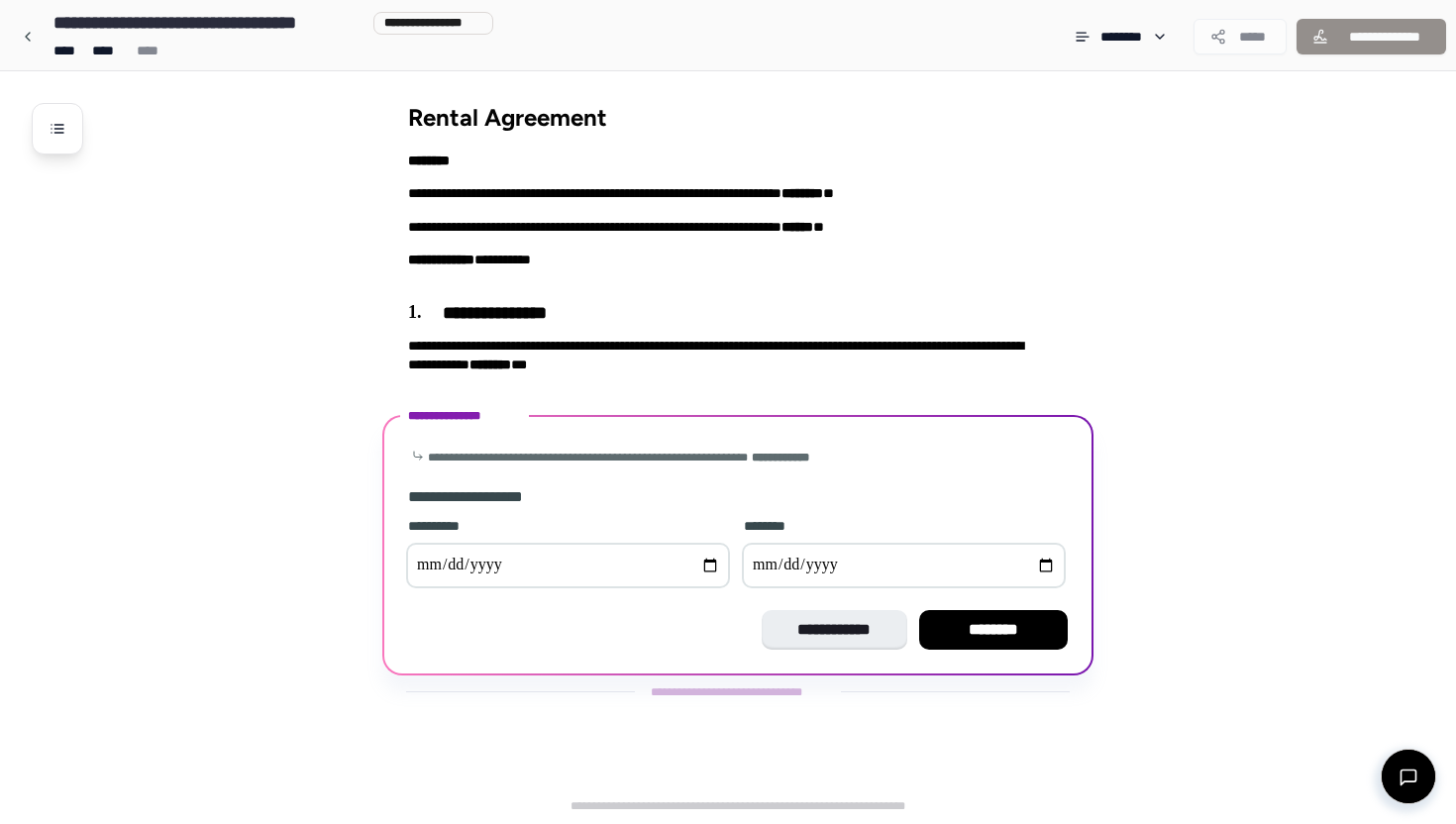 click on "**********" at bounding box center (738, 548) 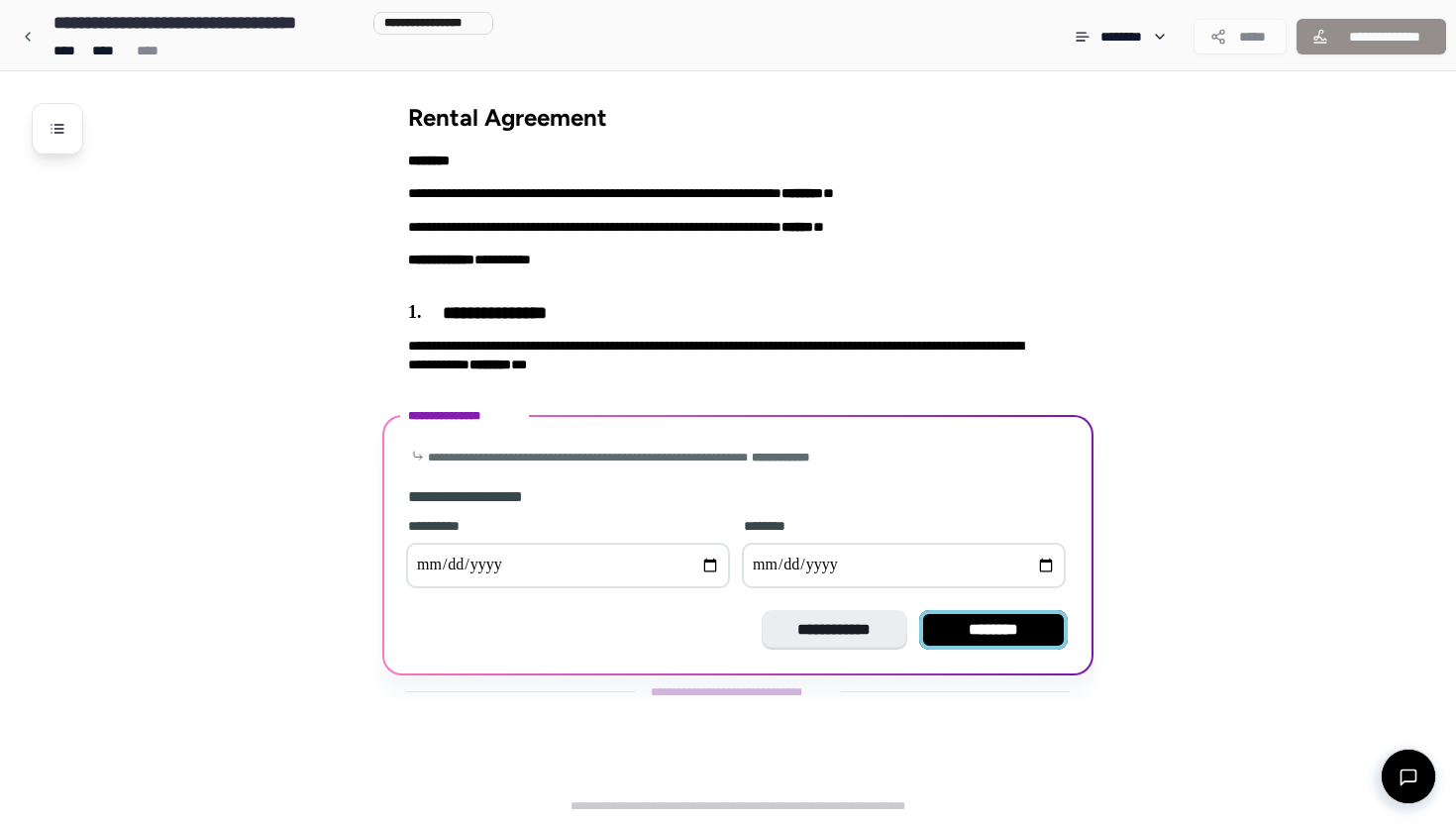 click on "********" at bounding box center (993, 630) 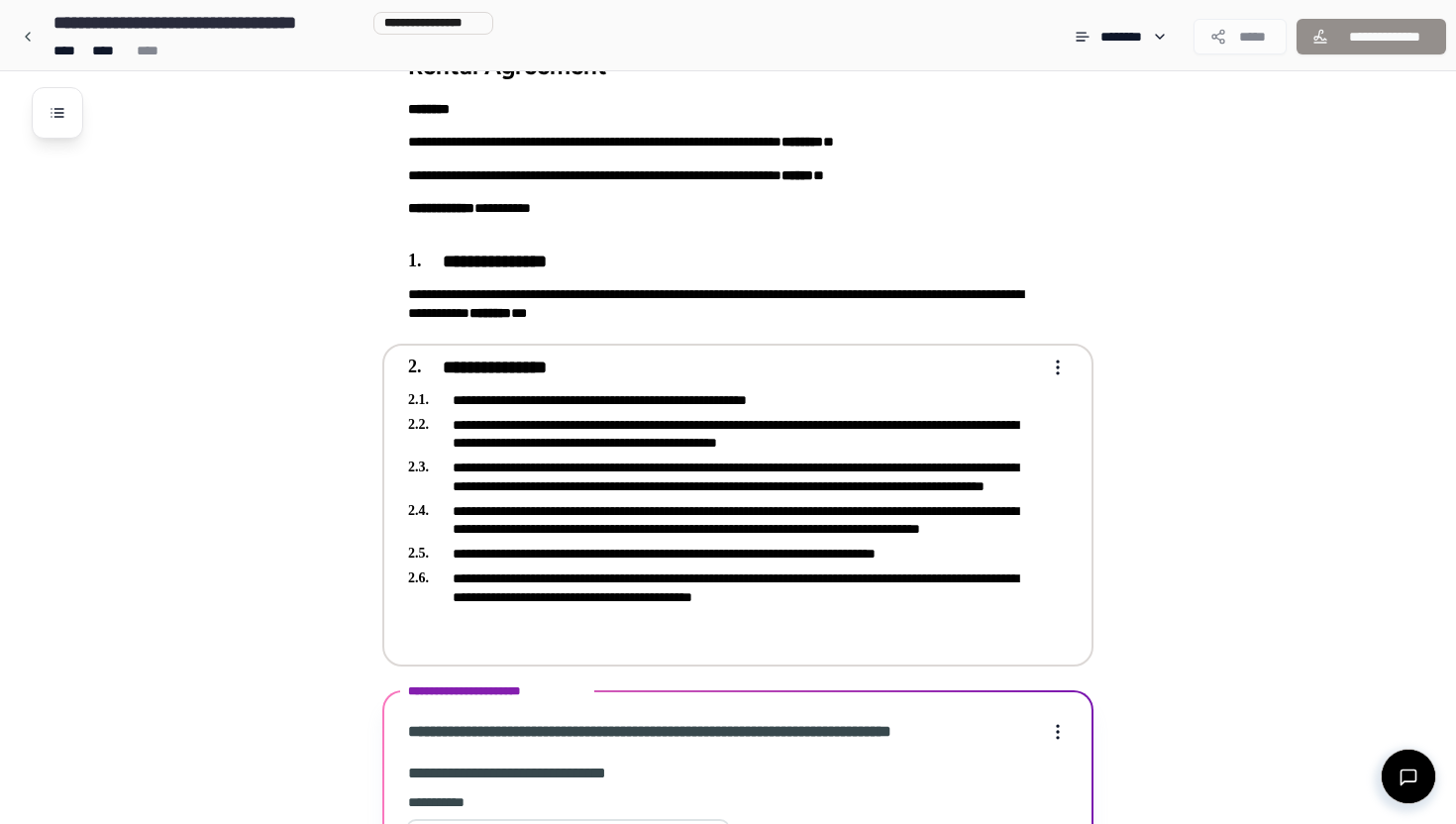 scroll, scrollTop: 700, scrollLeft: 0, axis: vertical 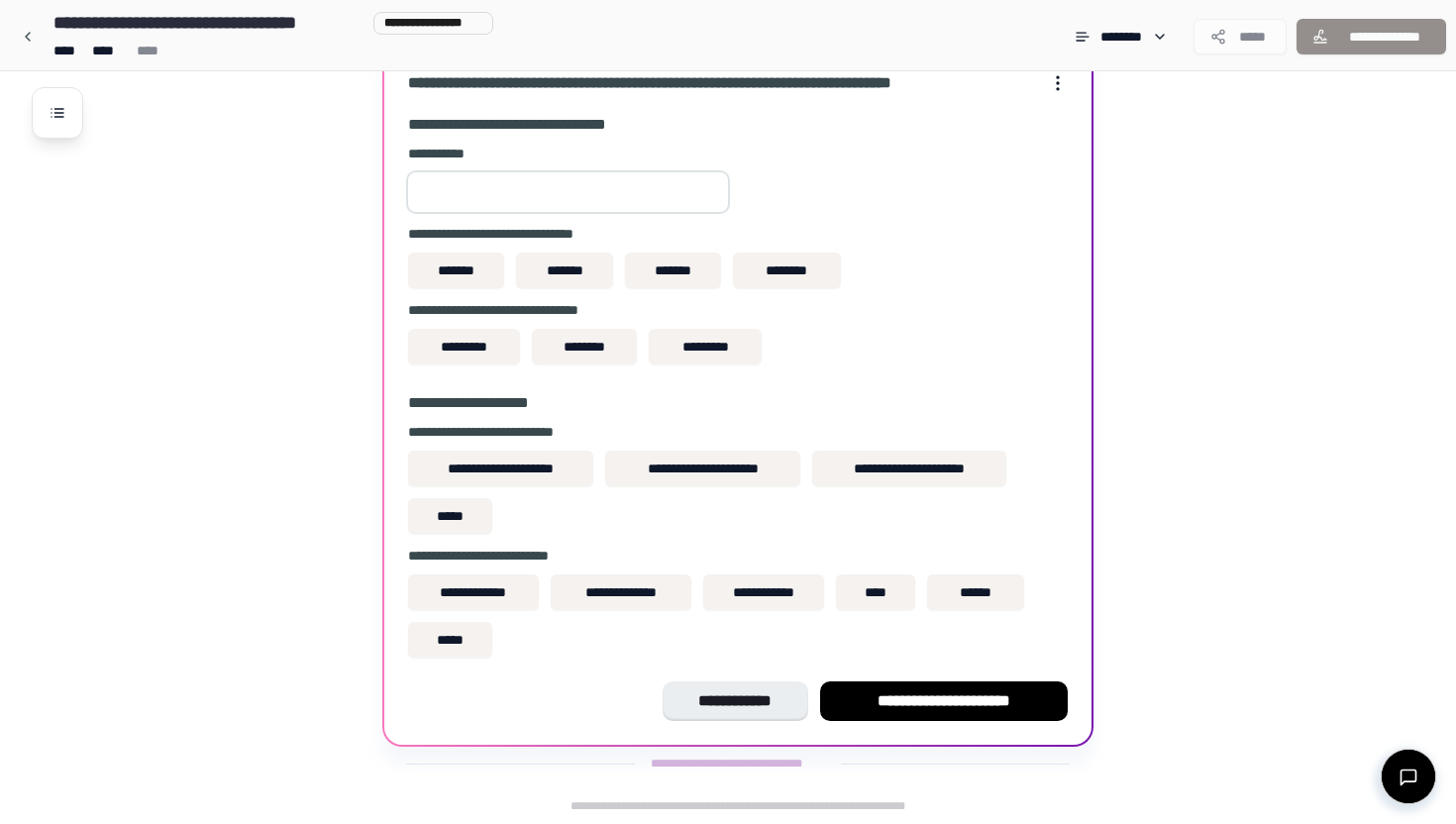 click at bounding box center (568, 192) 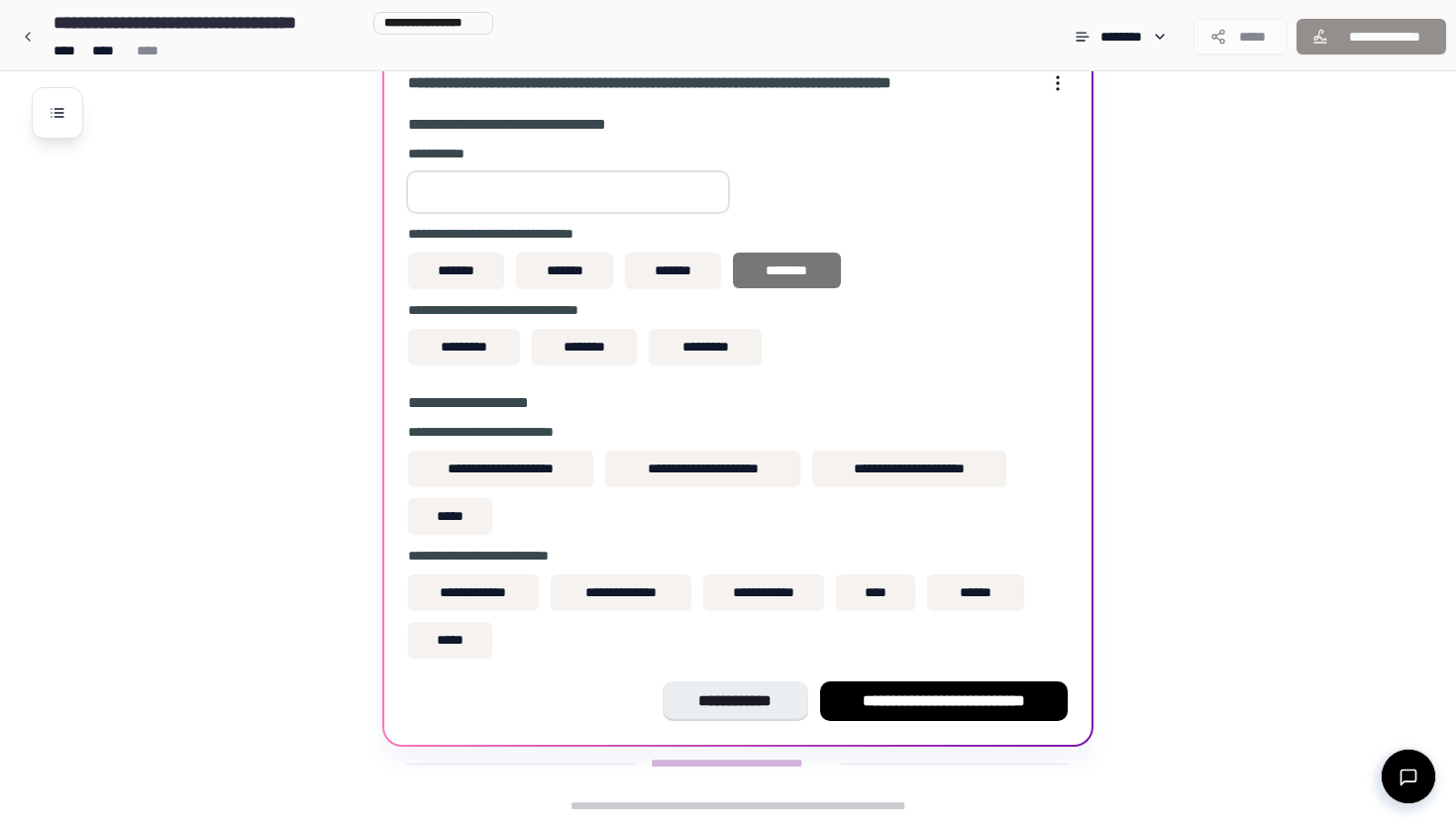 type on "***" 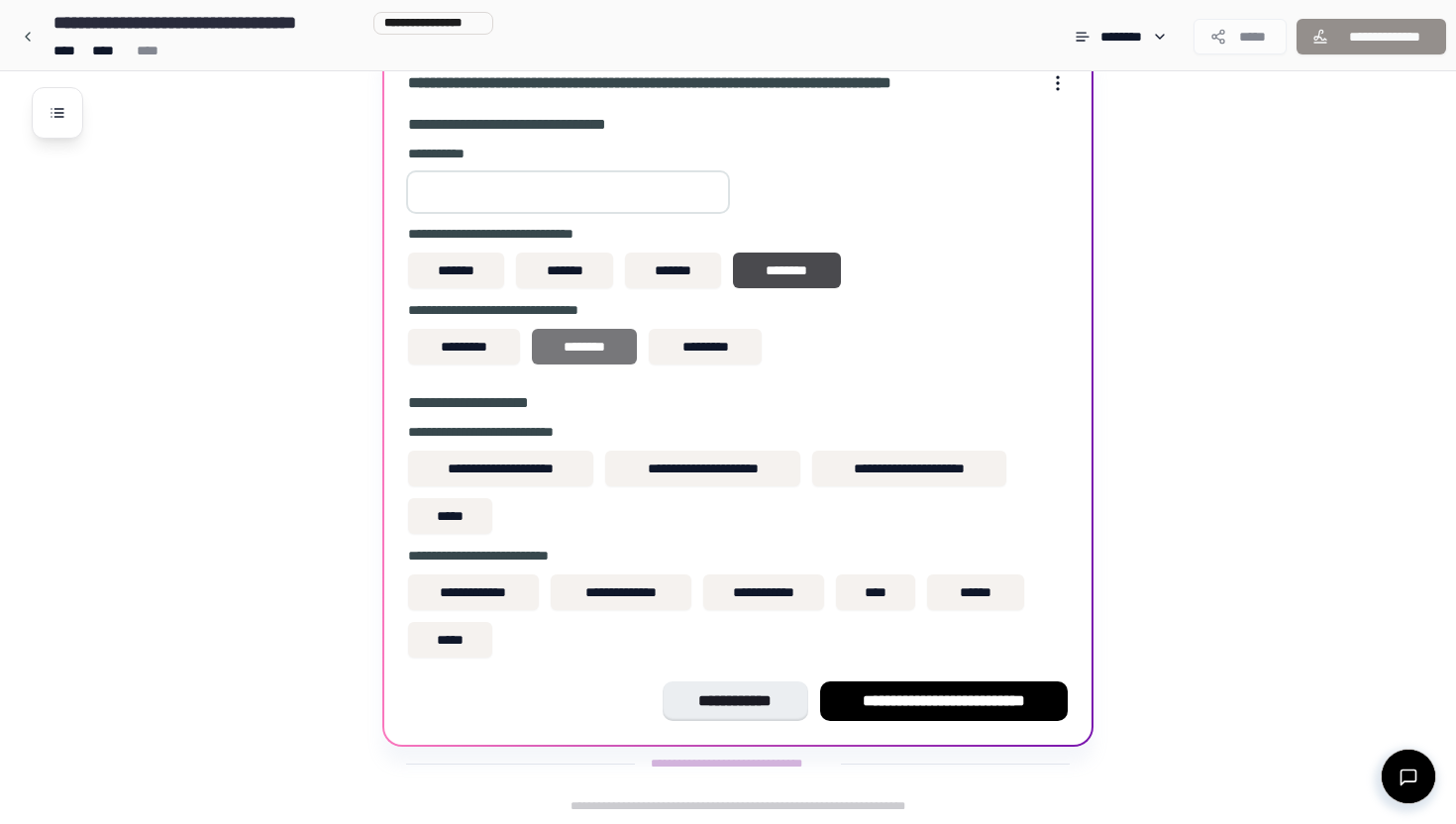 click on "********" at bounding box center [583, 347] 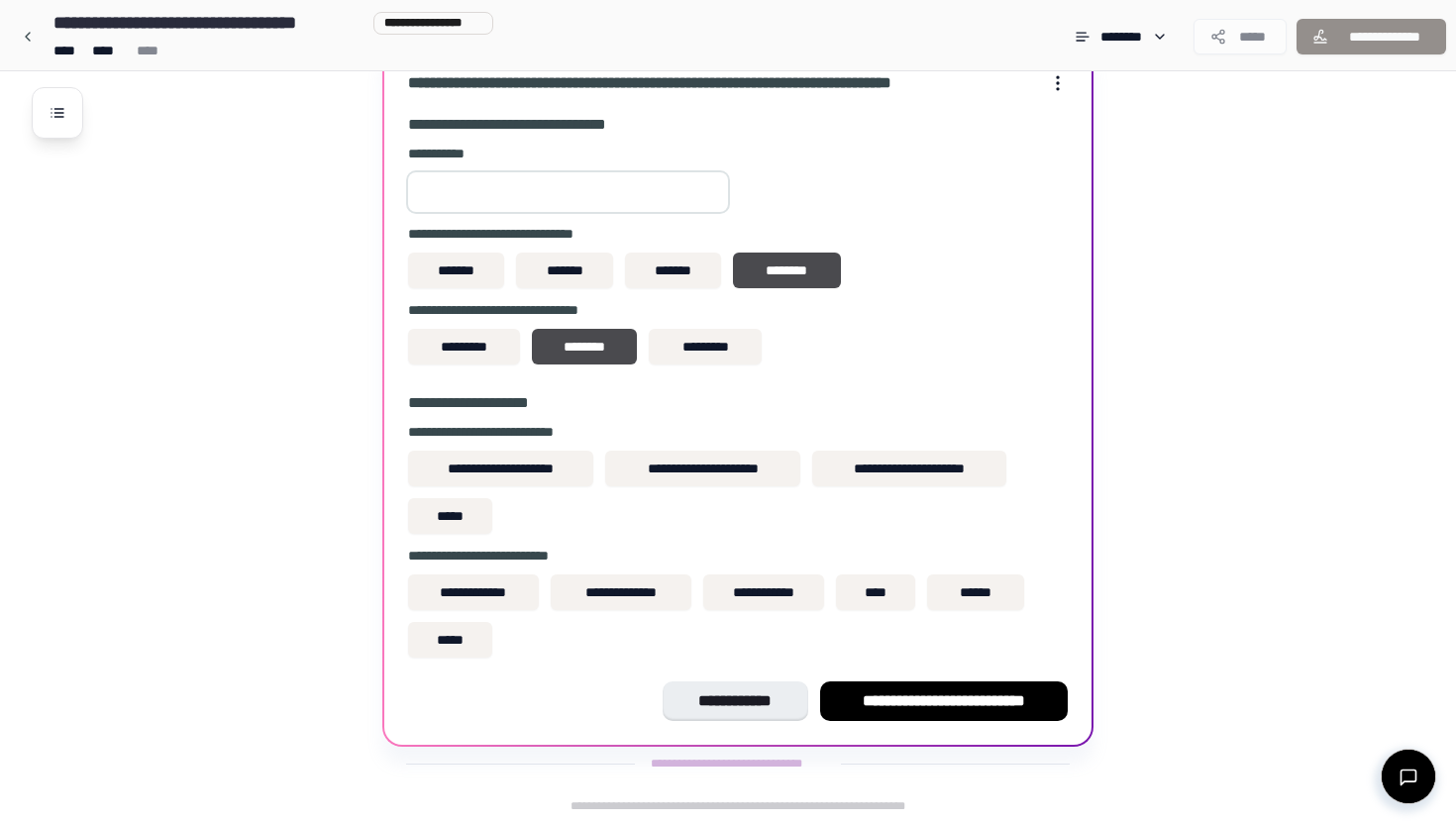 click on "***" at bounding box center [568, 192] 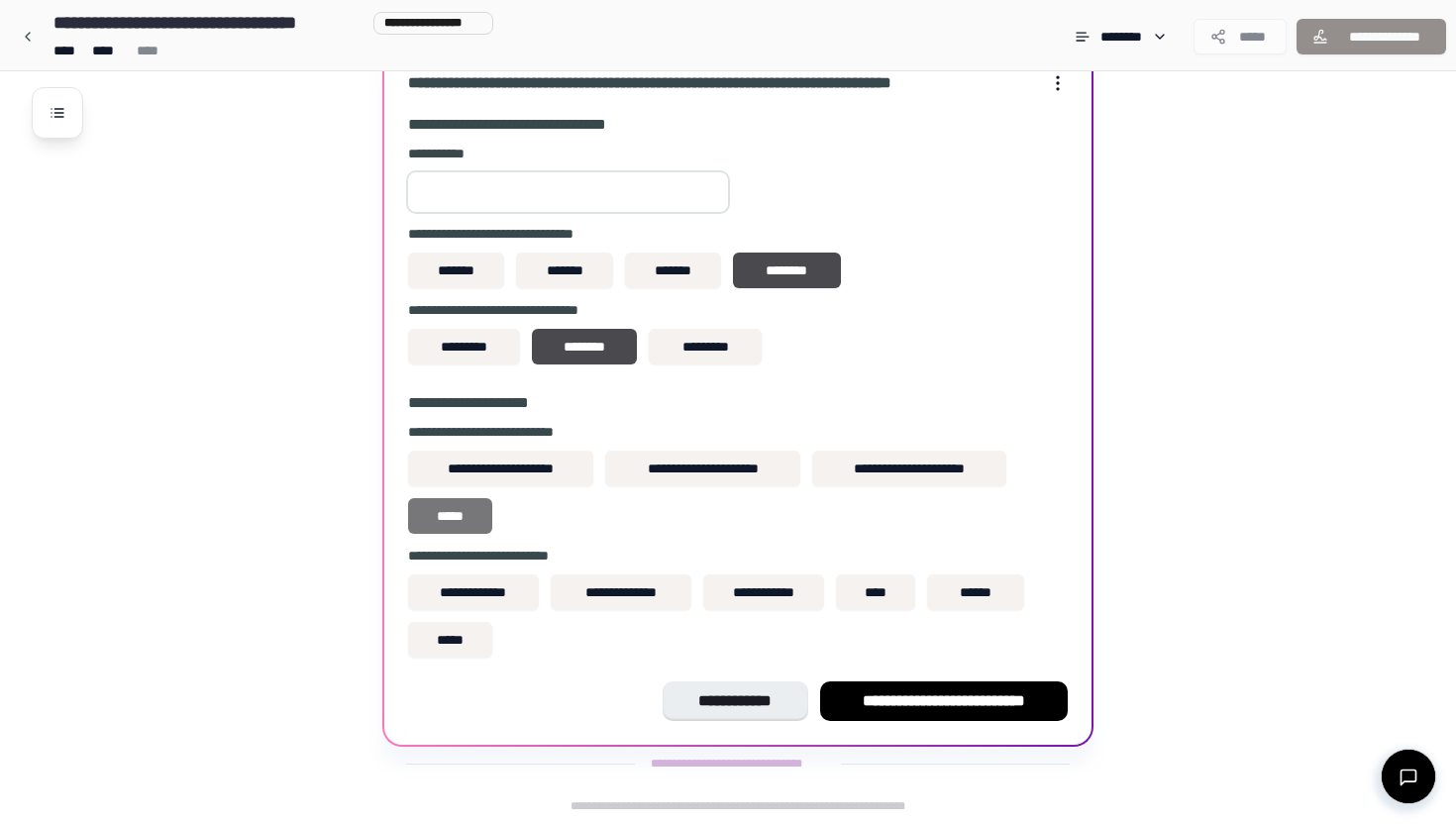 click on "*****" at bounding box center (450, 516) 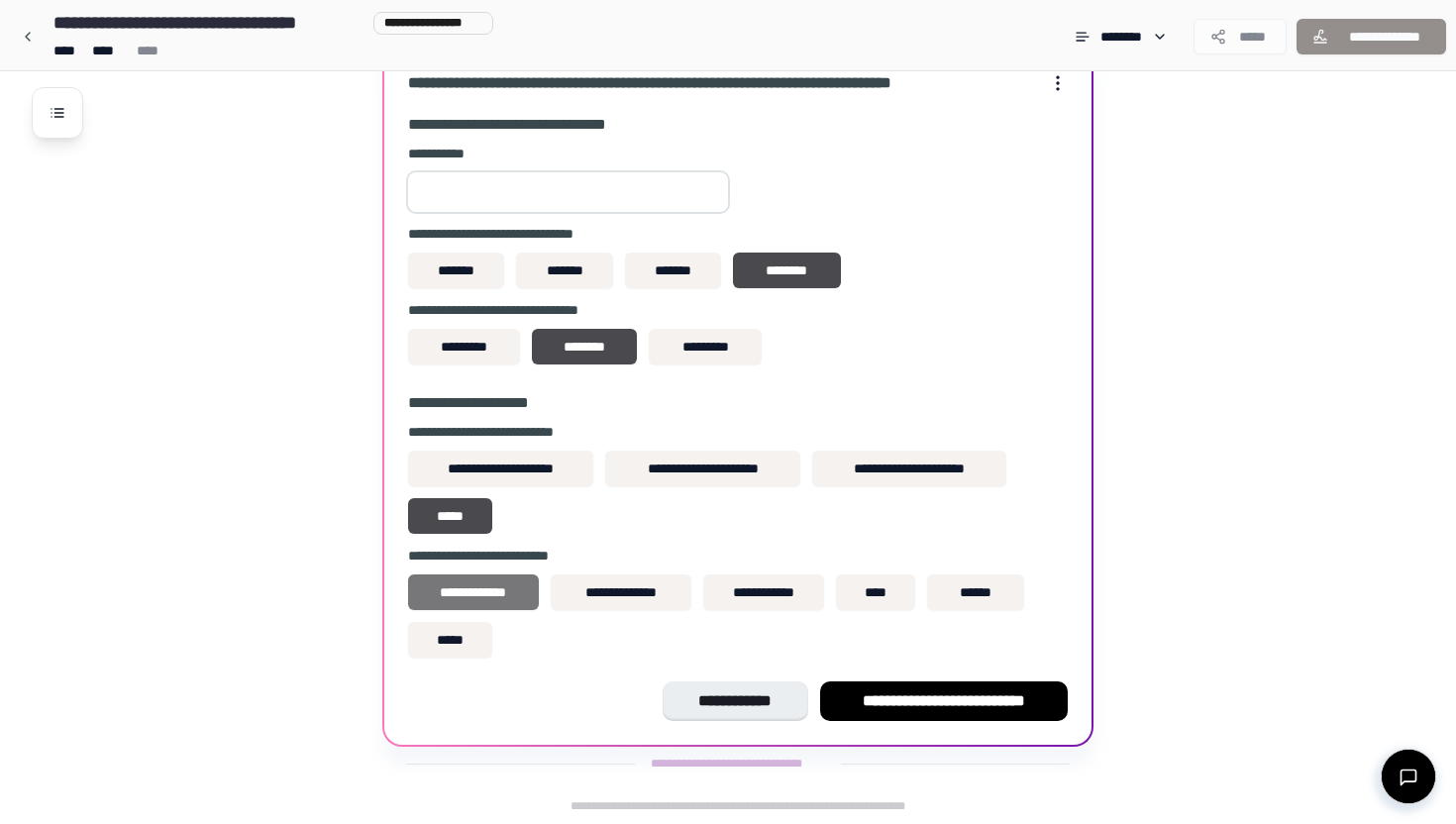 click on "**********" at bounding box center (473, 592) 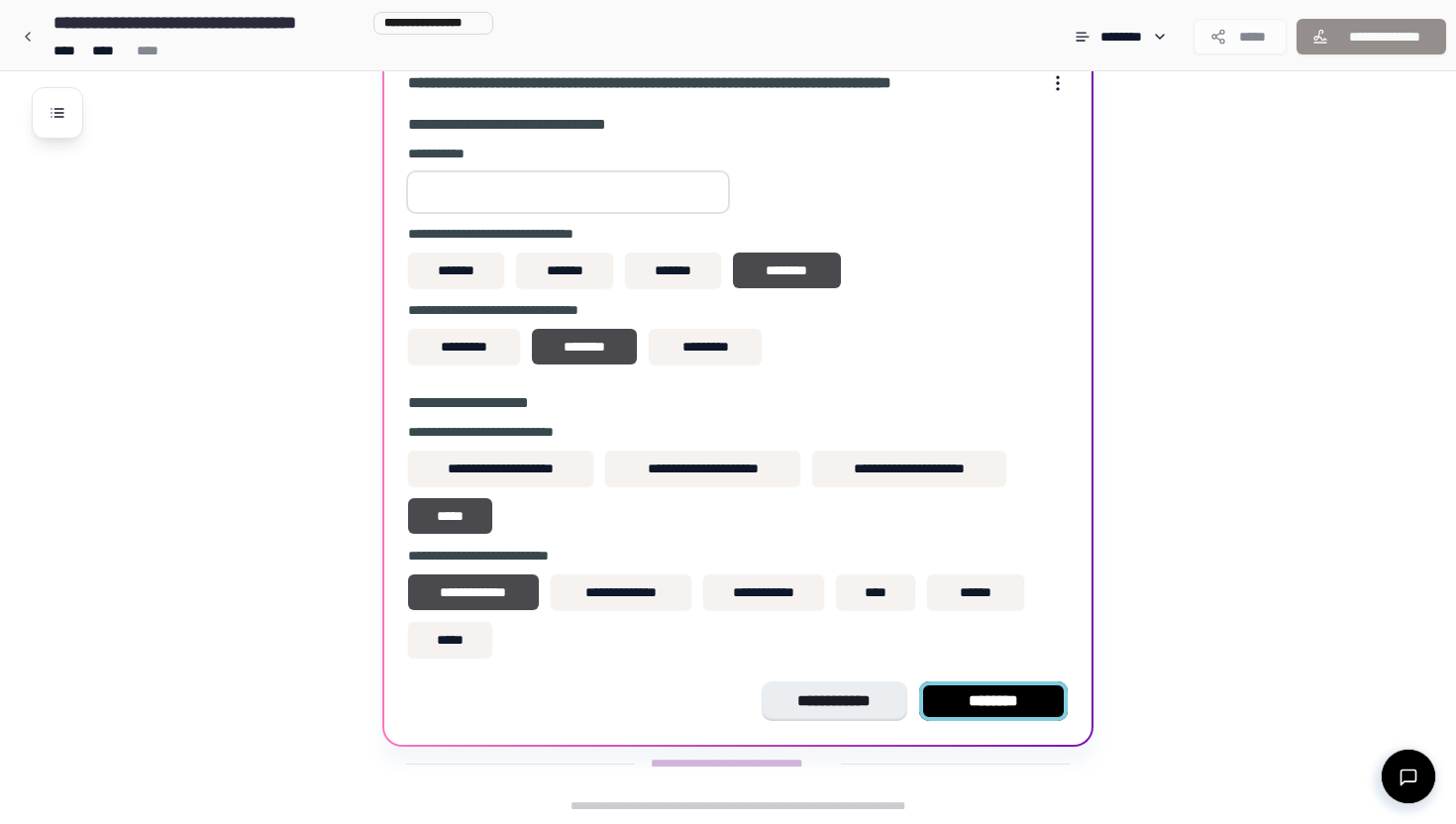 click on "********" at bounding box center [993, 701] 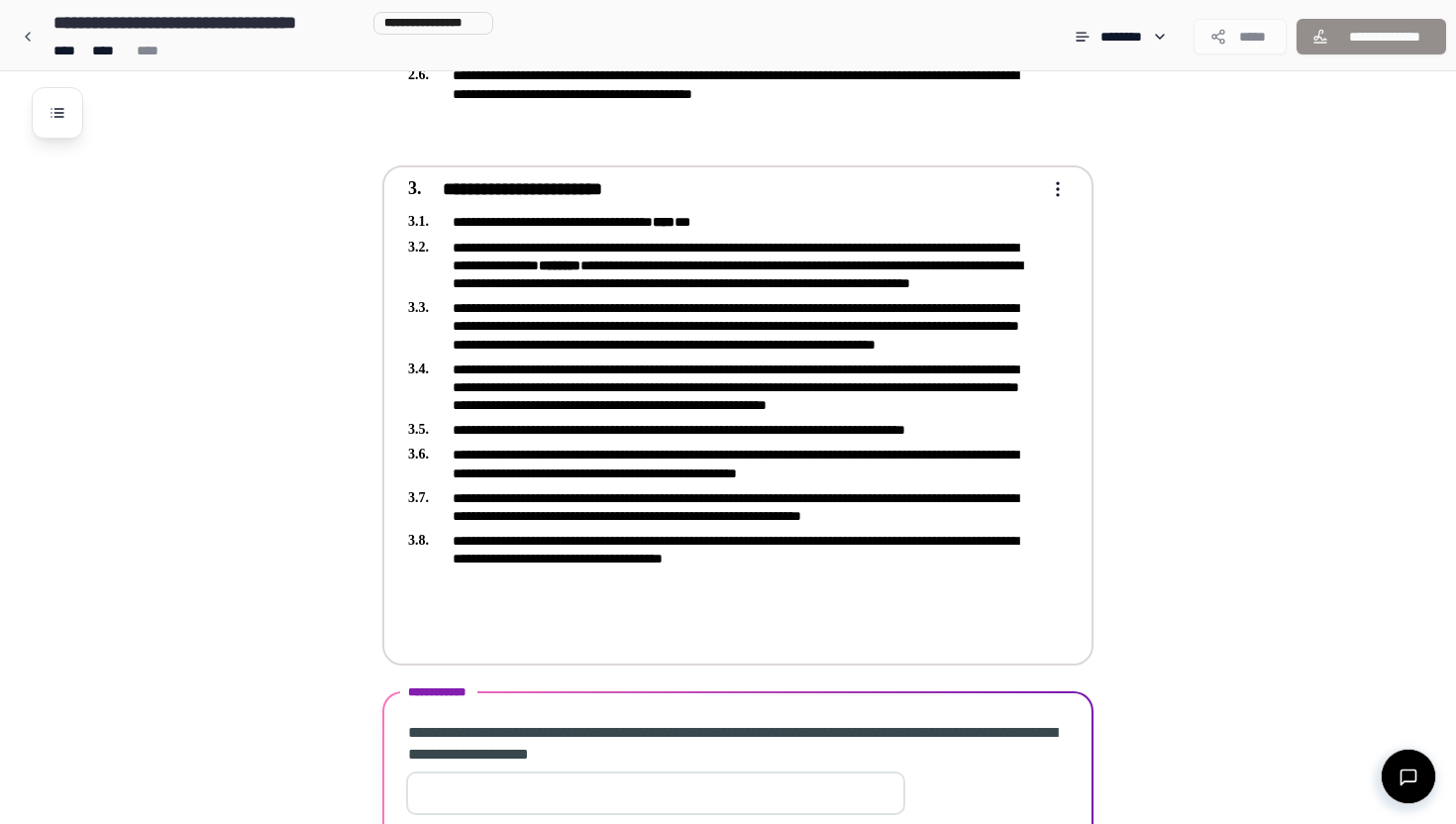 scroll, scrollTop: 709, scrollLeft: 0, axis: vertical 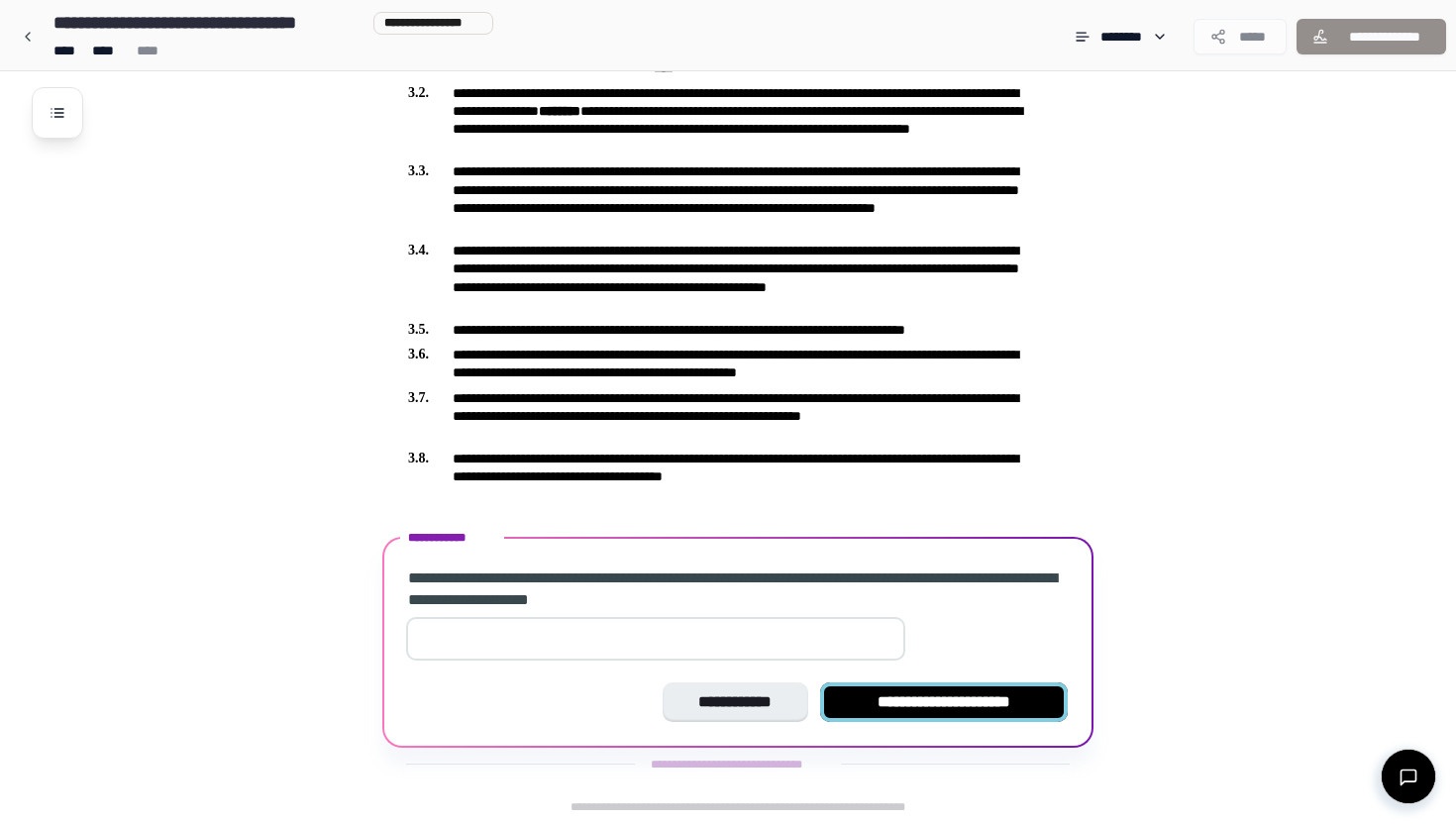 click on "**********" at bounding box center (944, 702) 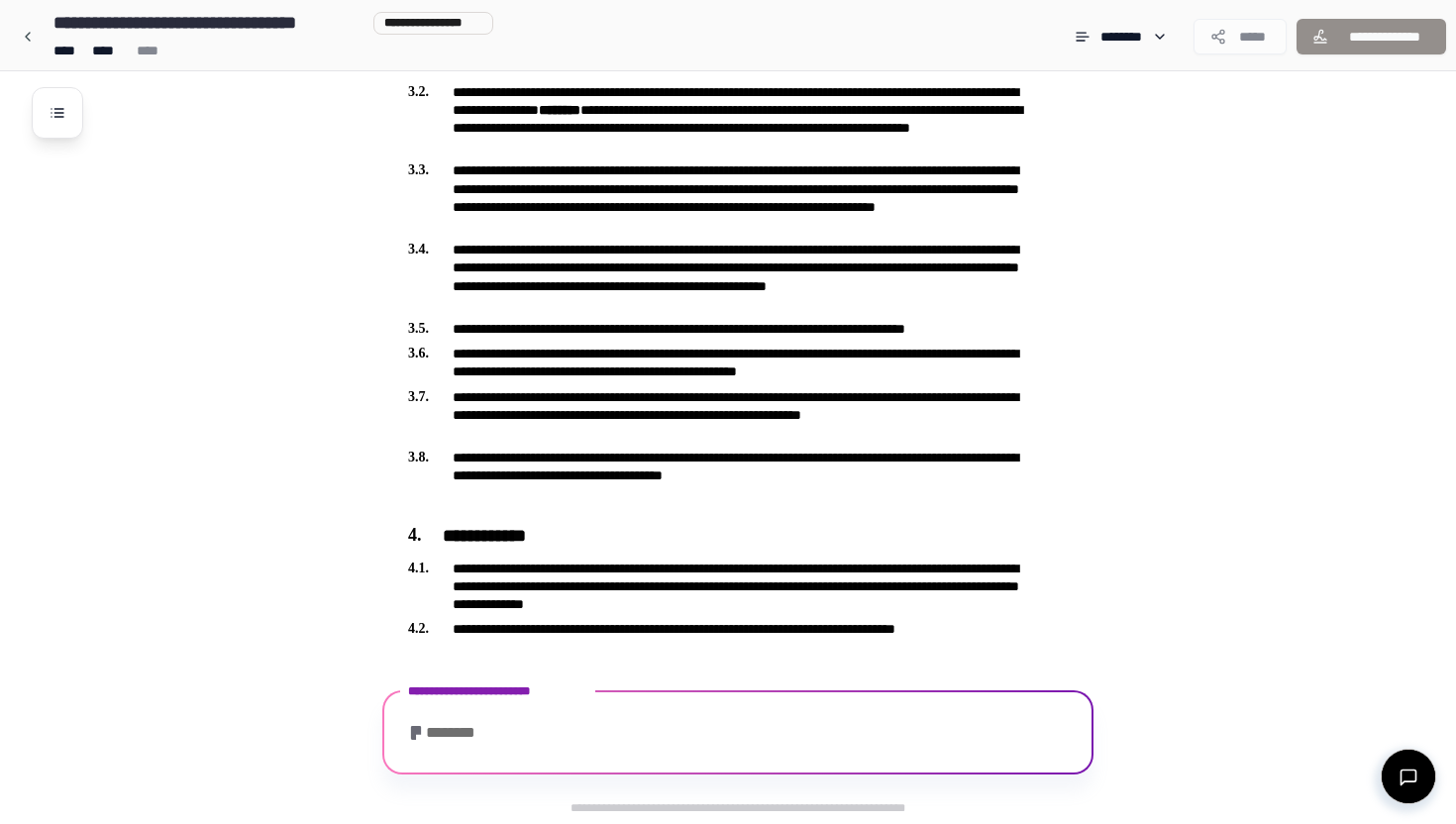 scroll, scrollTop: 801, scrollLeft: 0, axis: vertical 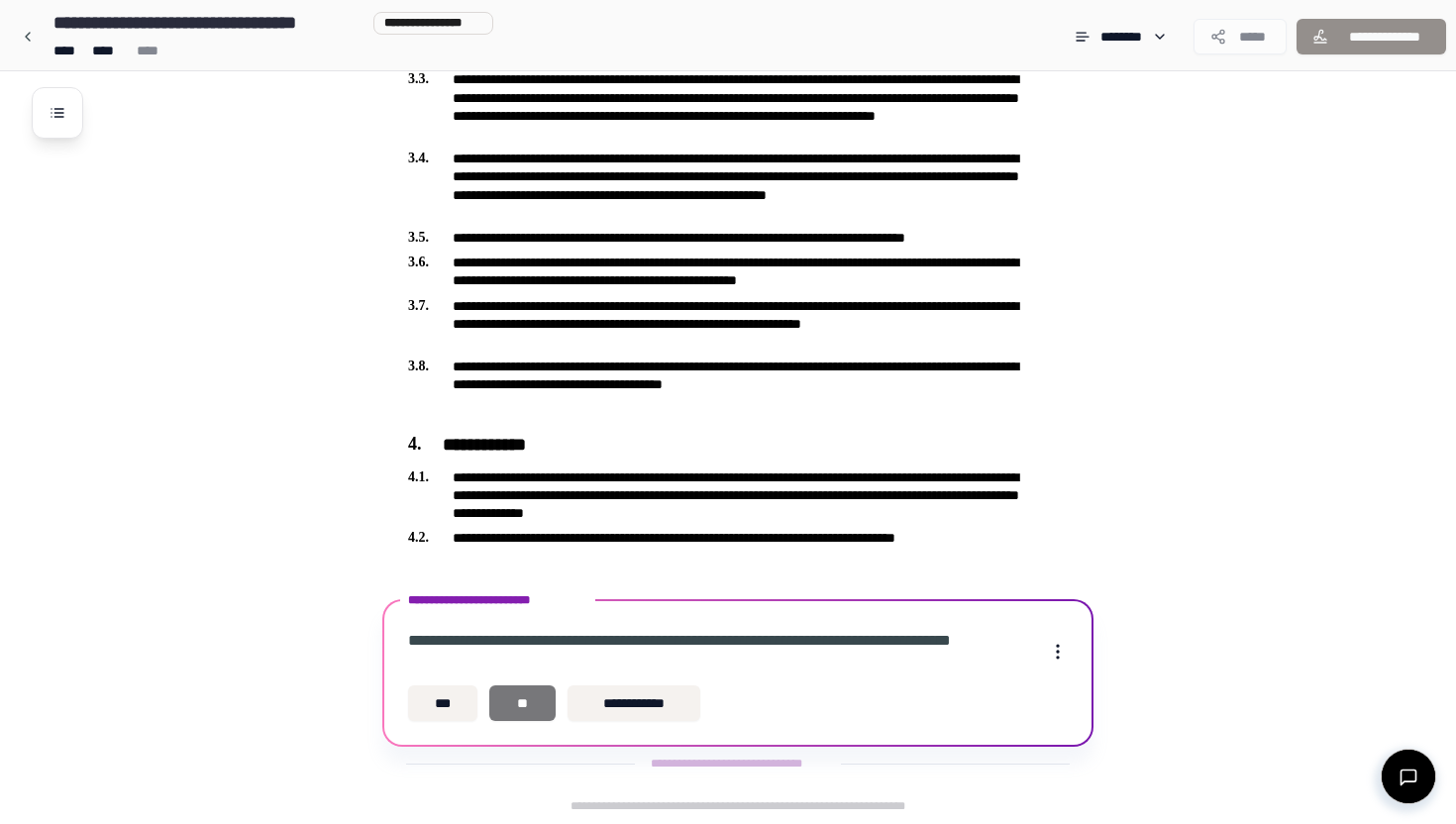 click on "**" at bounding box center (522, 703) 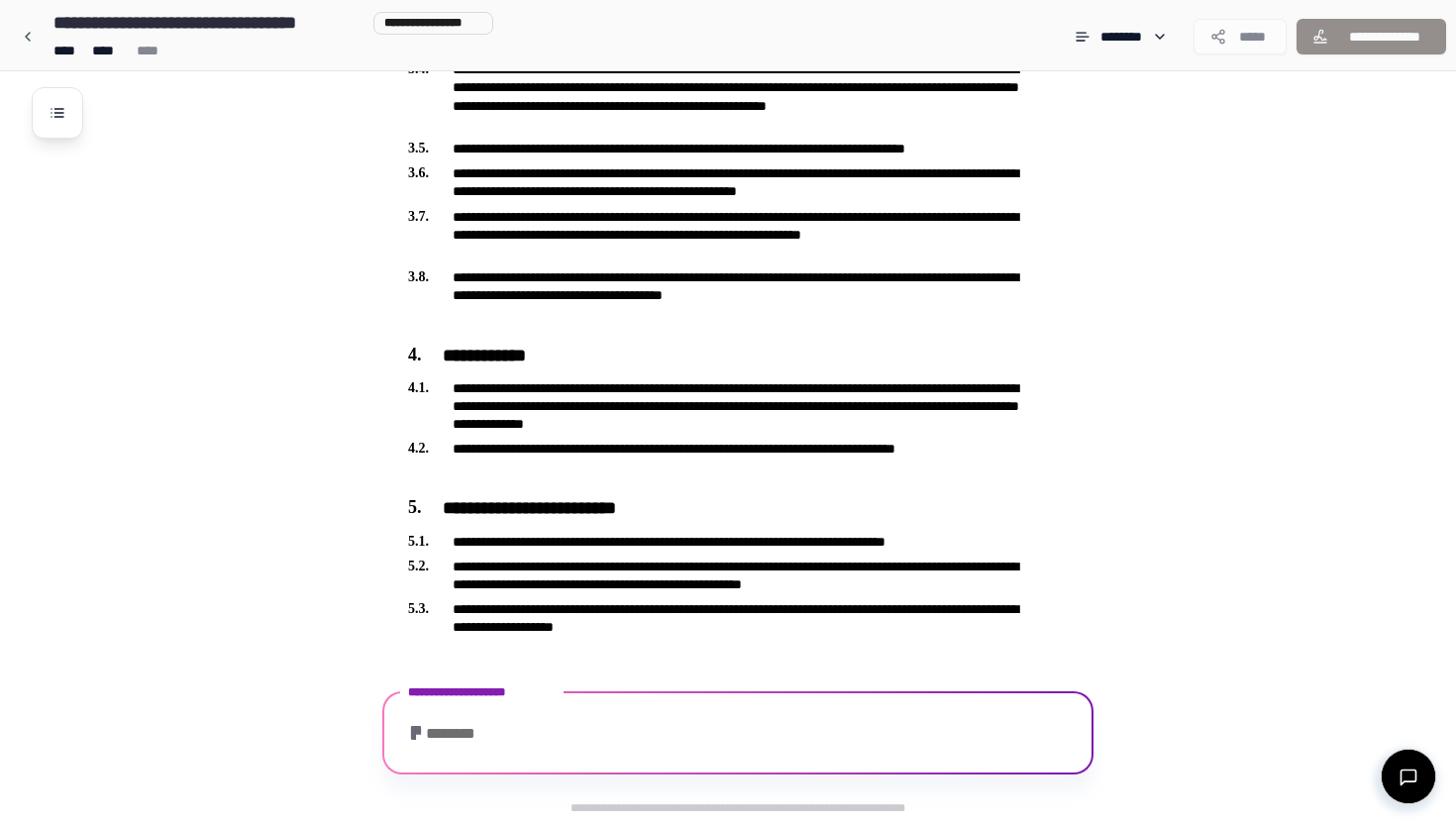 scroll, scrollTop: 960, scrollLeft: 0, axis: vertical 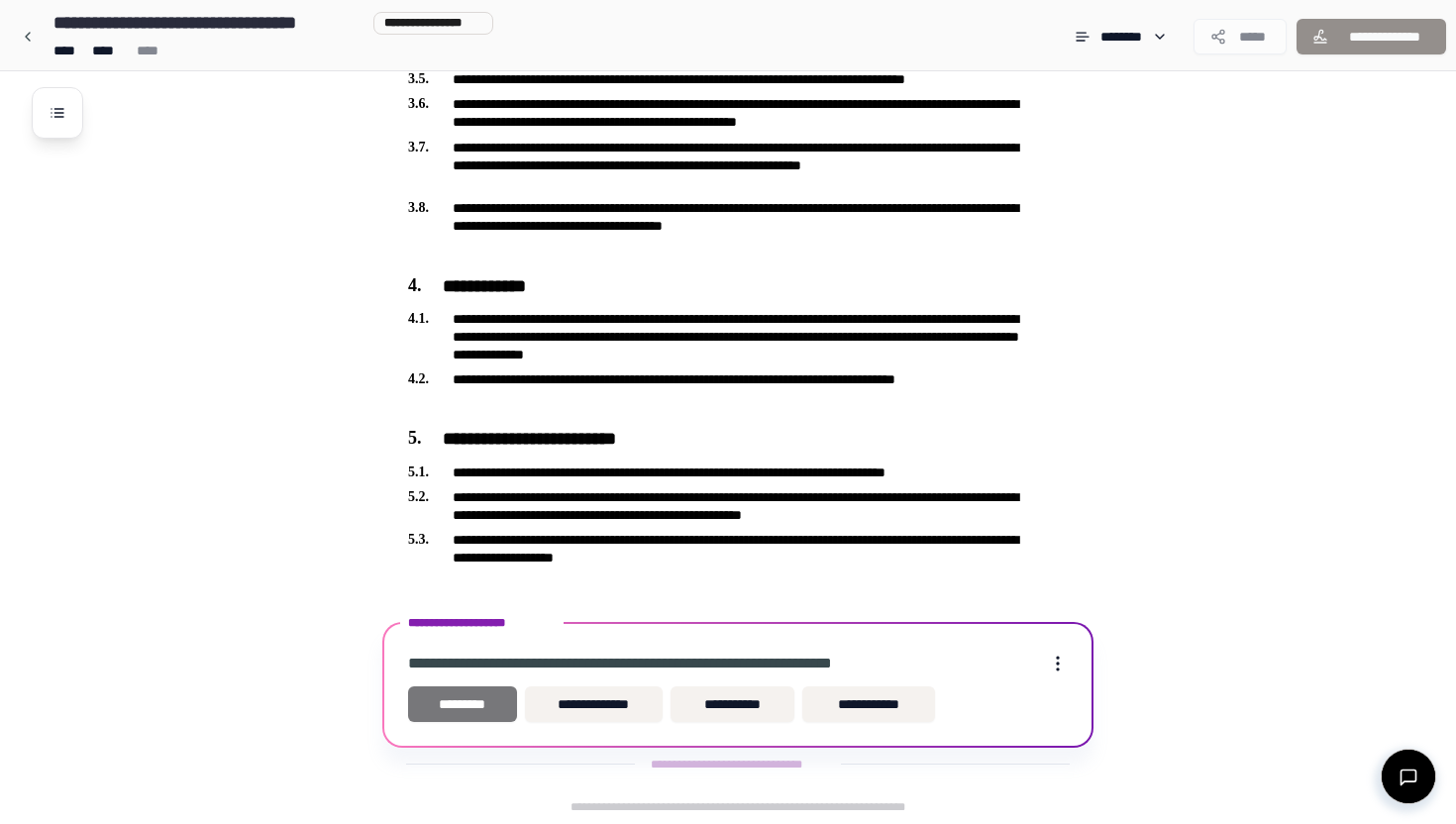 click on "*********" at bounding box center [463, 704] 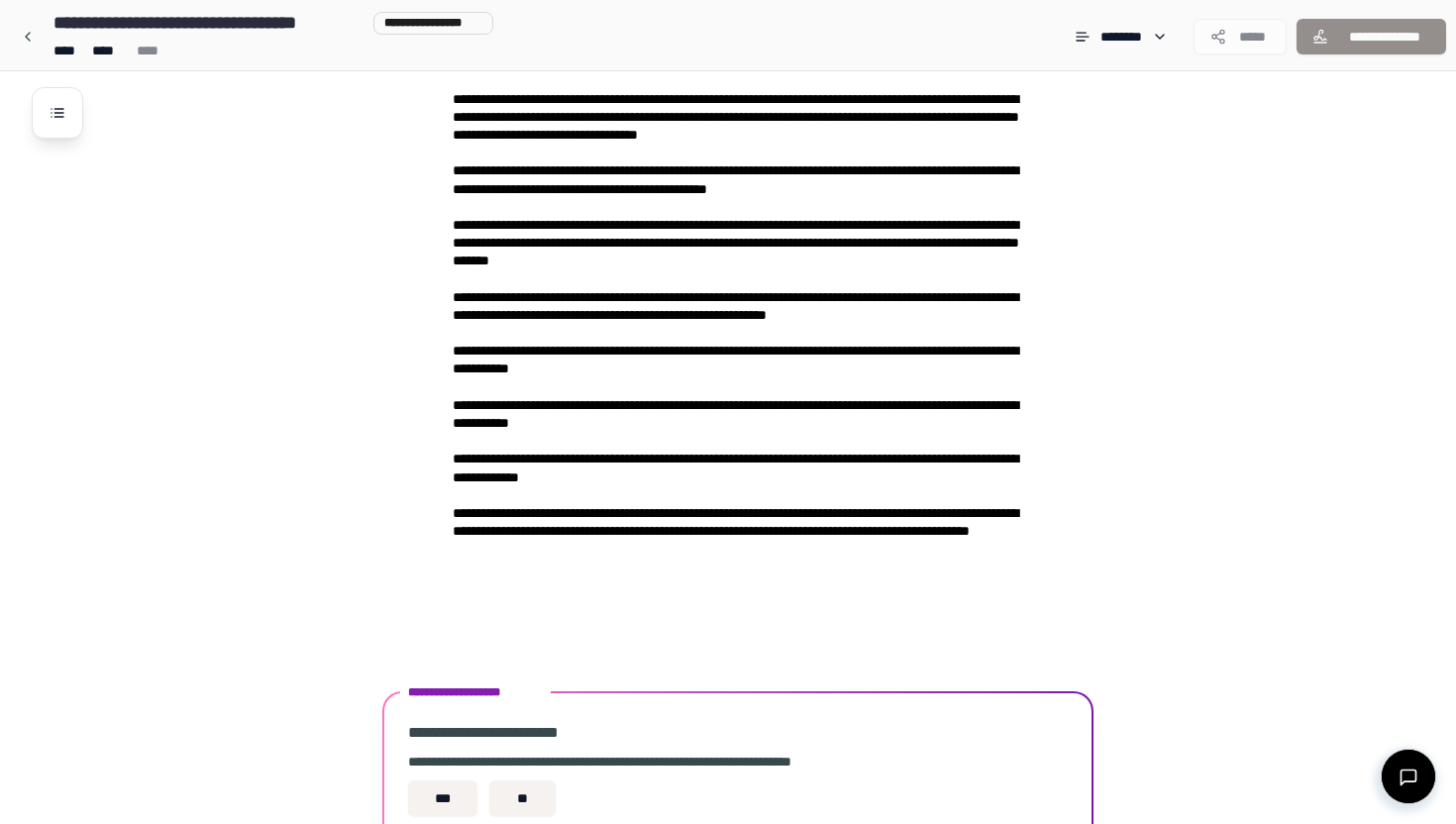 scroll, scrollTop: 2712, scrollLeft: 0, axis: vertical 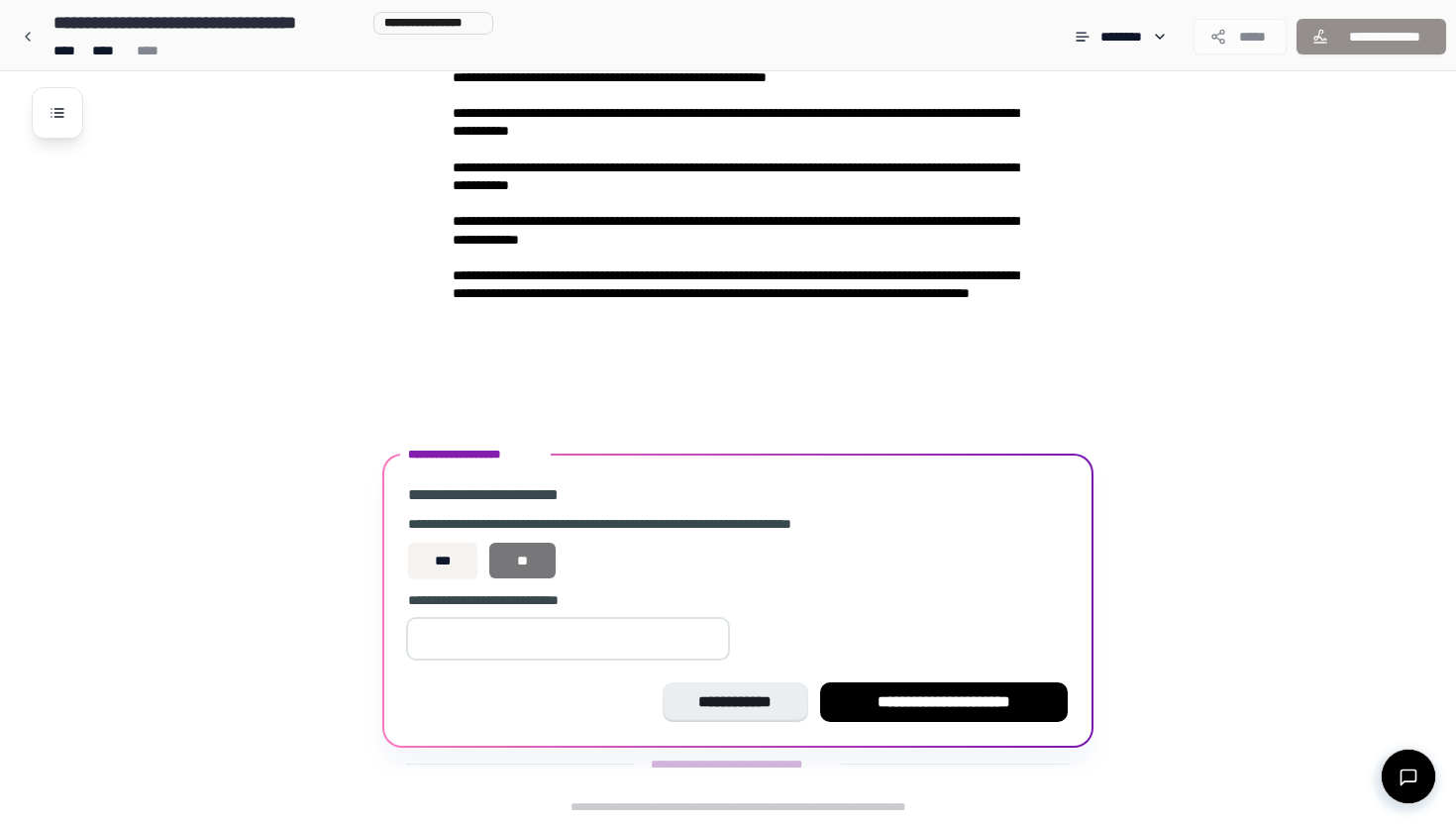 click on "**" at bounding box center [522, 561] 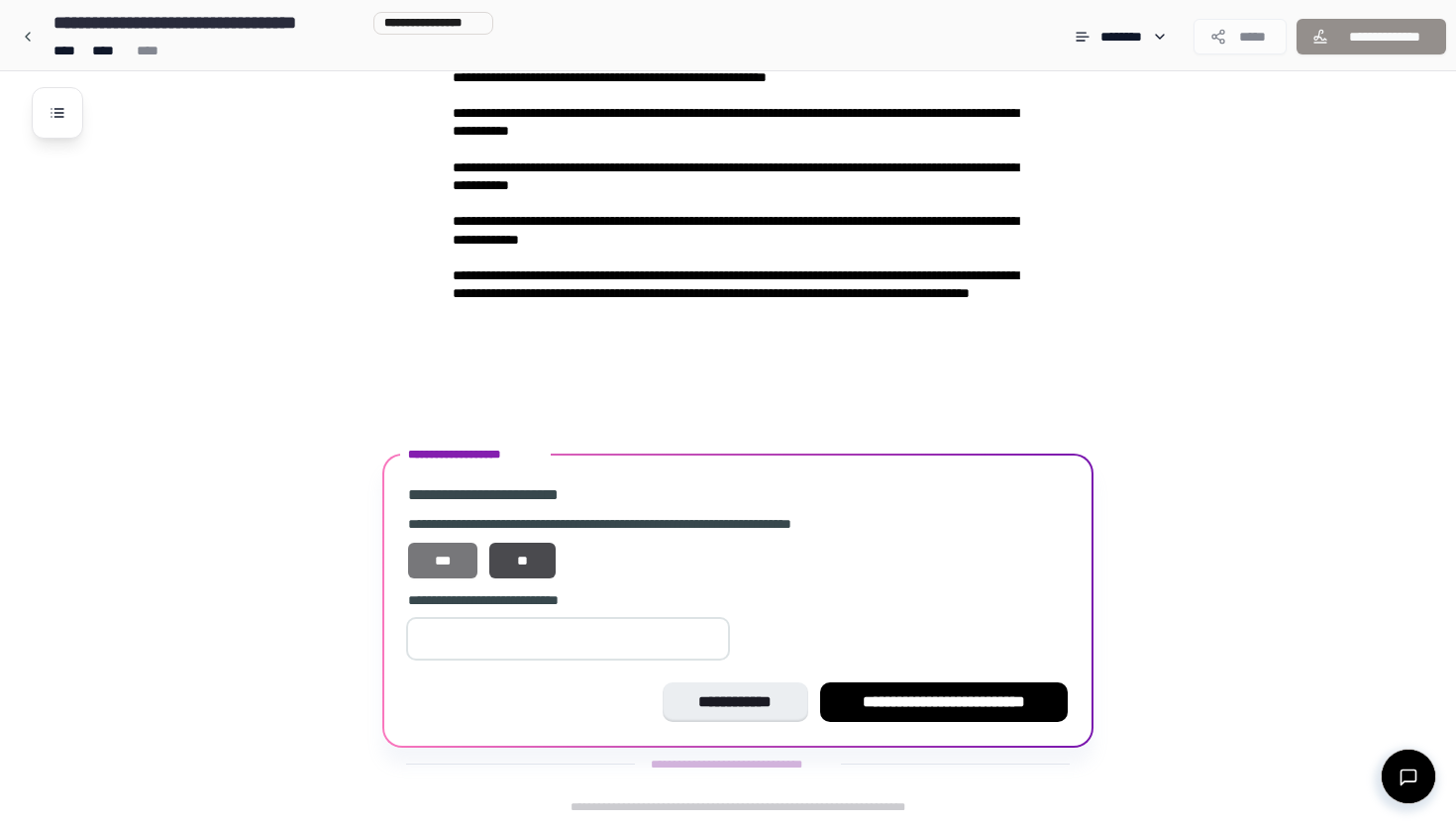 click on "***" at bounding box center [443, 561] 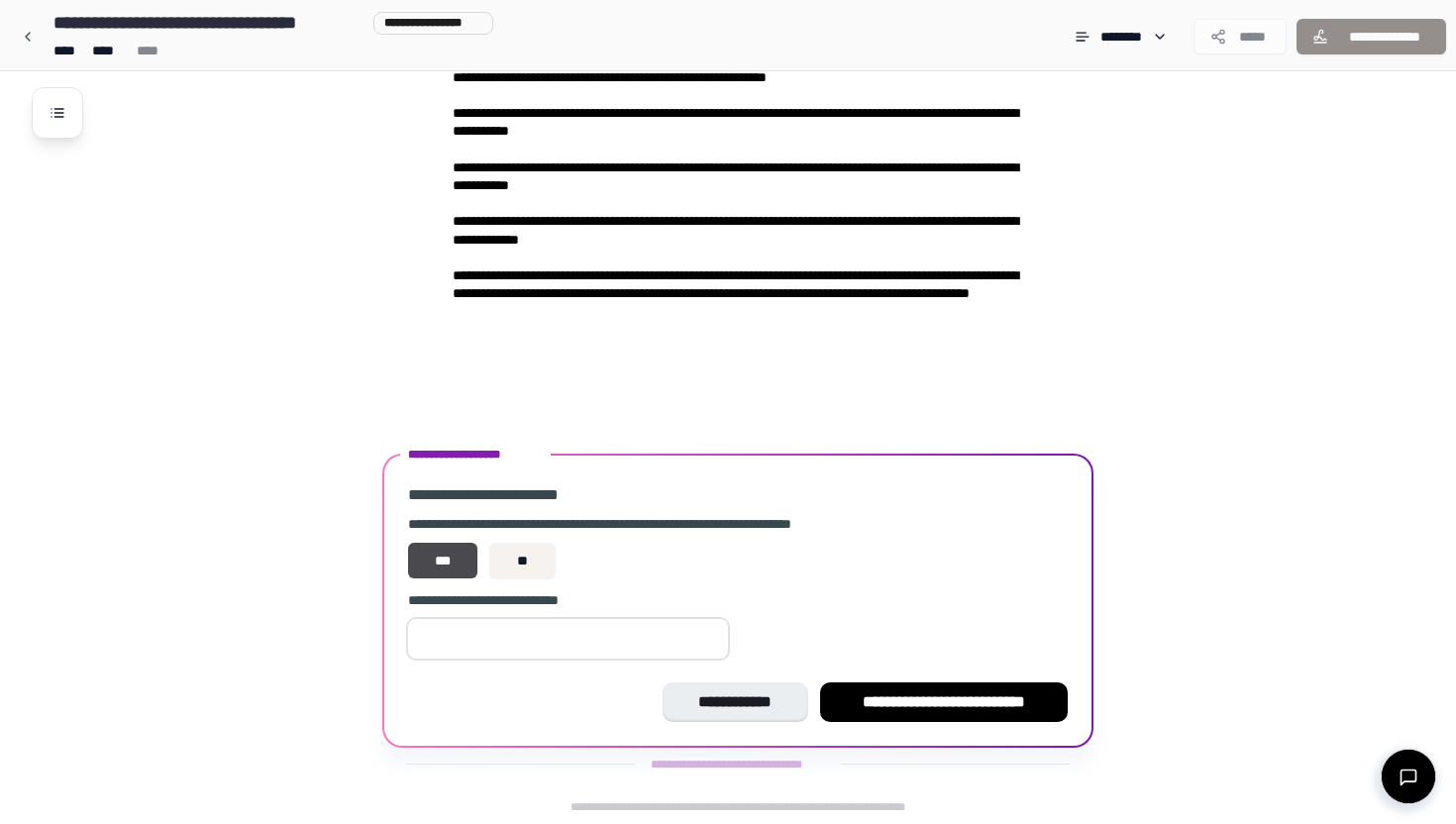 click at bounding box center [568, 639] 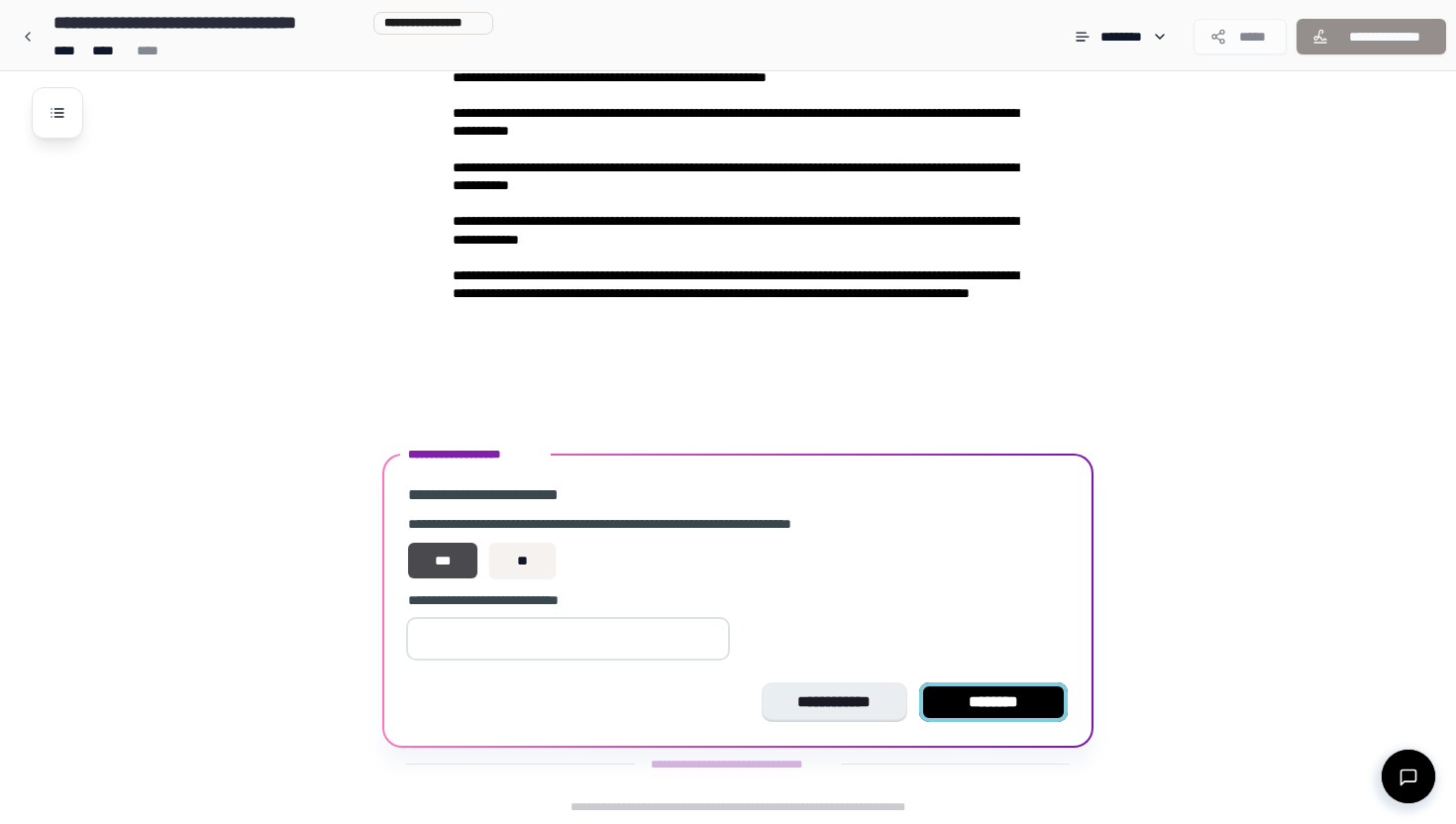 click on "********" at bounding box center (993, 702) 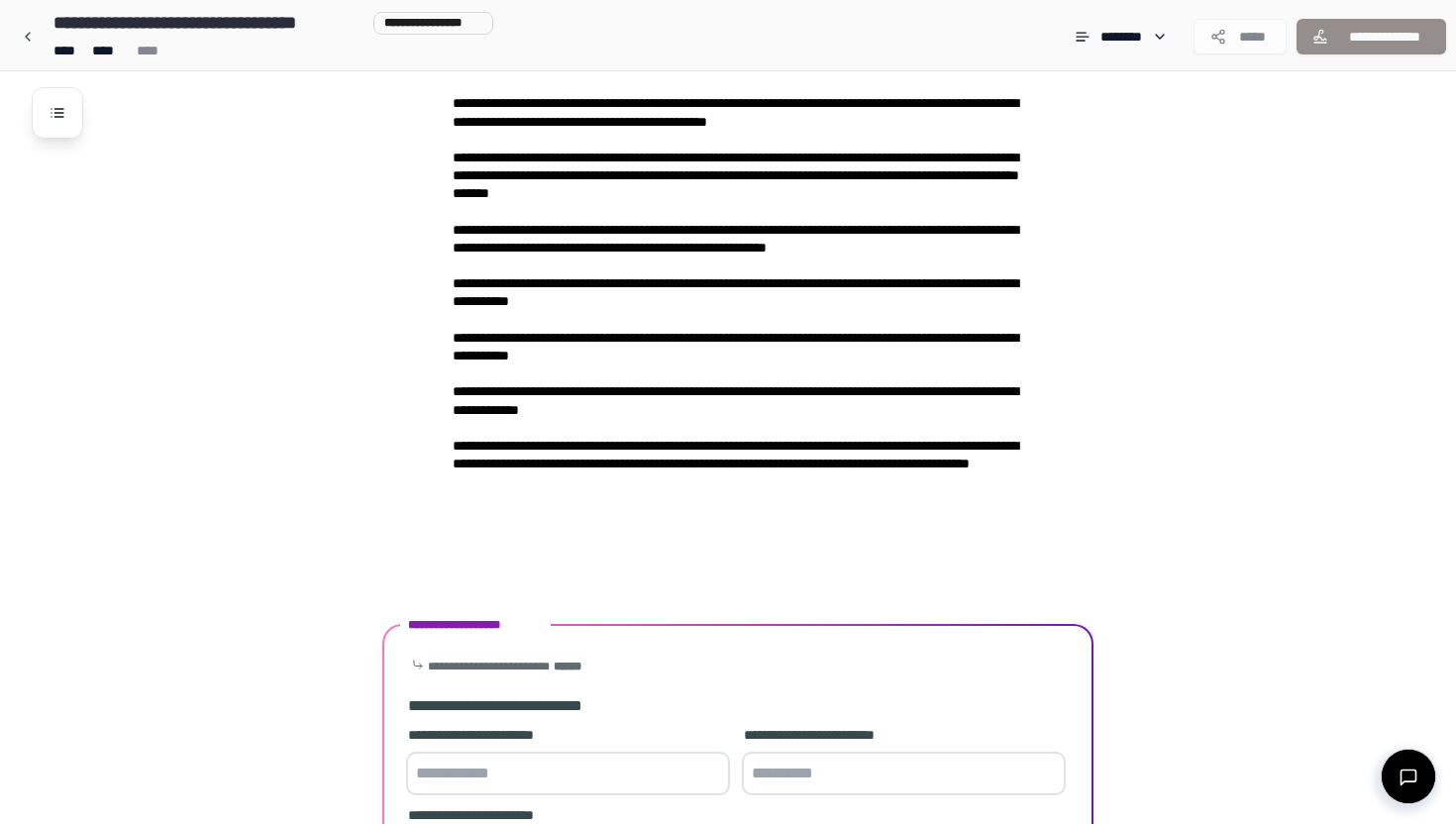 scroll, scrollTop: 2757, scrollLeft: 0, axis: vertical 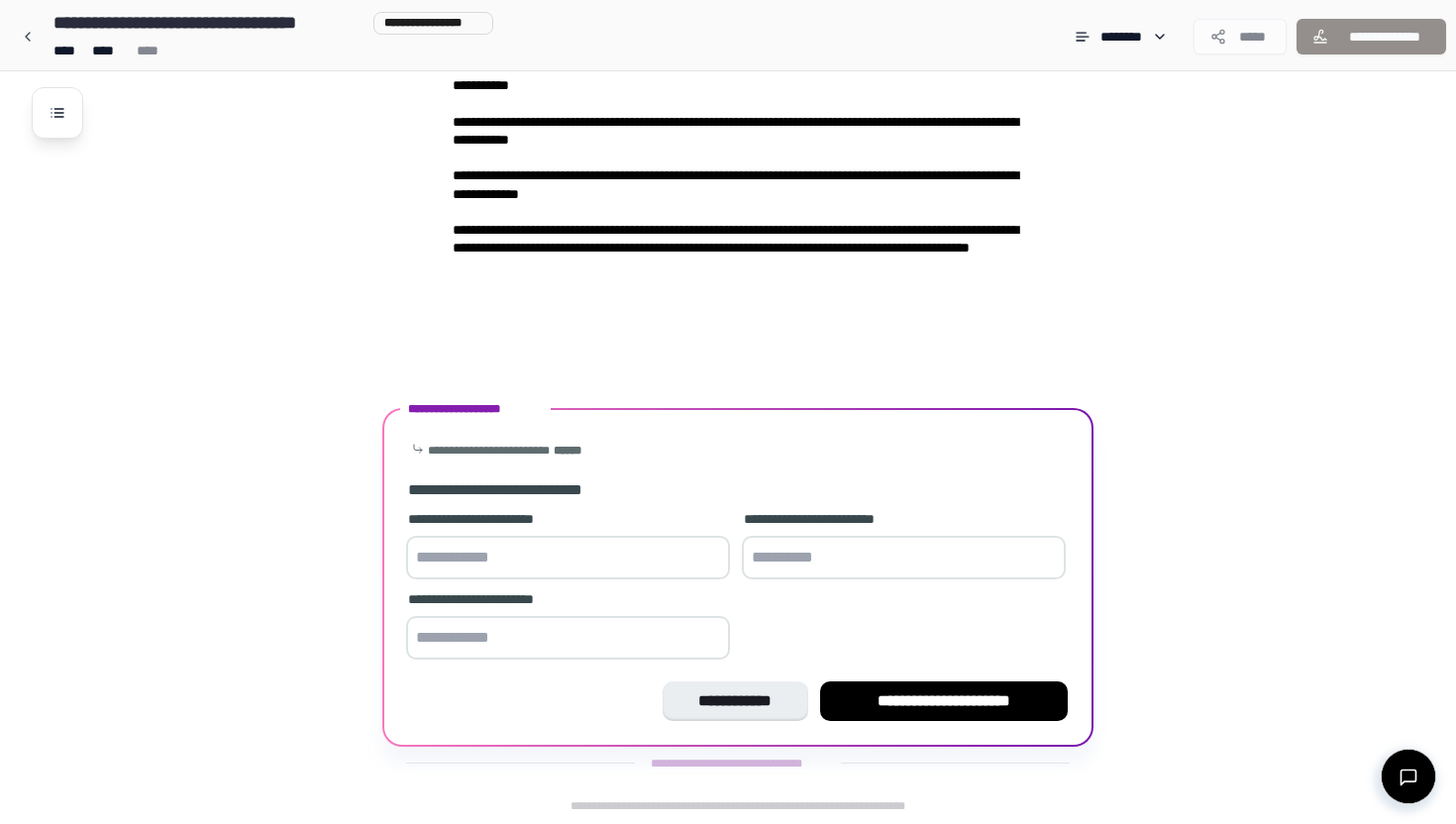 click at bounding box center [568, 558] 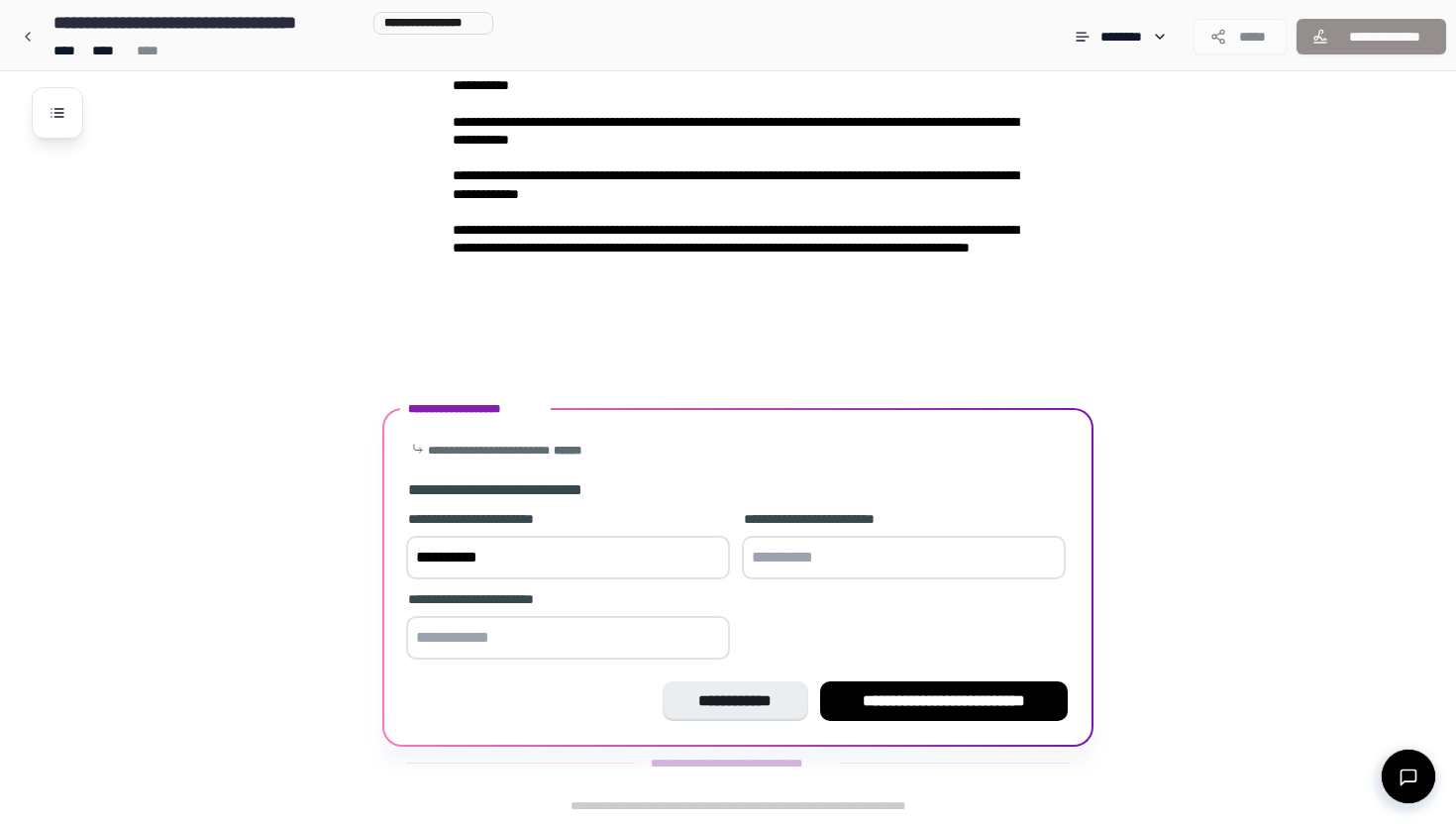 type on "**********" 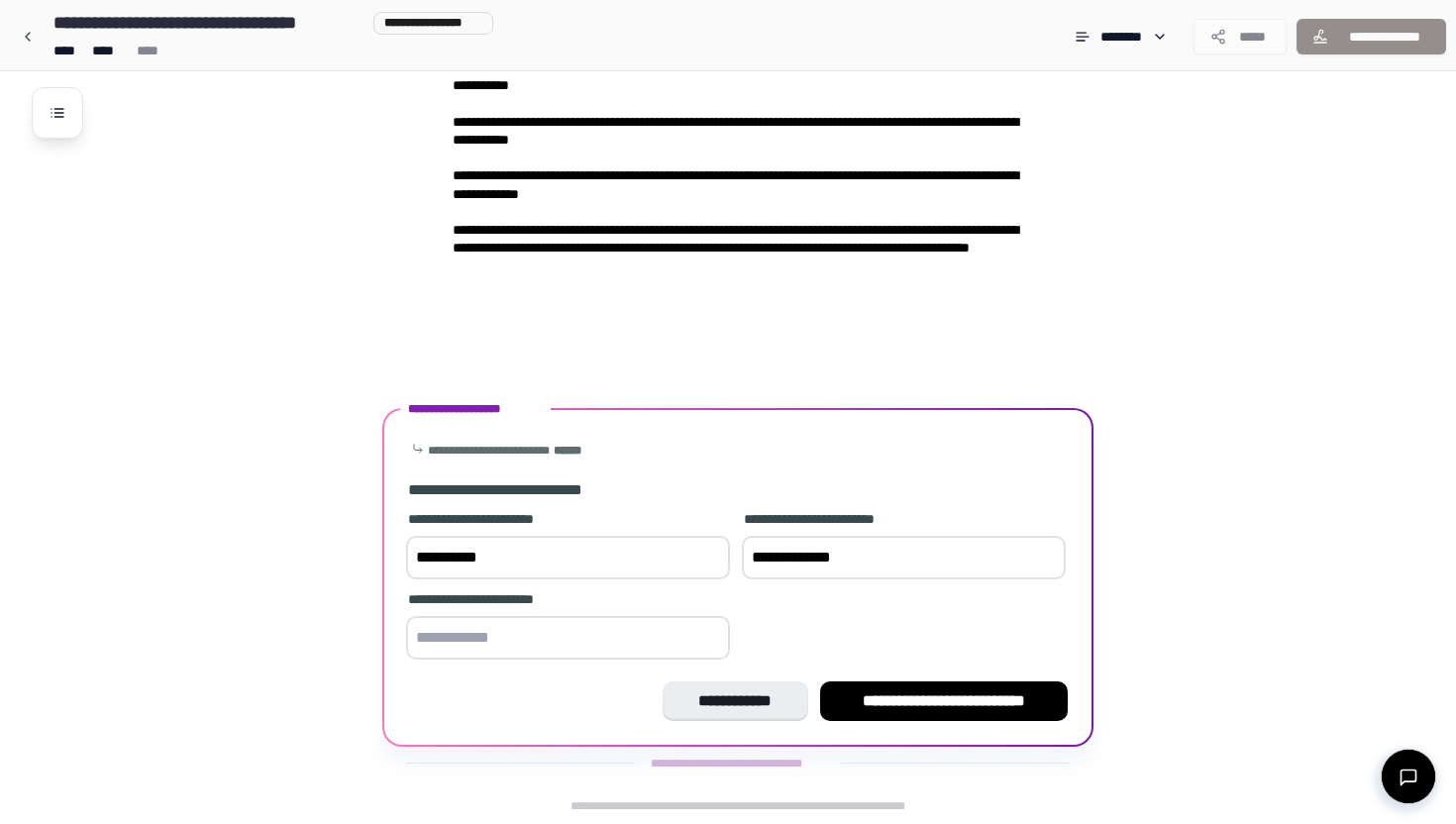 type on "**********" 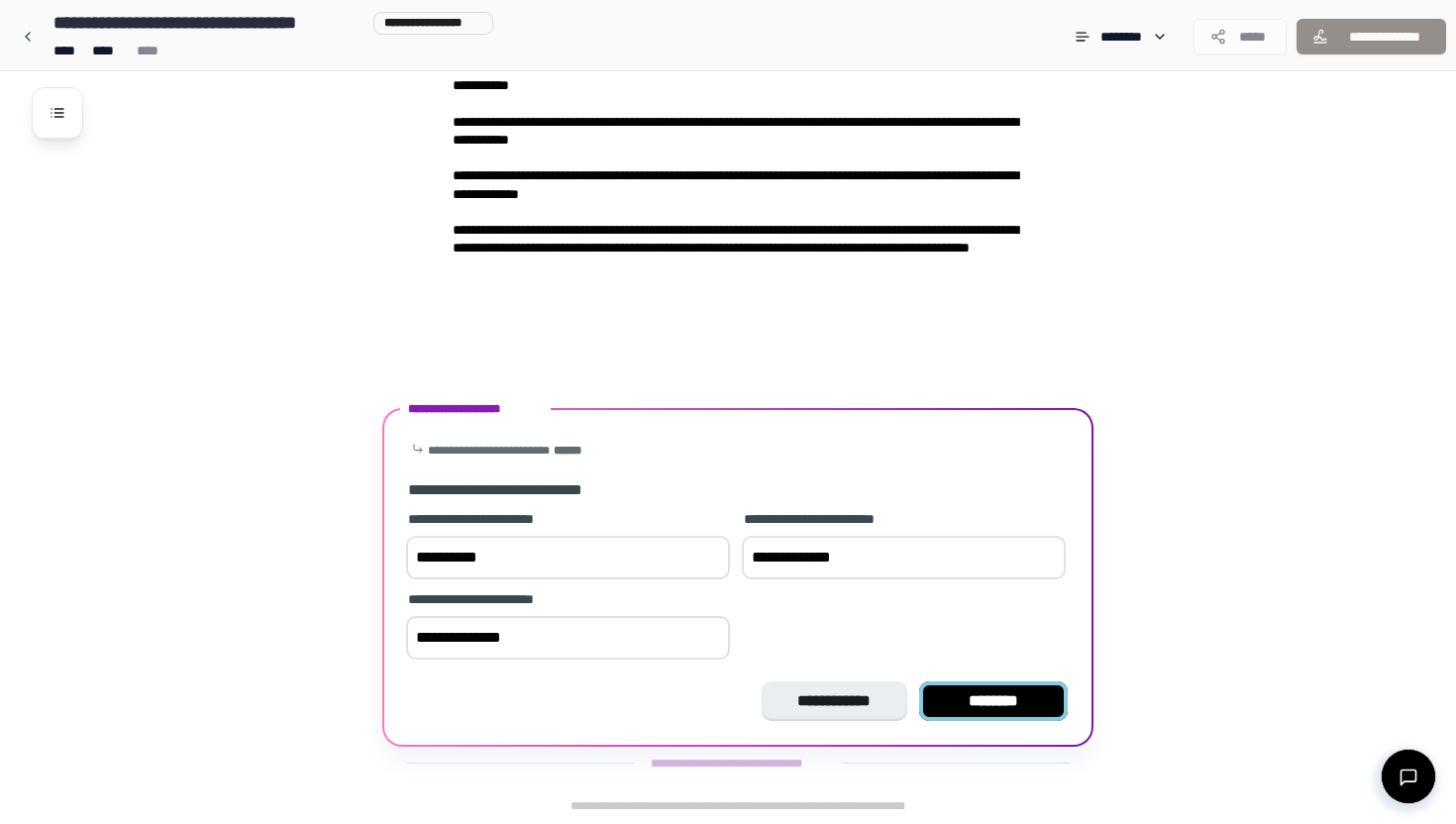 type on "**********" 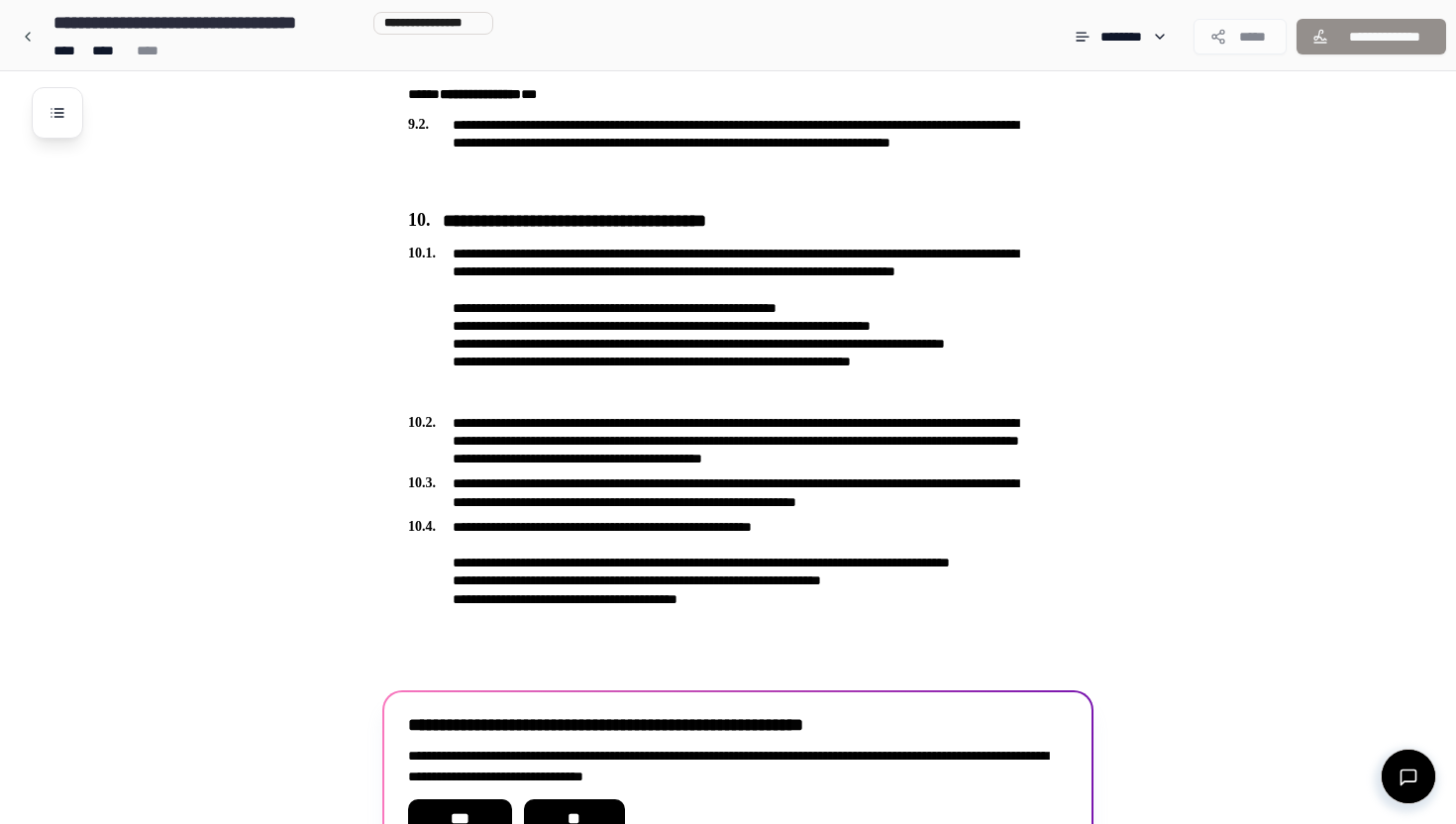scroll, scrollTop: 3326, scrollLeft: 0, axis: vertical 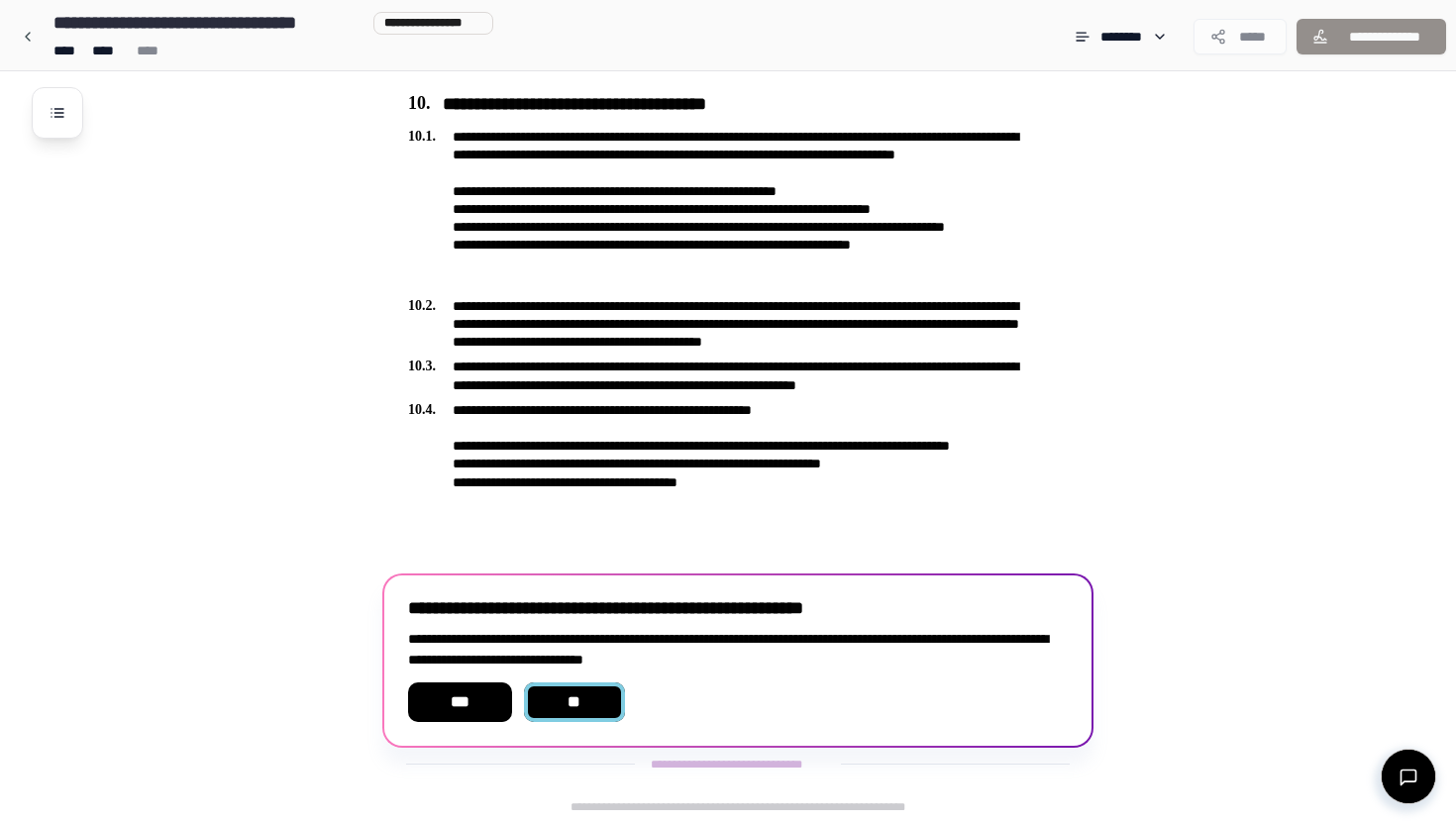 click on "**" at bounding box center (574, 702) 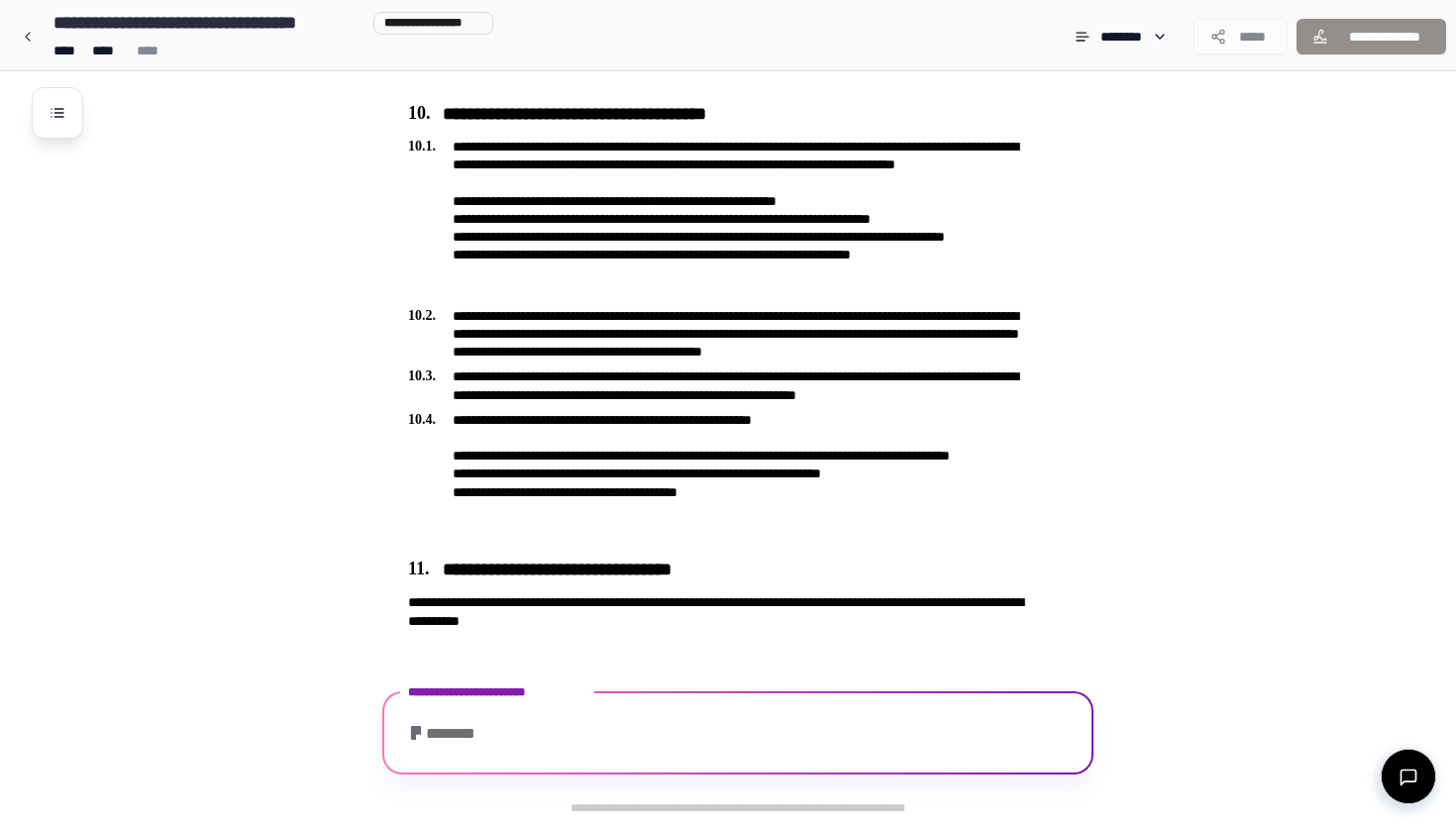 scroll, scrollTop: 3407, scrollLeft: 0, axis: vertical 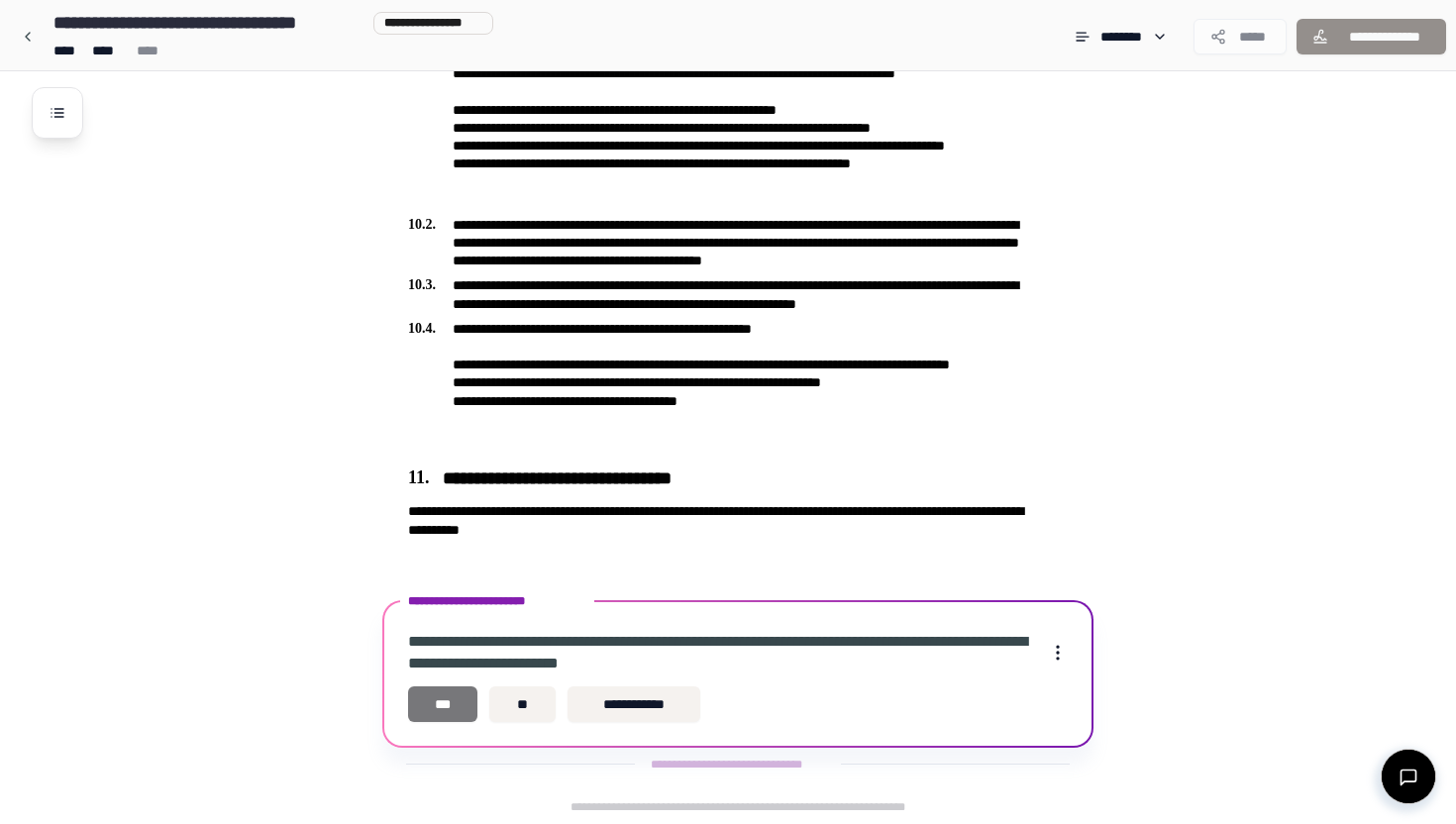 click on "***" at bounding box center [443, 704] 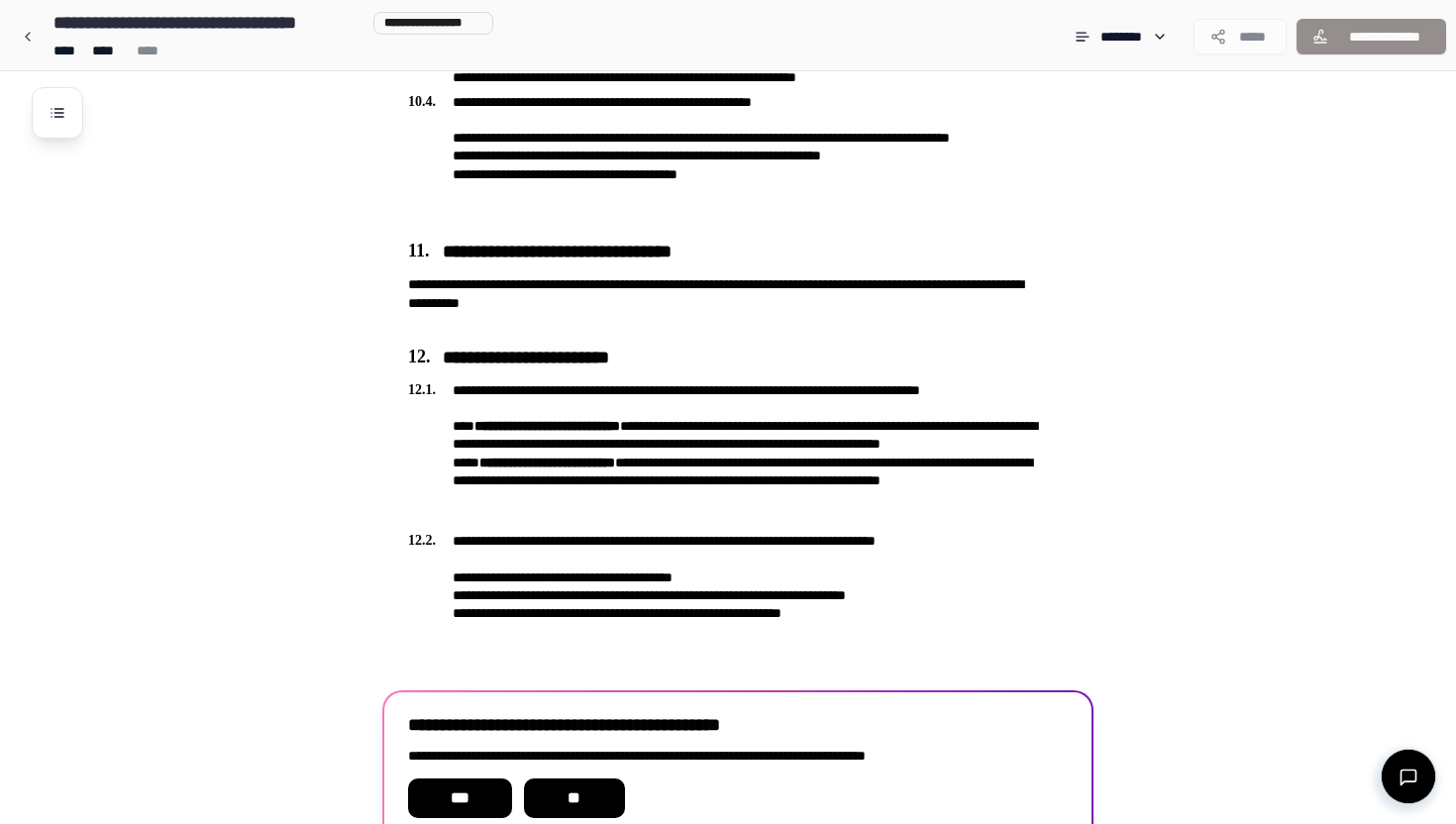 scroll, scrollTop: 3731, scrollLeft: 0, axis: vertical 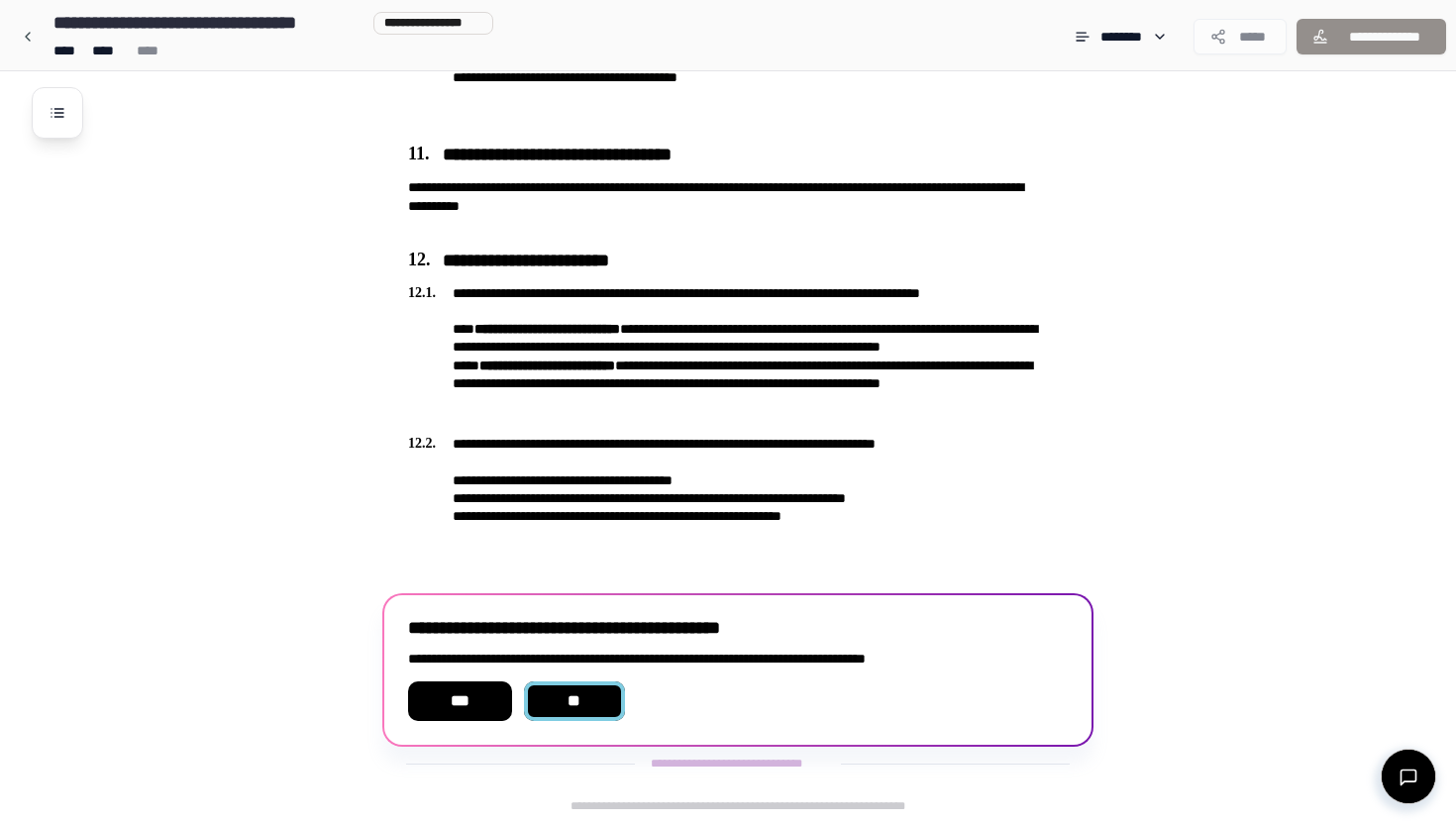 click on "**" at bounding box center [574, 701] 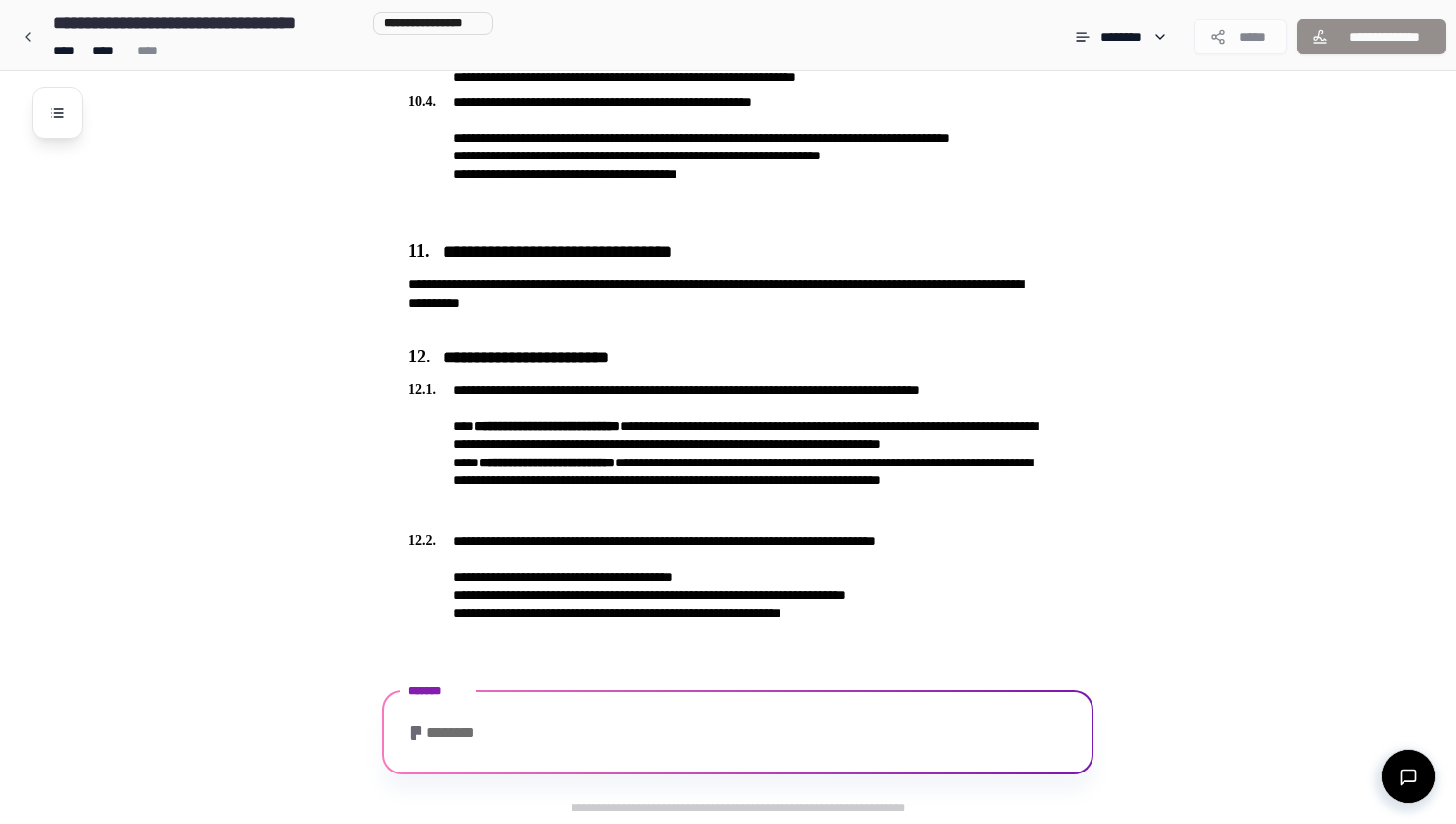 scroll, scrollTop: 3731, scrollLeft: 0, axis: vertical 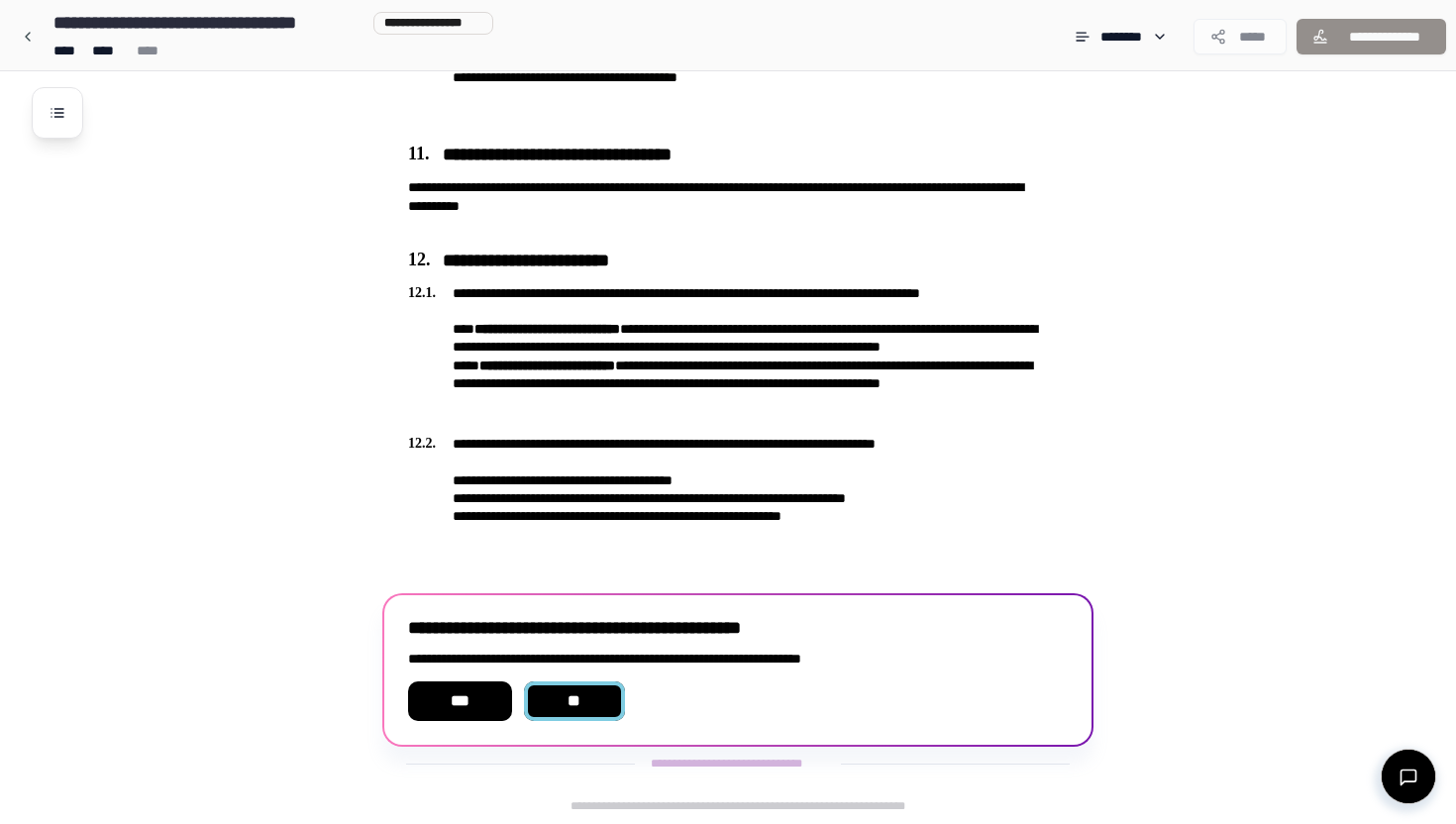 click on "**" at bounding box center (574, 701) 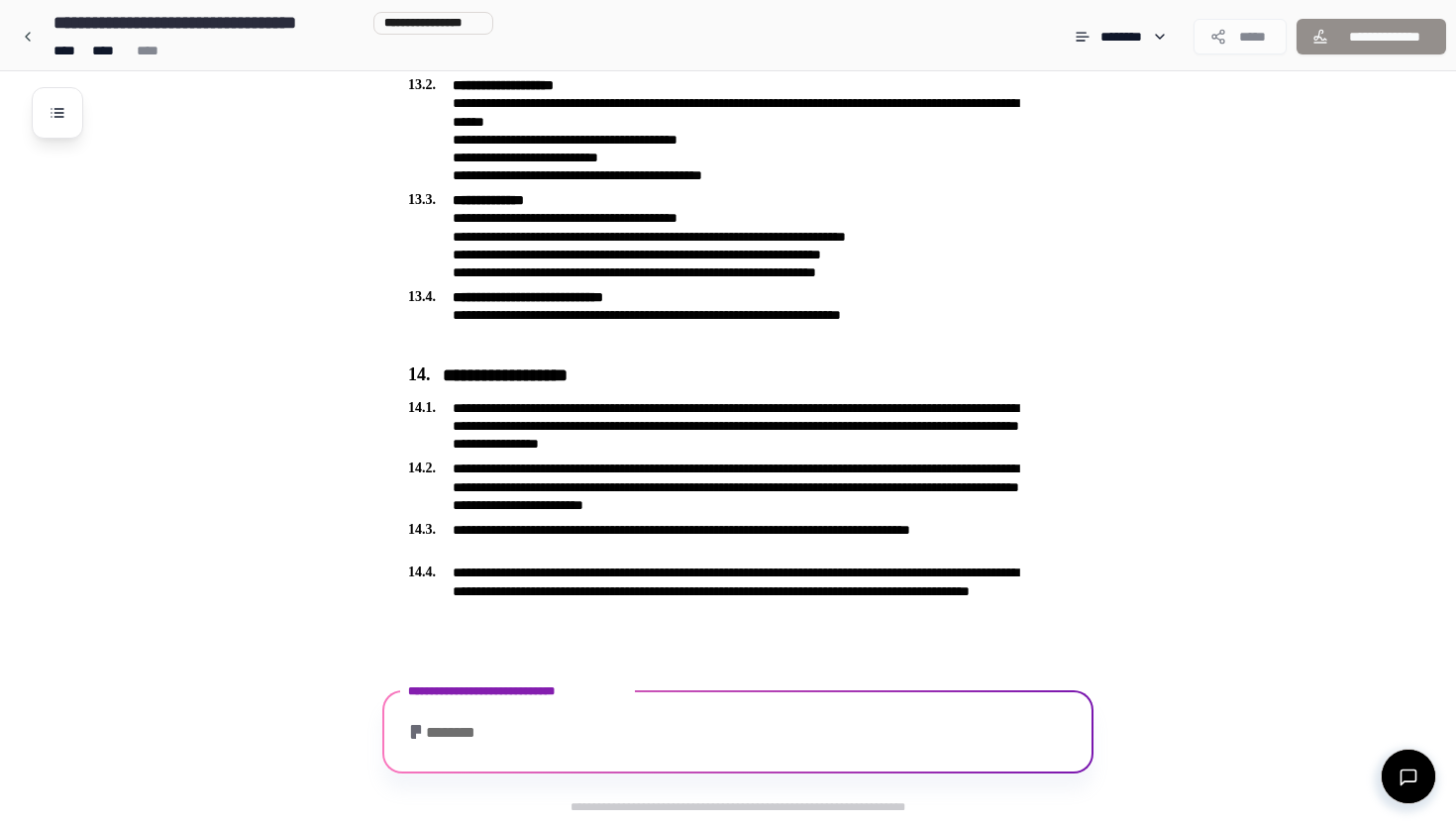 scroll, scrollTop: 4567, scrollLeft: 0, axis: vertical 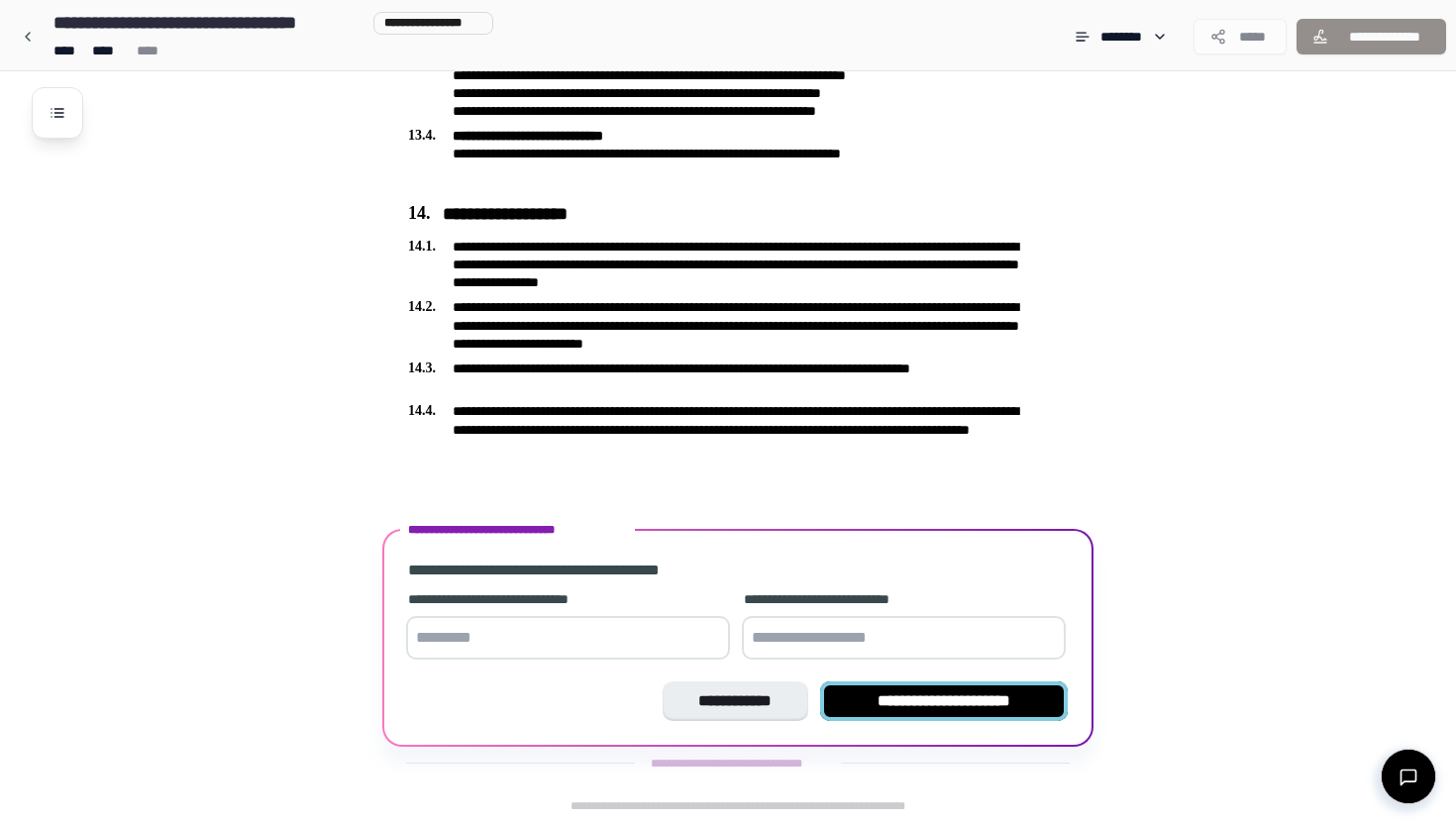 click on "**********" at bounding box center [944, 701] 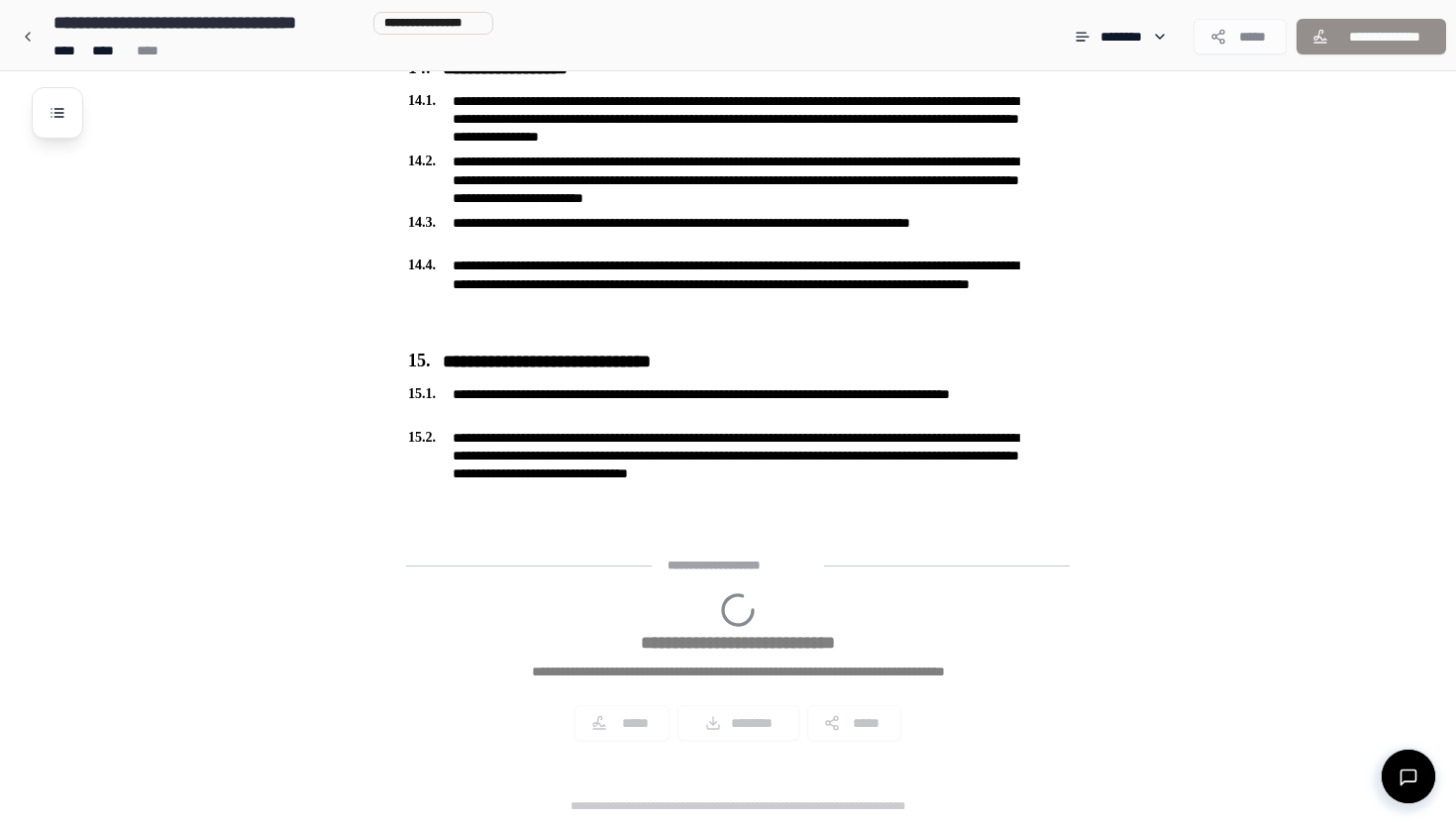 scroll, scrollTop: 4845, scrollLeft: 0, axis: vertical 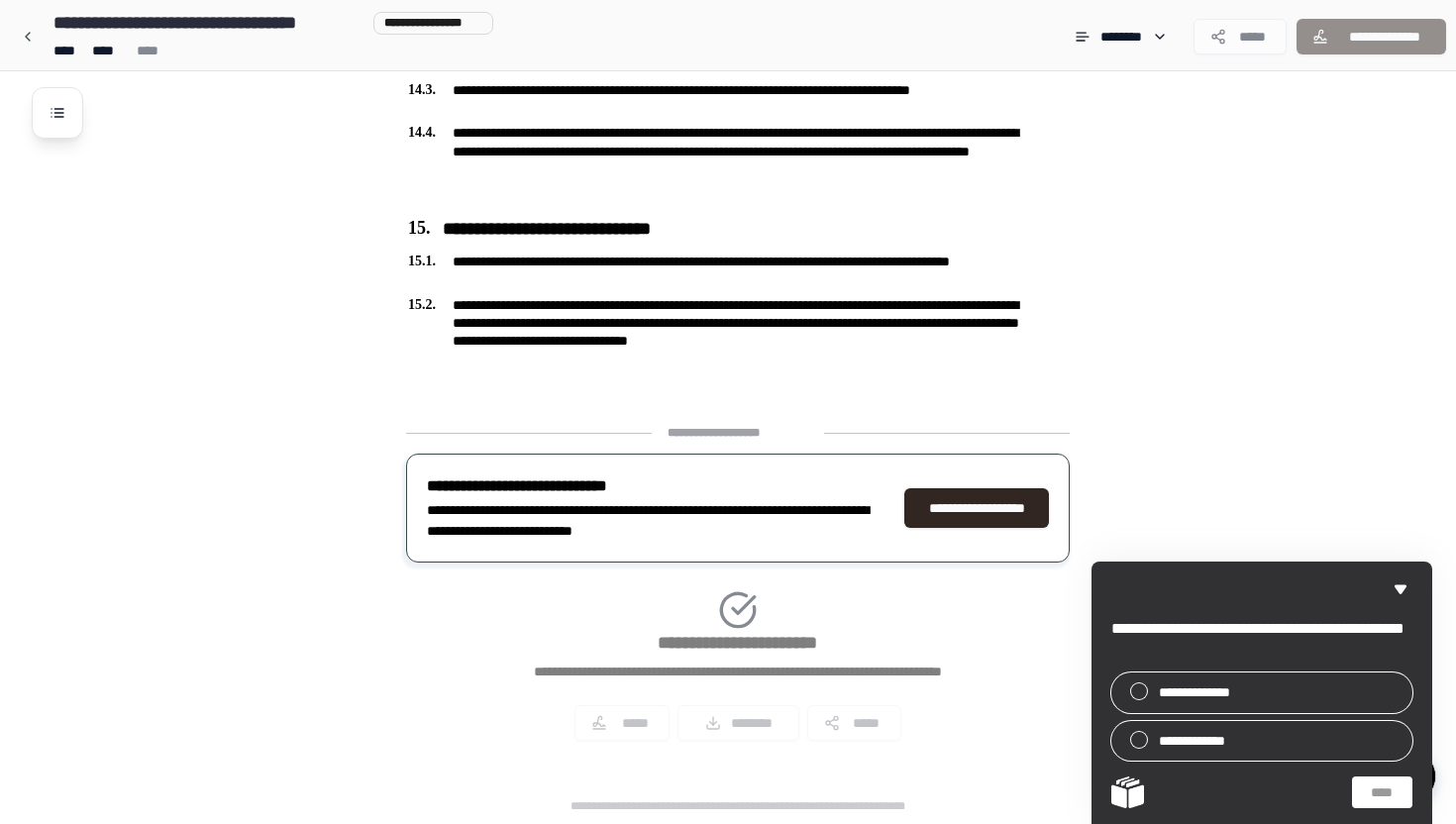 click on "Rental Agreement [LAST NAME]
[ADDRESS] [CITY] [STATE]
[ADDRESS] [CITY] [STATE]
[FIRST NAME] [LAST NAME]
[ADDRESS] [CITY] [STATE] [ZIP]
[ADDRESS]
[ADDRESS]
[ADDRESS]
[ADDRESS]
[CITY] [STATE]
[PHONE]
[EMAIL]" at bounding box center (754, -1975) 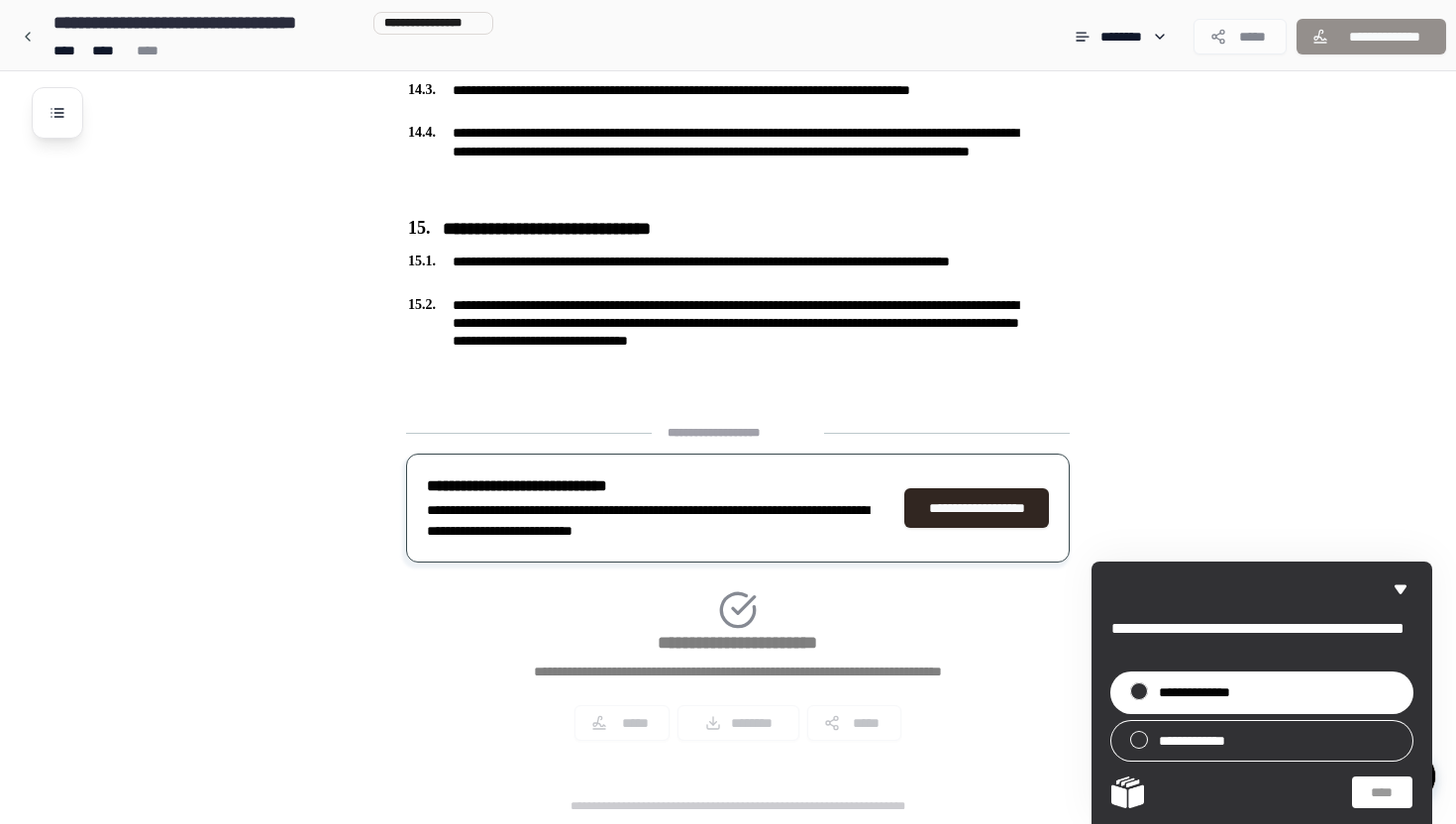 click on "**********" at bounding box center [1262, 692] 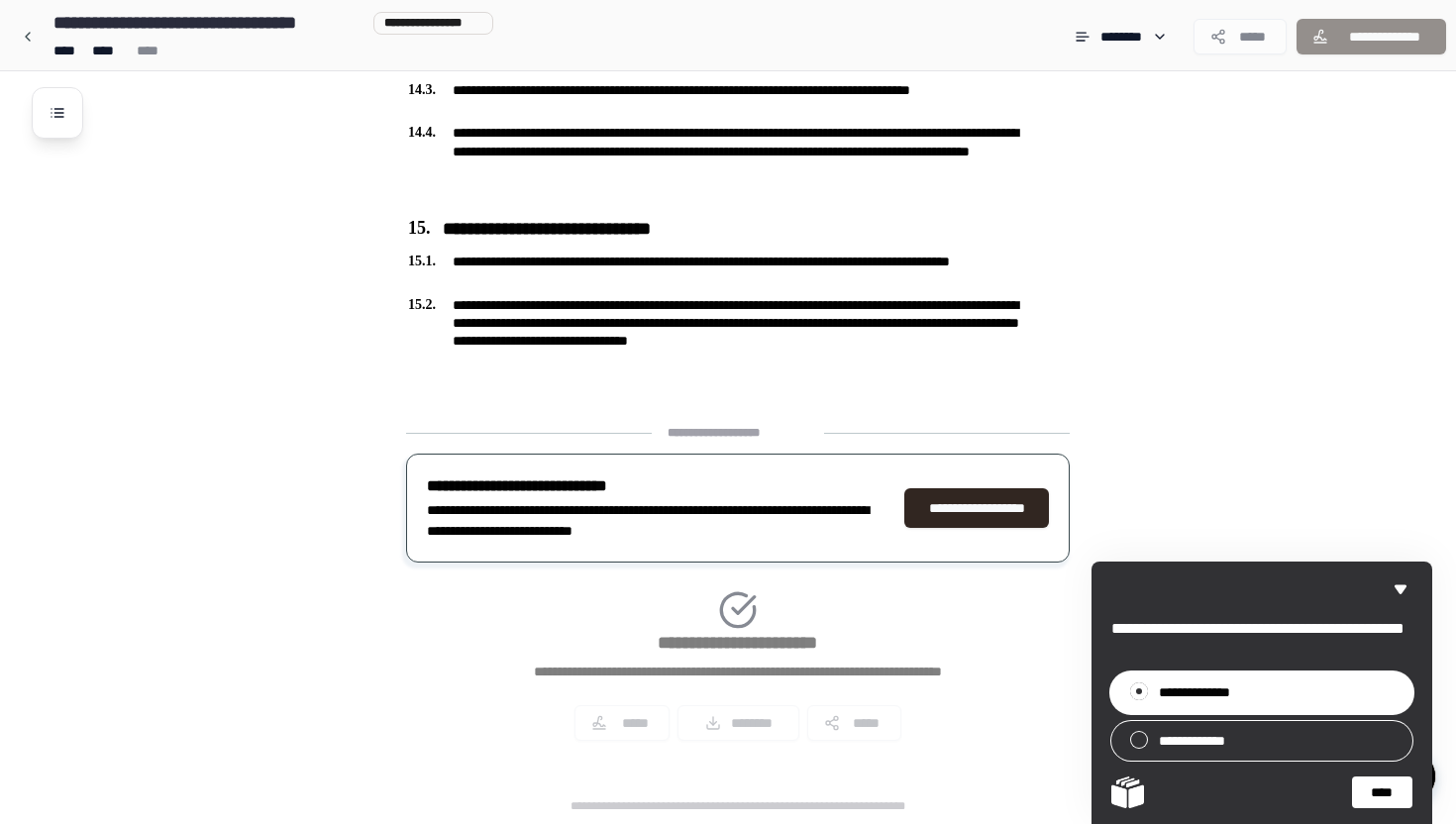 click on "**********" at bounding box center (738, 590) 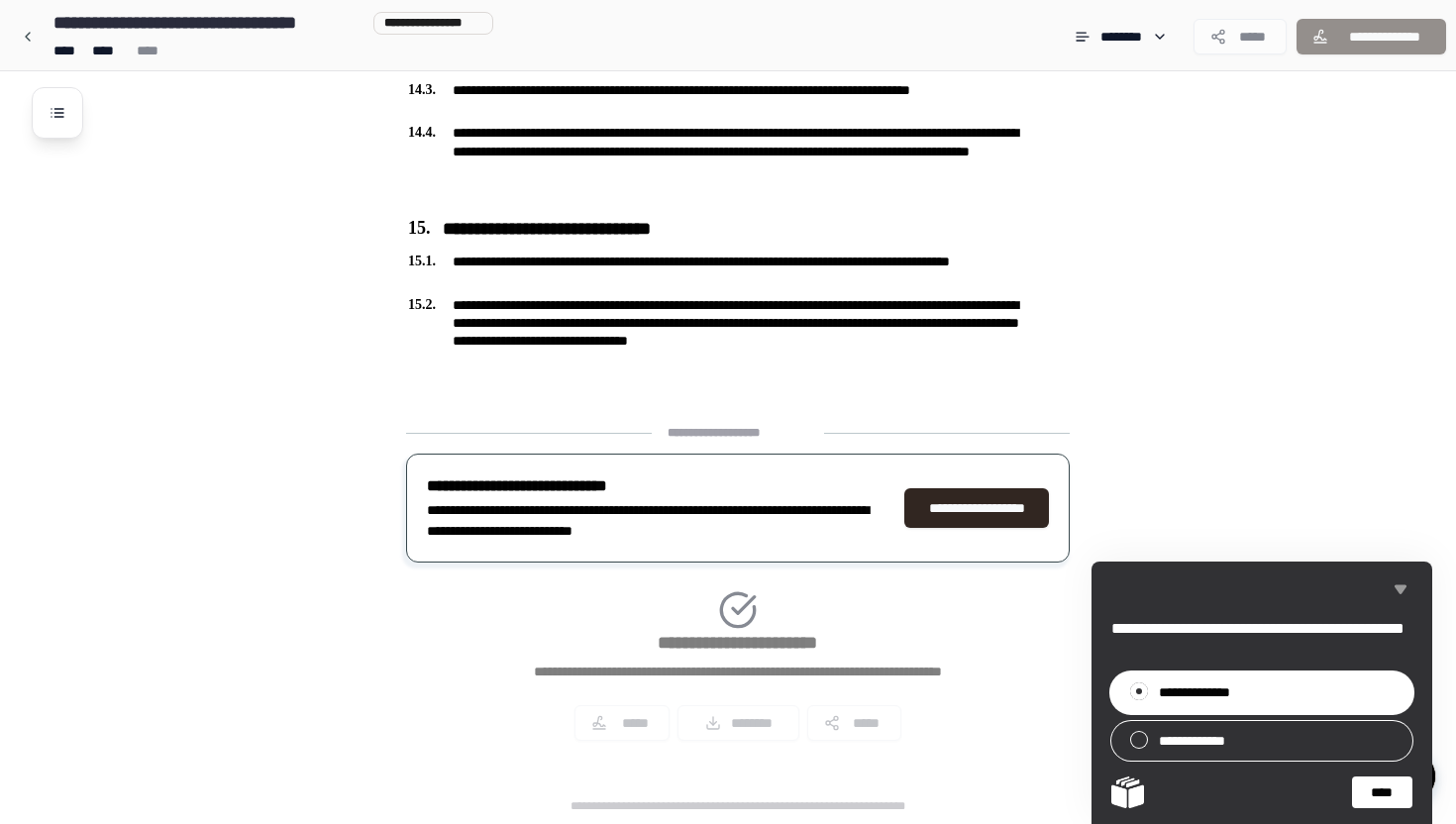 click 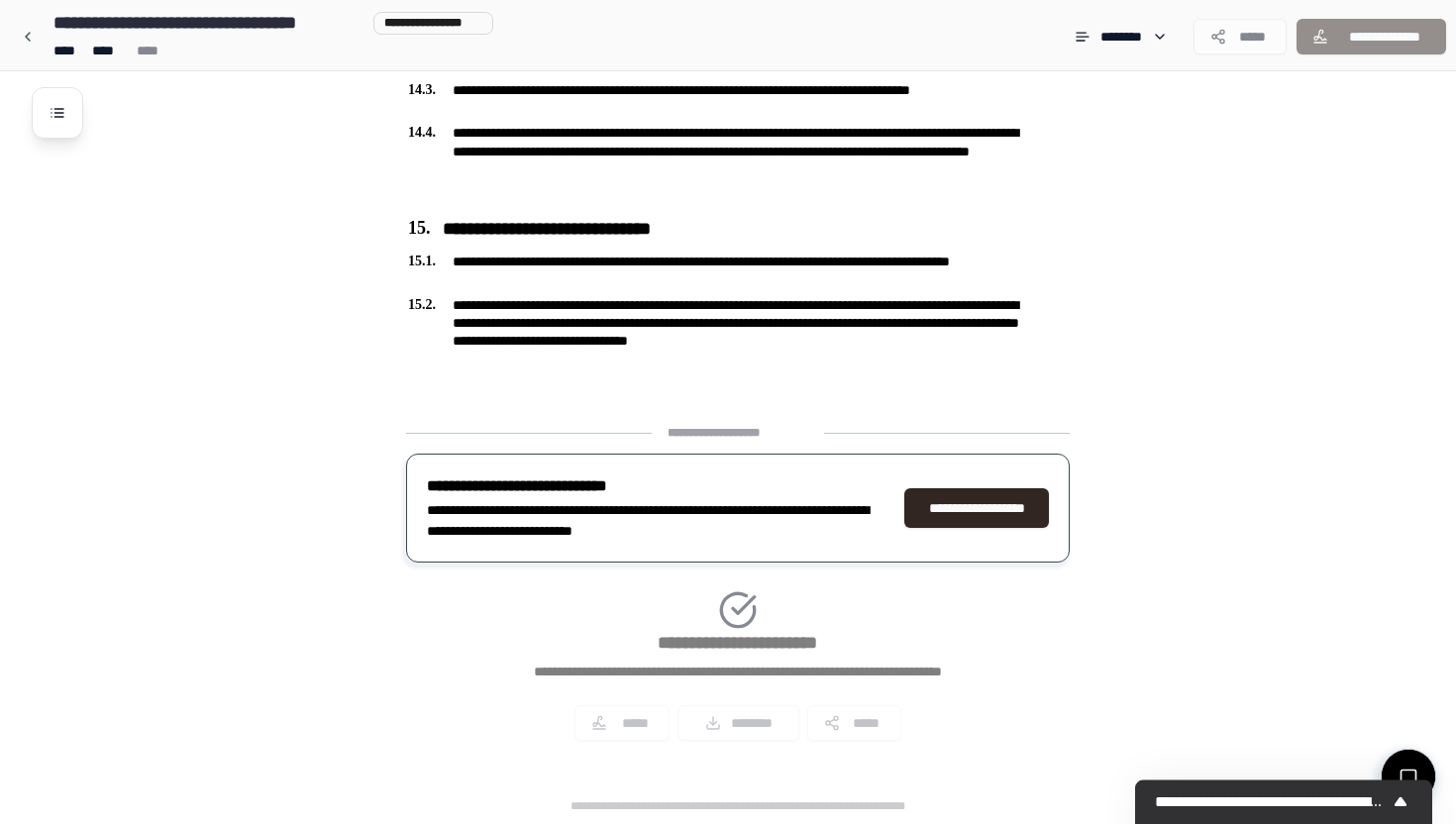 click on "**********" at bounding box center [737, 433] 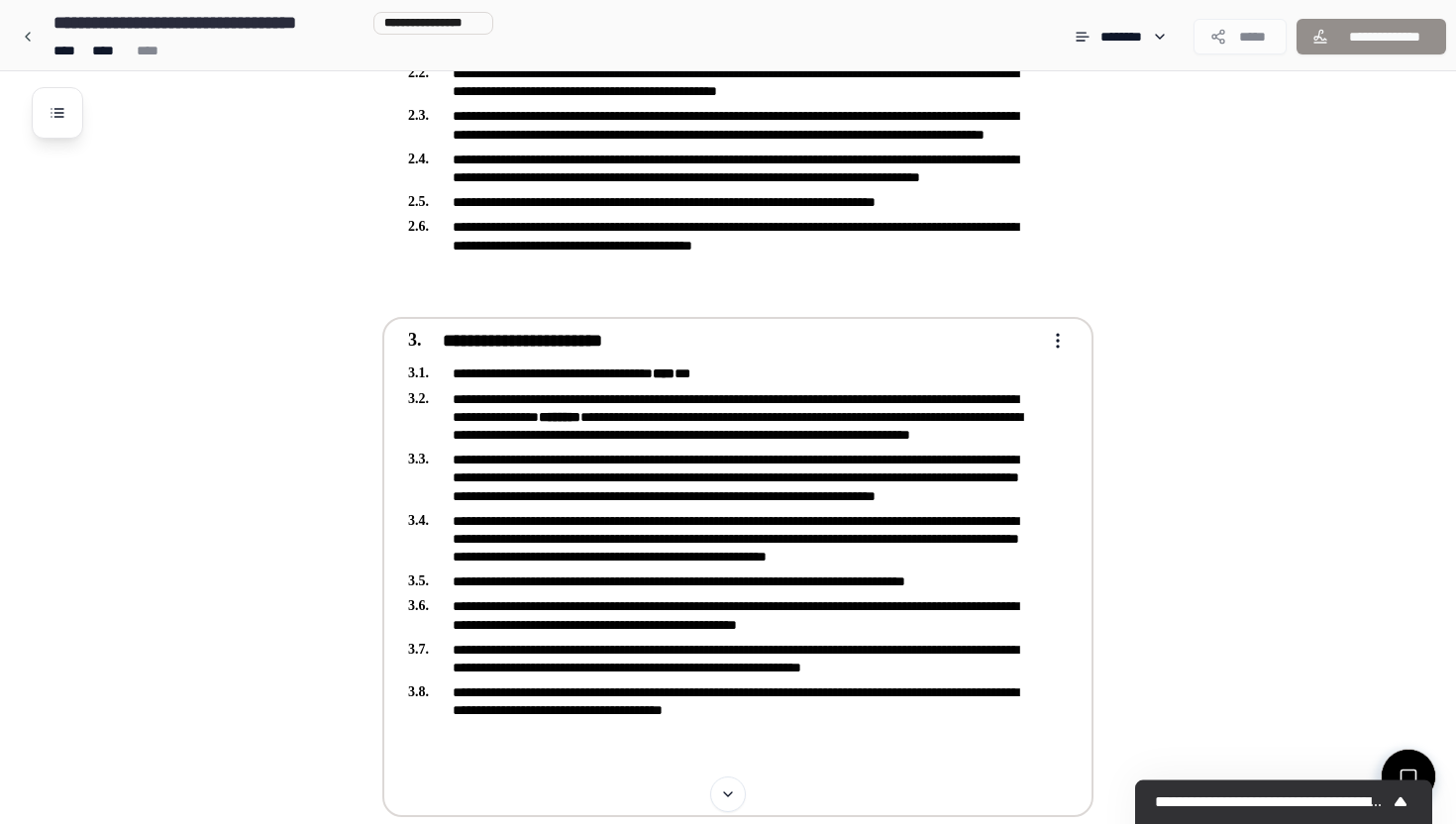 scroll, scrollTop: 0, scrollLeft: 0, axis: both 